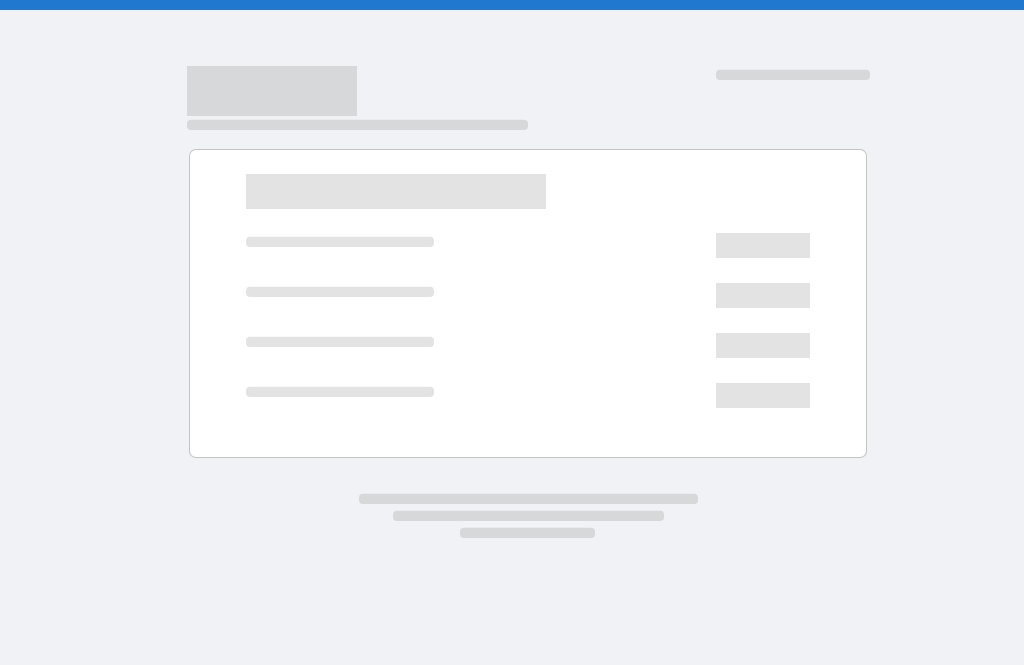 scroll, scrollTop: 0, scrollLeft: 0, axis: both 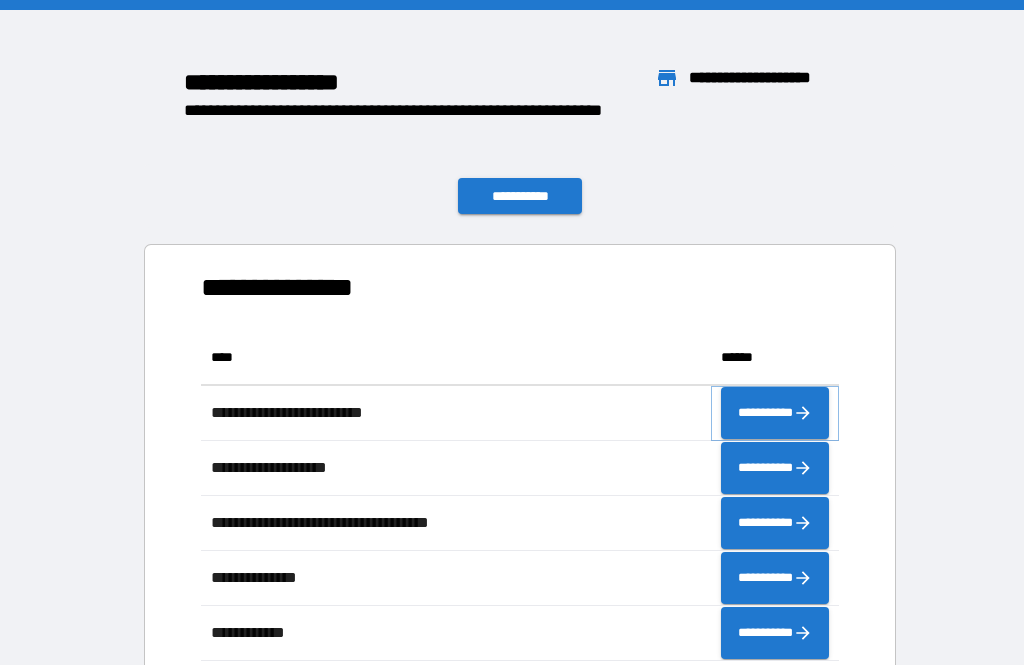 click on "**********" at bounding box center [775, 413] 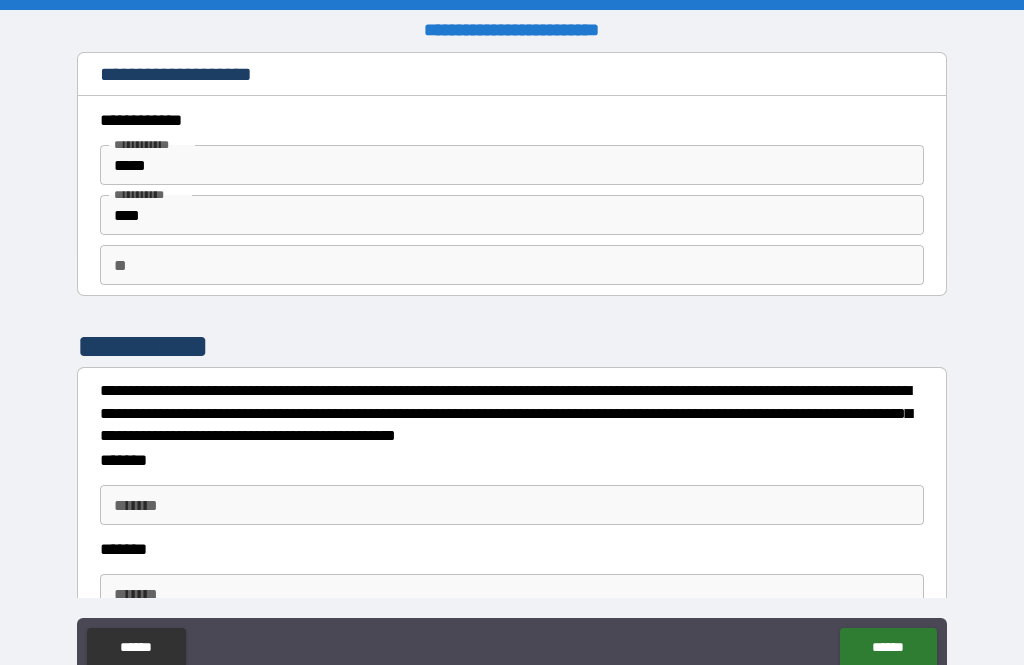 scroll, scrollTop: 0, scrollLeft: 0, axis: both 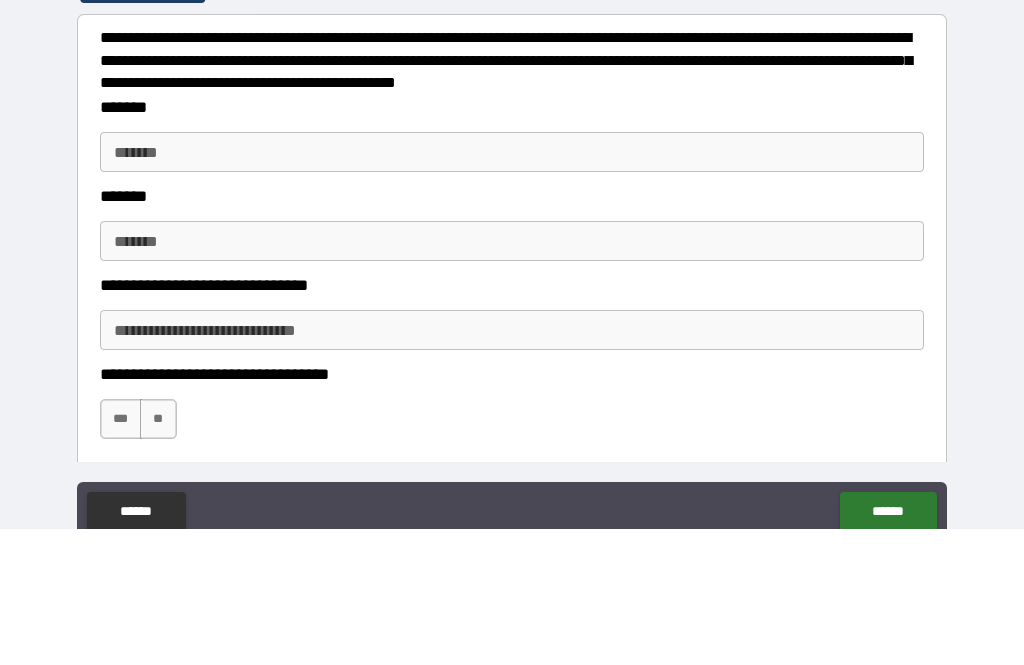 type on "*" 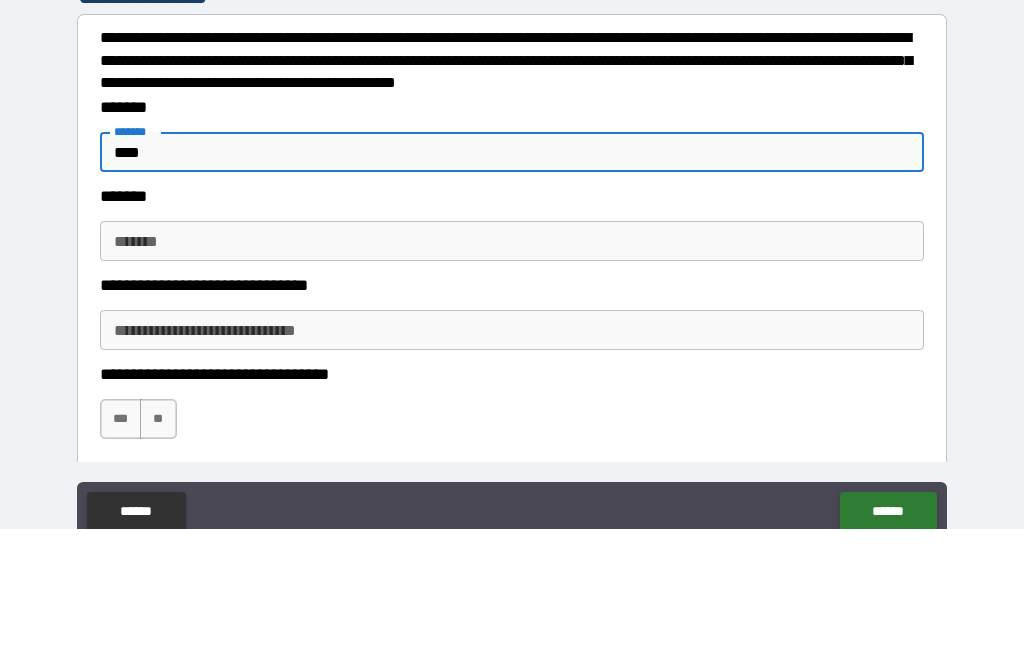type on "****" 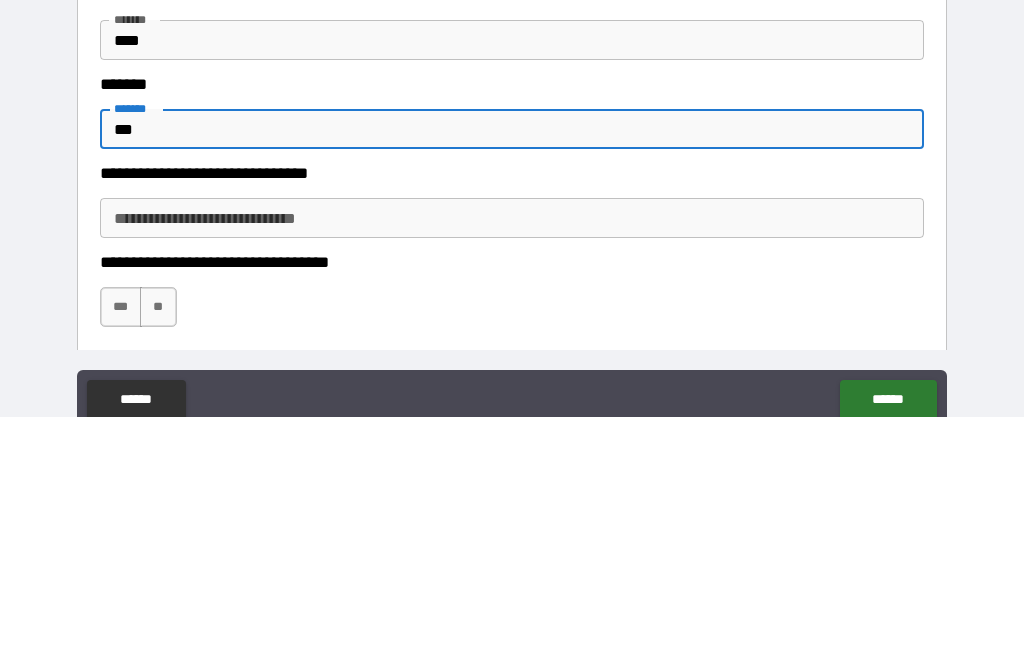 type on "***" 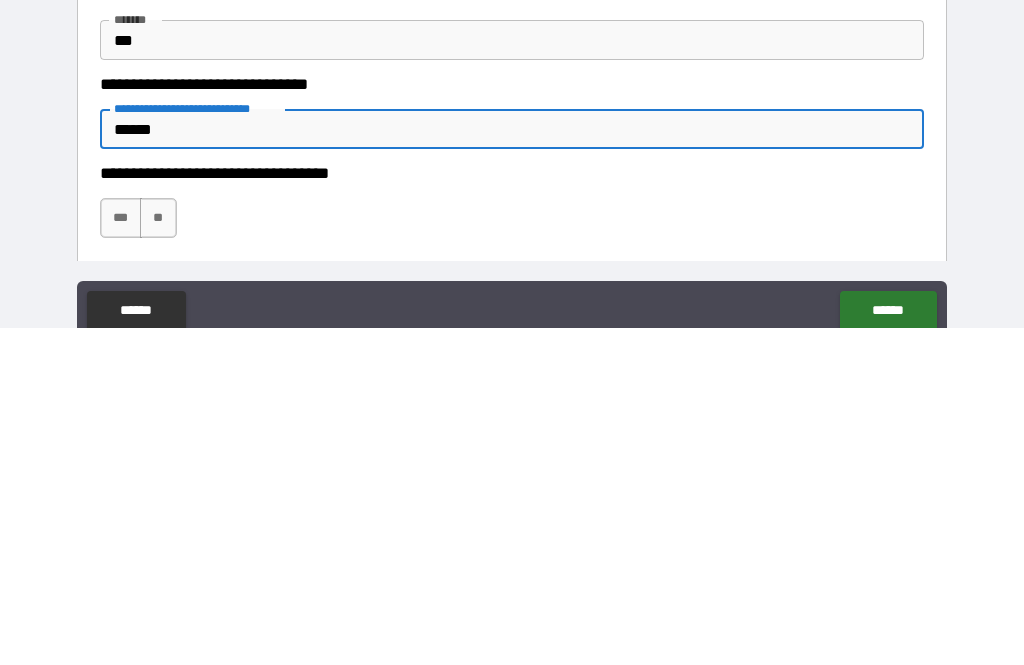 click on "******" at bounding box center [512, 466] 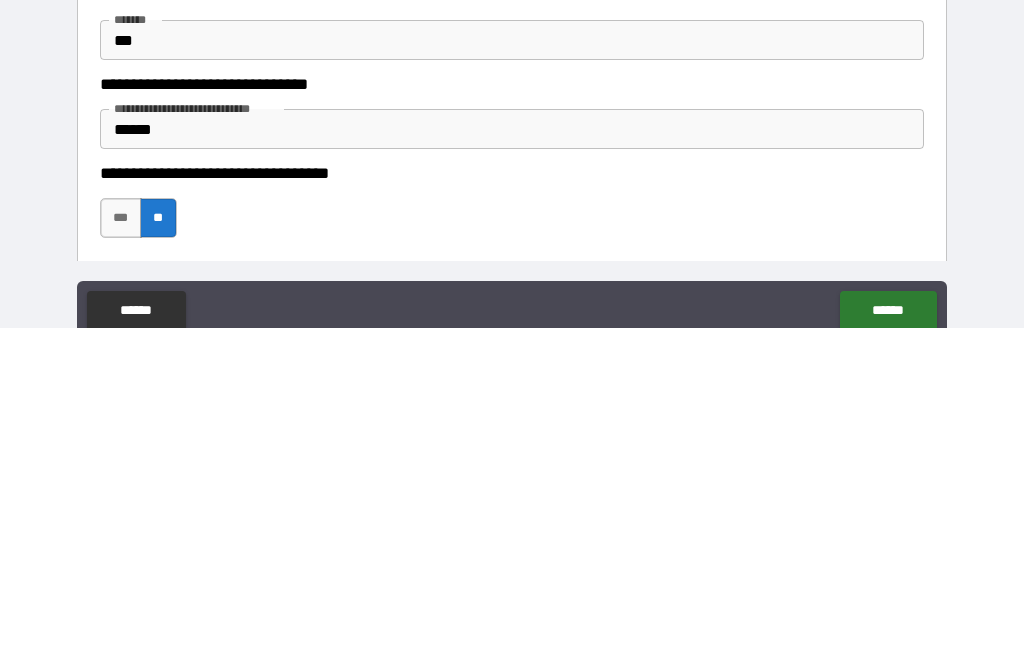 scroll, scrollTop: 64, scrollLeft: 0, axis: vertical 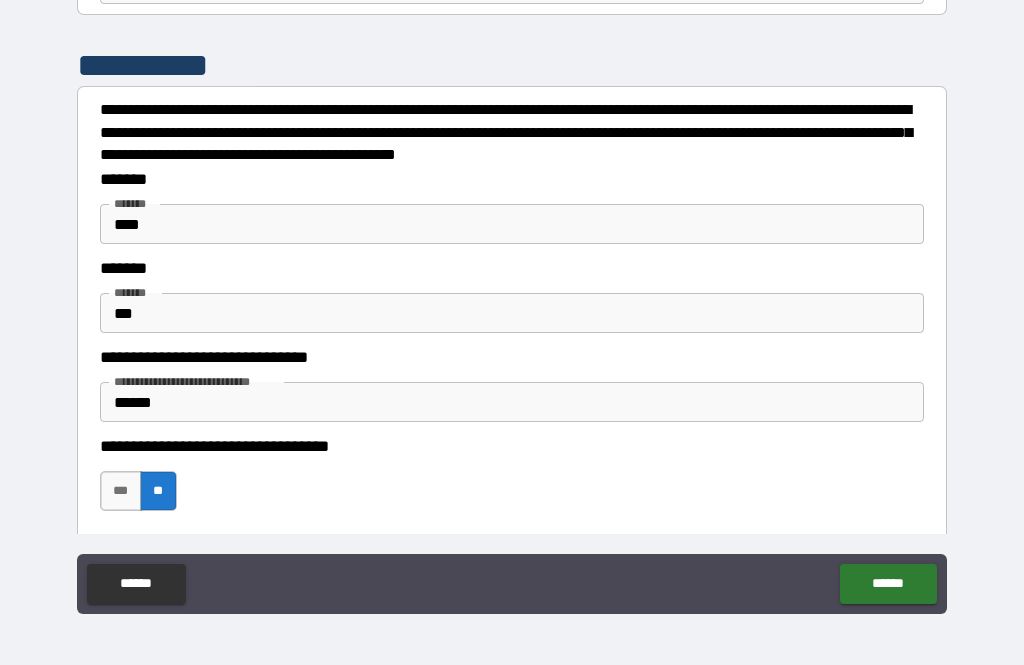 click on "***" at bounding box center [121, 491] 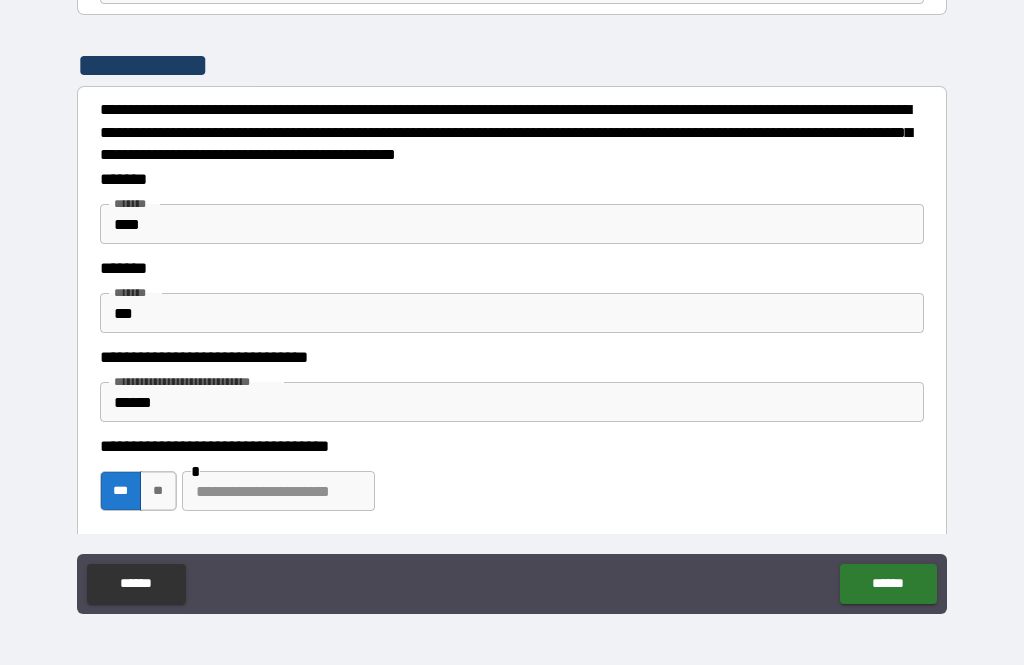 click on "**" at bounding box center [158, 491] 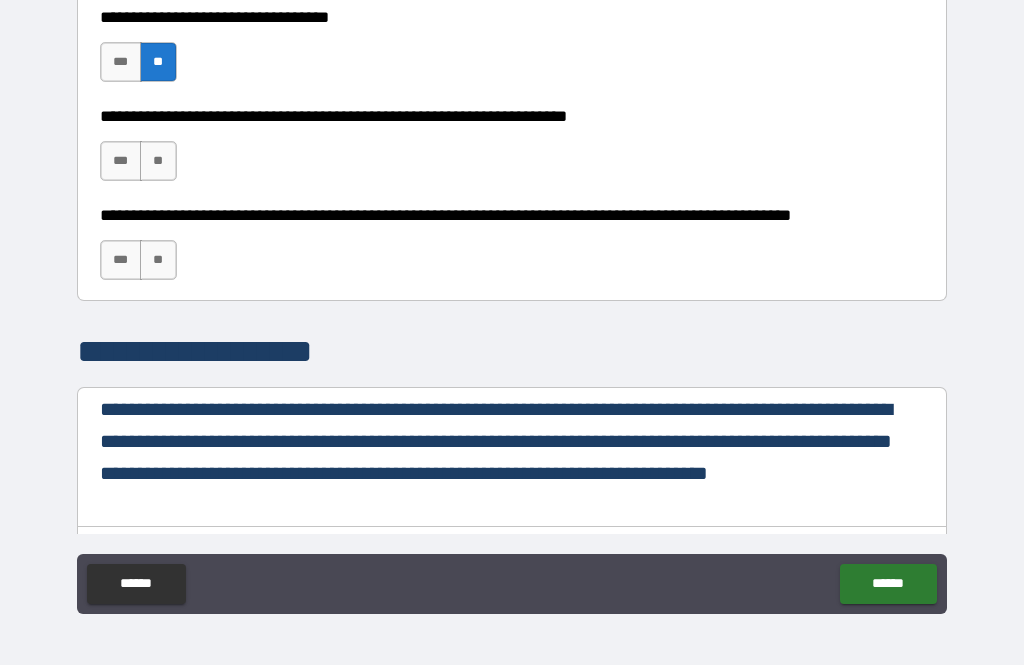 scroll, scrollTop: 648, scrollLeft: 0, axis: vertical 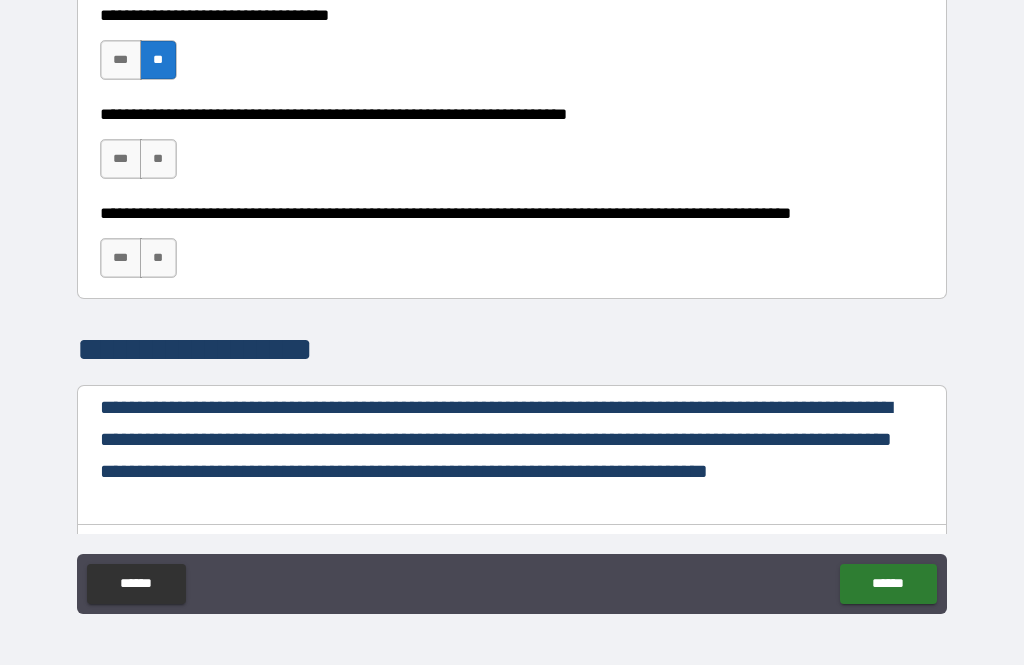 click on "***" at bounding box center [121, 159] 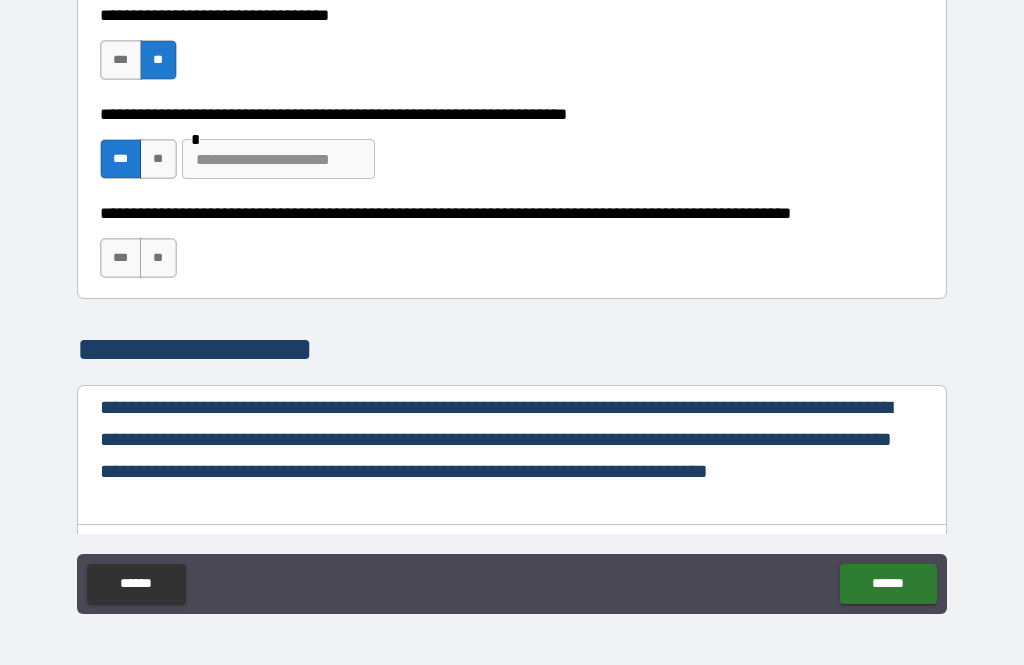 click at bounding box center (278, 159) 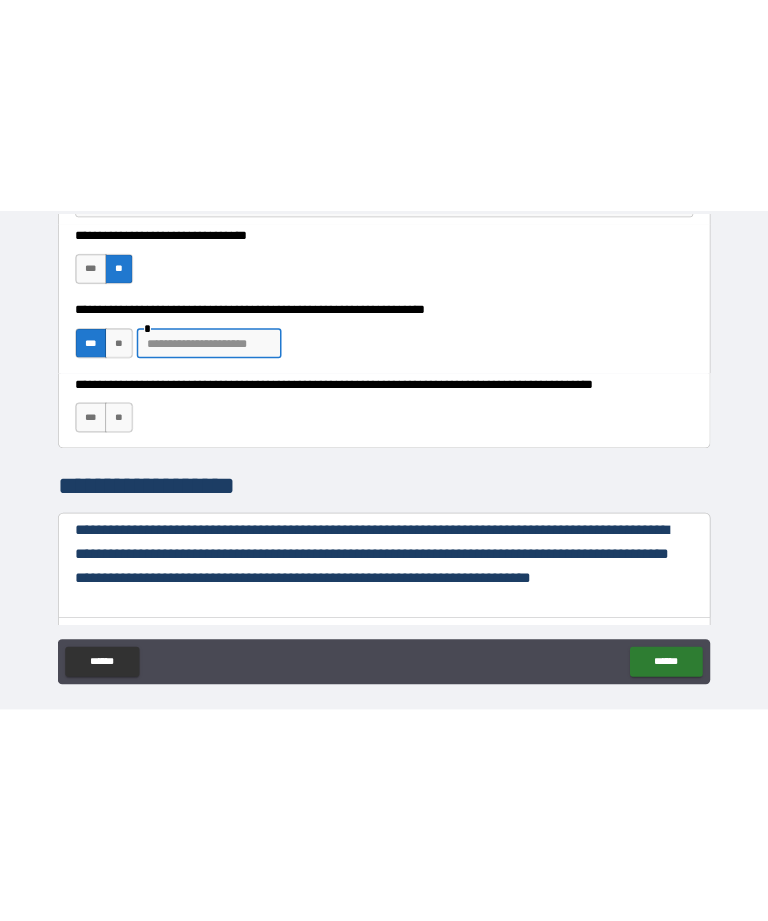 scroll, scrollTop: 0, scrollLeft: 0, axis: both 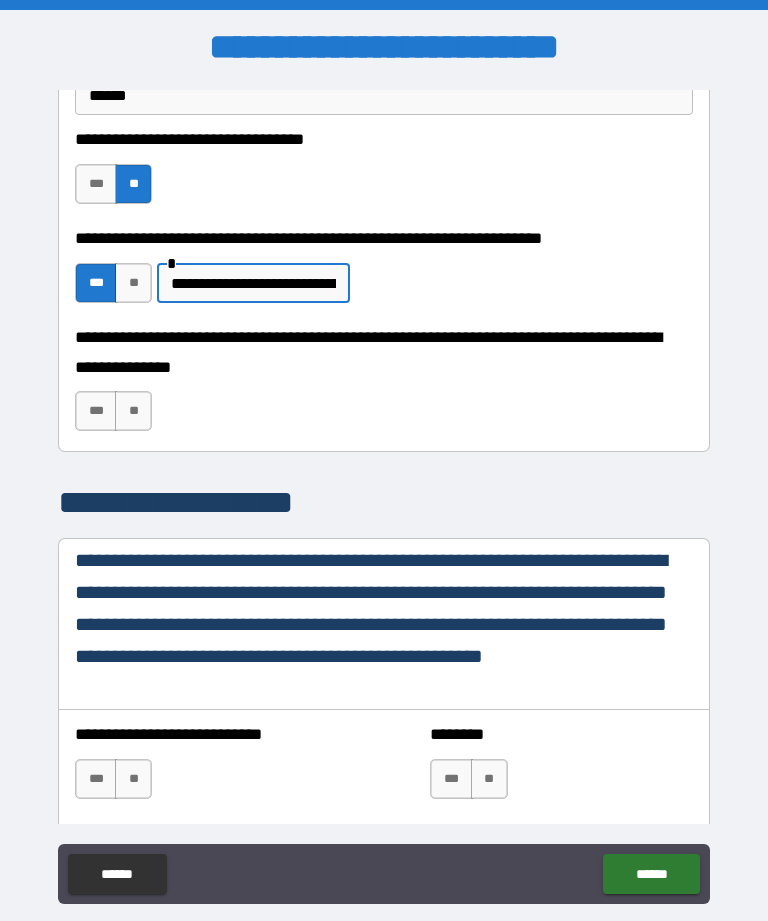 click on "**********" at bounding box center [253, 283] 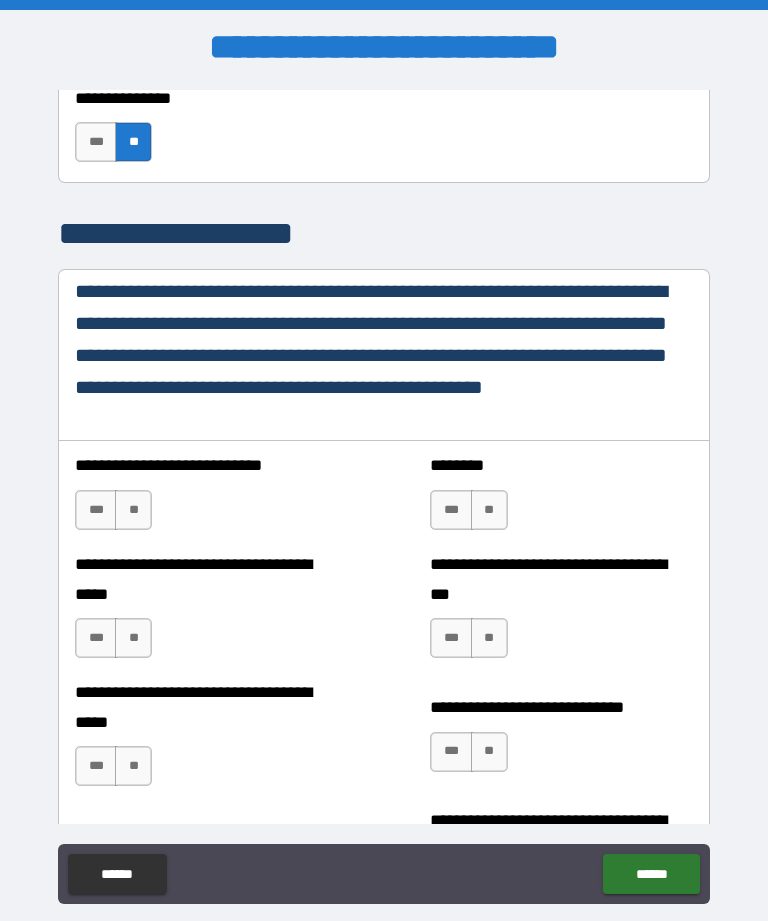 scroll, scrollTop: 918, scrollLeft: 0, axis: vertical 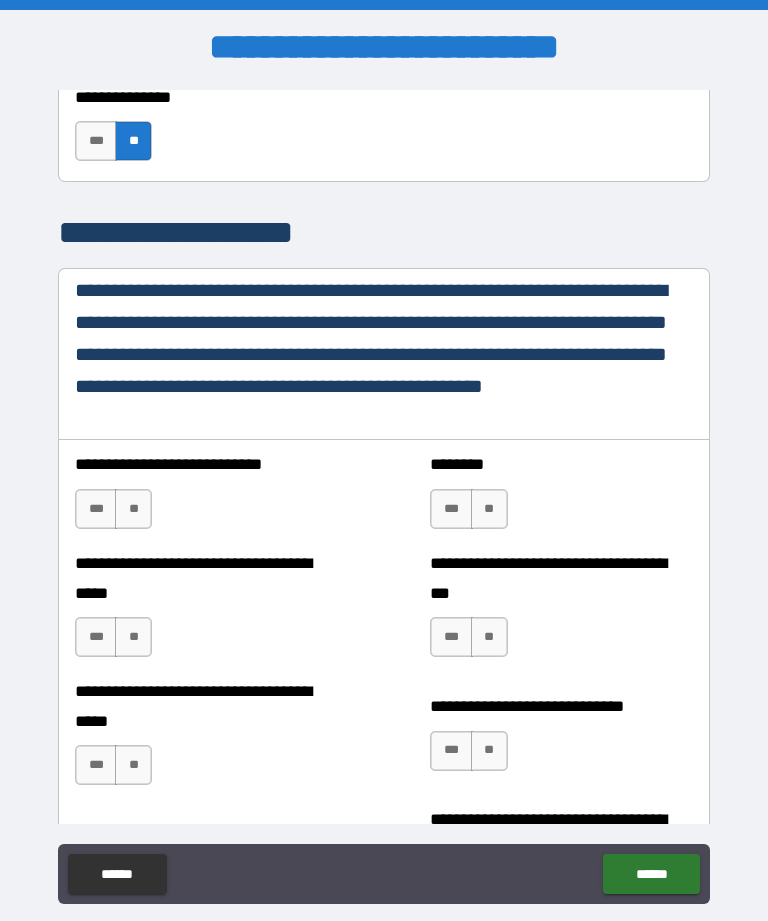 click on "**" at bounding box center [133, 509] 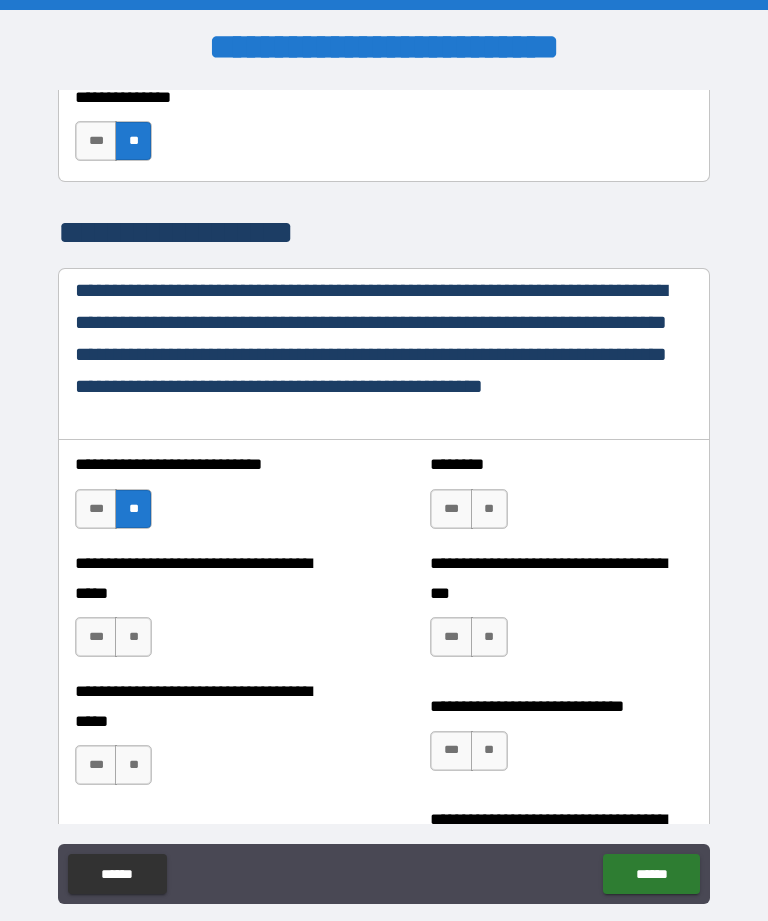 click on "**" at bounding box center (489, 509) 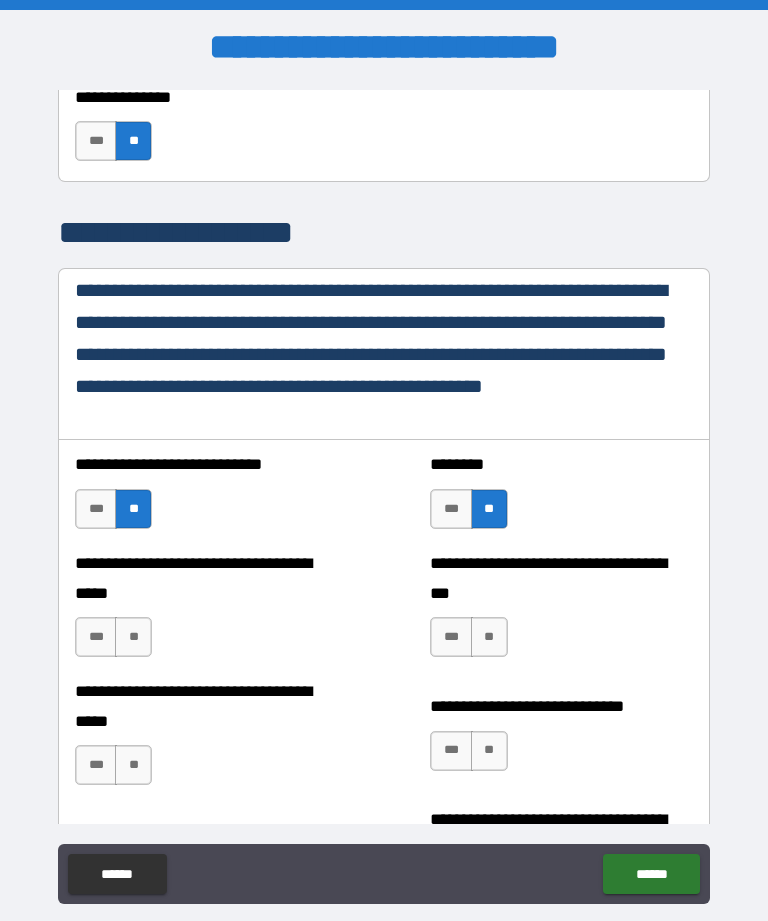 click on "**" at bounding box center (133, 637) 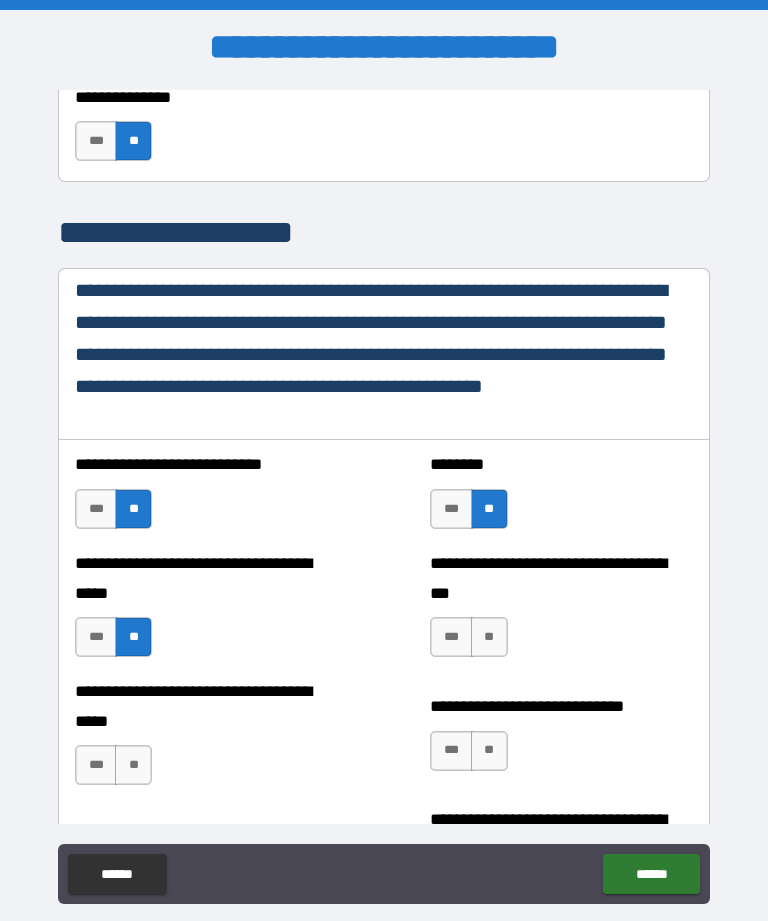 click on "**" at bounding box center [489, 637] 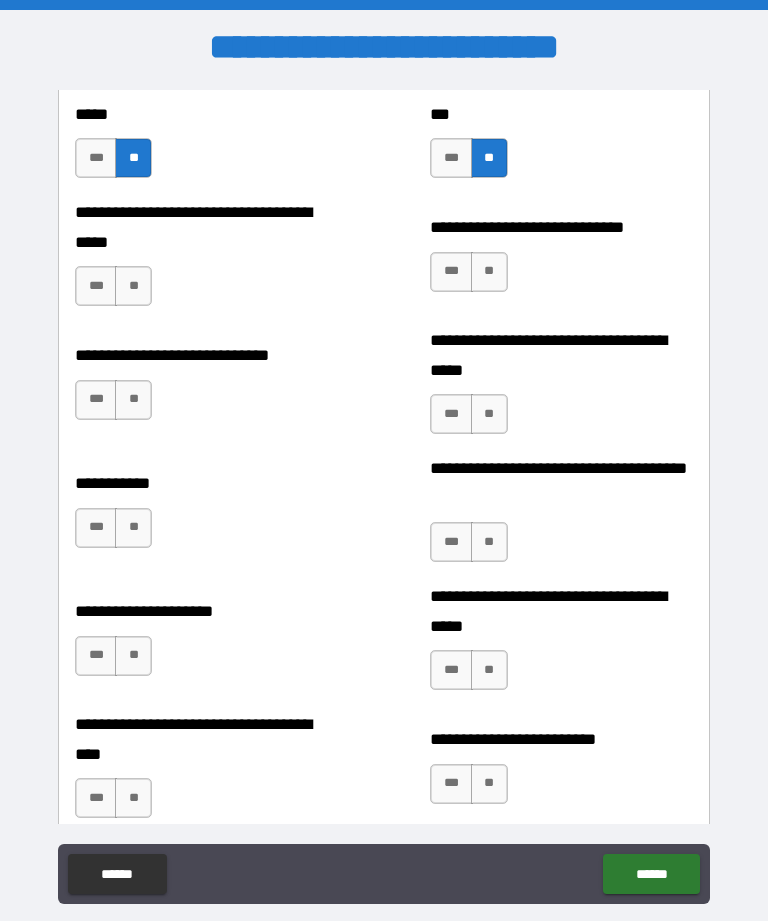 scroll, scrollTop: 1398, scrollLeft: 0, axis: vertical 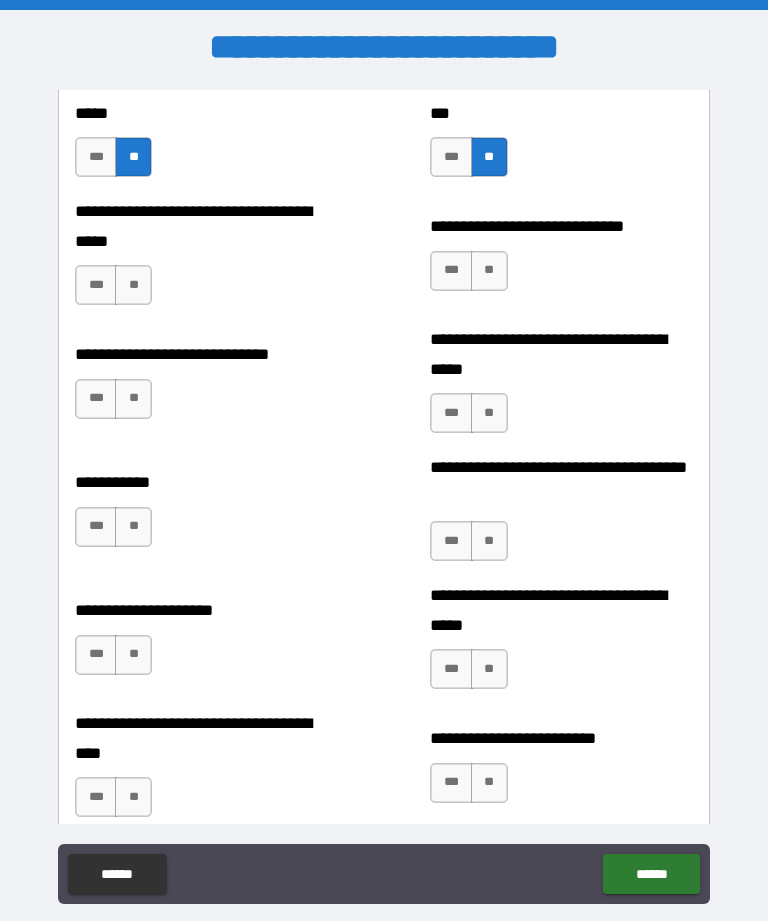 click on "**" at bounding box center [133, 285] 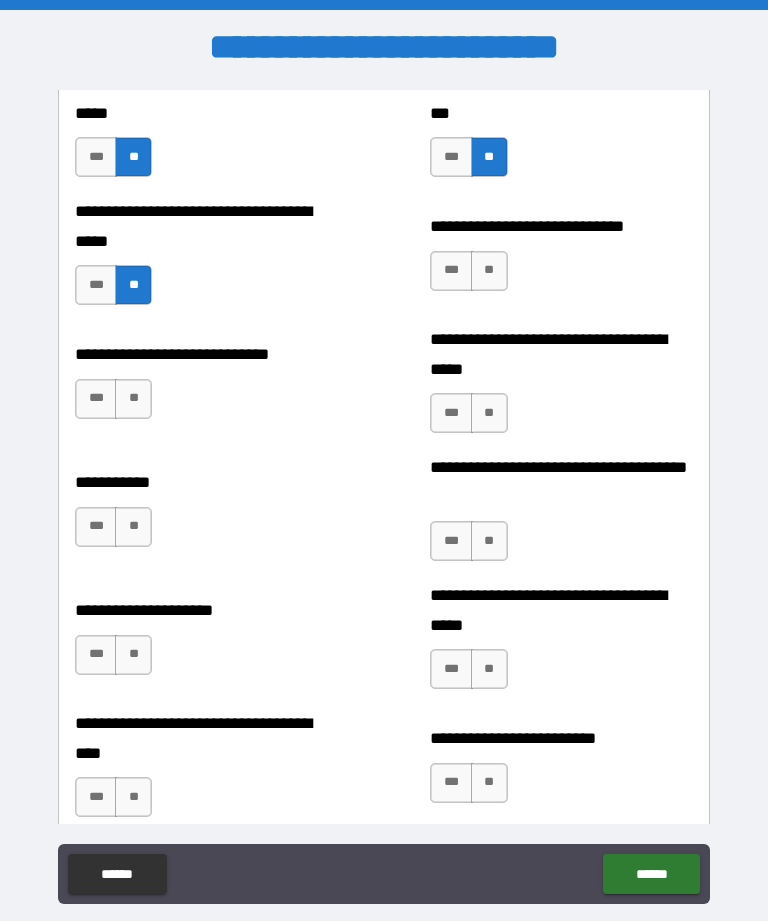 click on "**********" at bounding box center (561, 261) 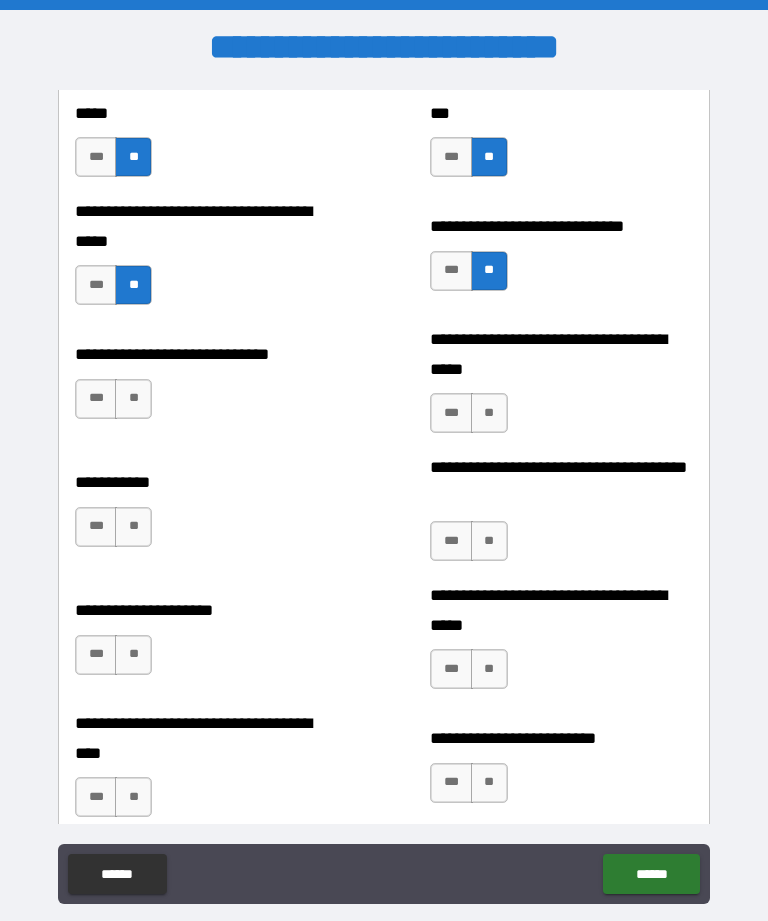 click on "**" at bounding box center [489, 413] 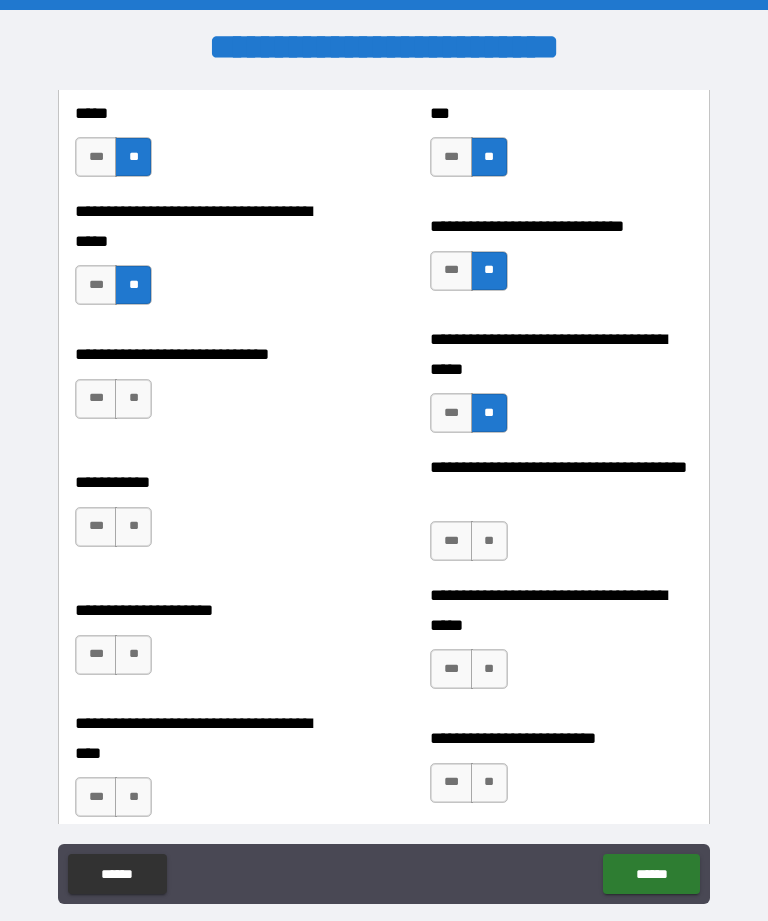 click on "**" at bounding box center (133, 399) 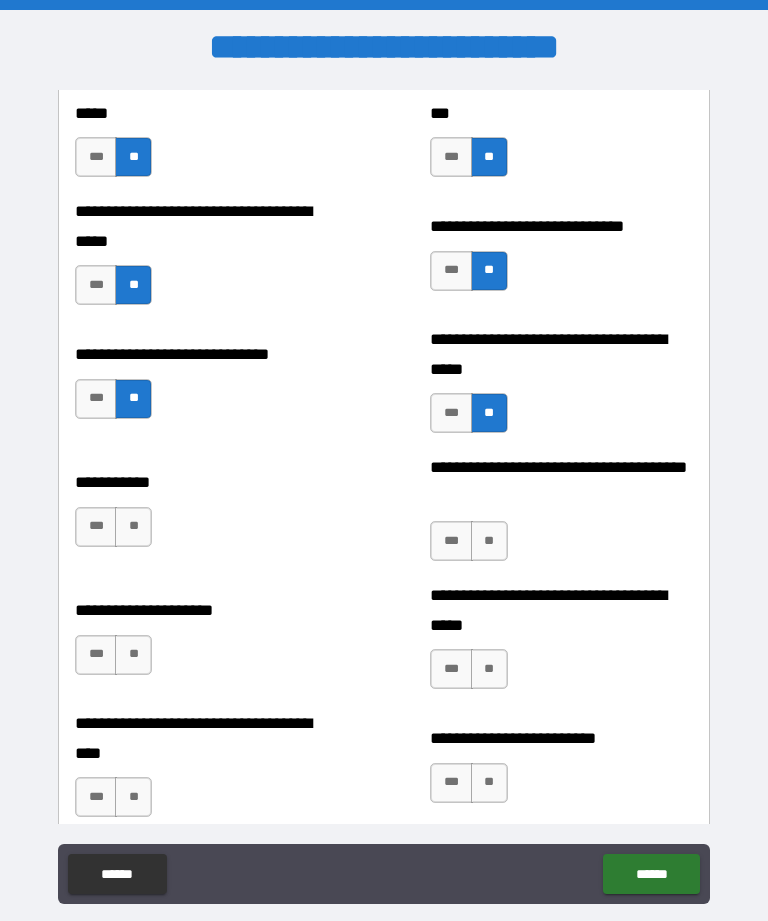 click on "**" at bounding box center [133, 527] 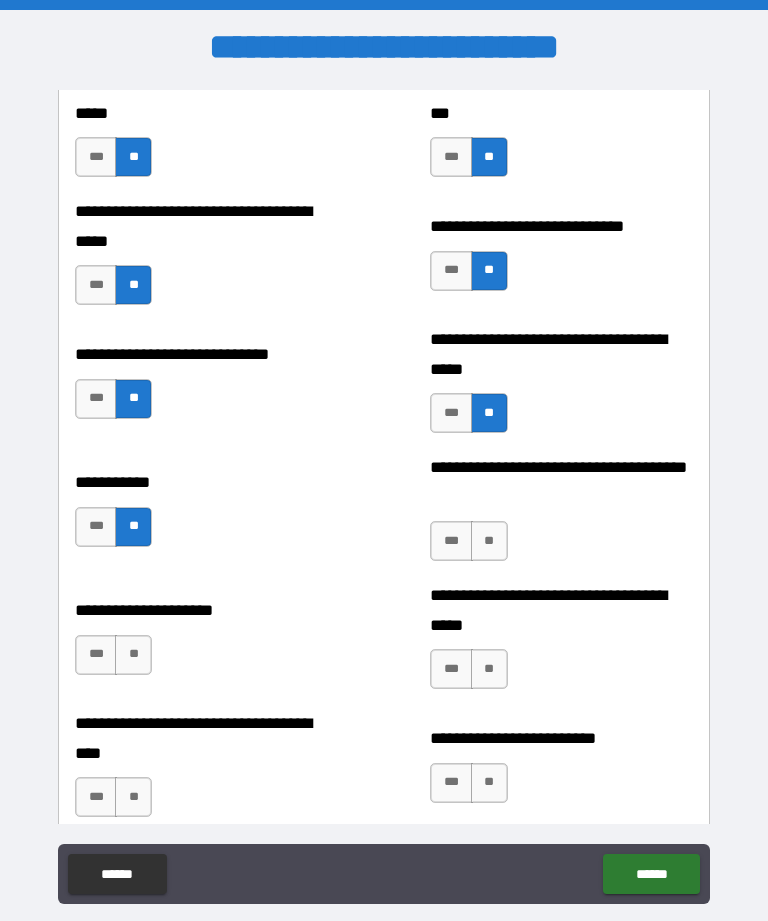 click on "**" at bounding box center (489, 541) 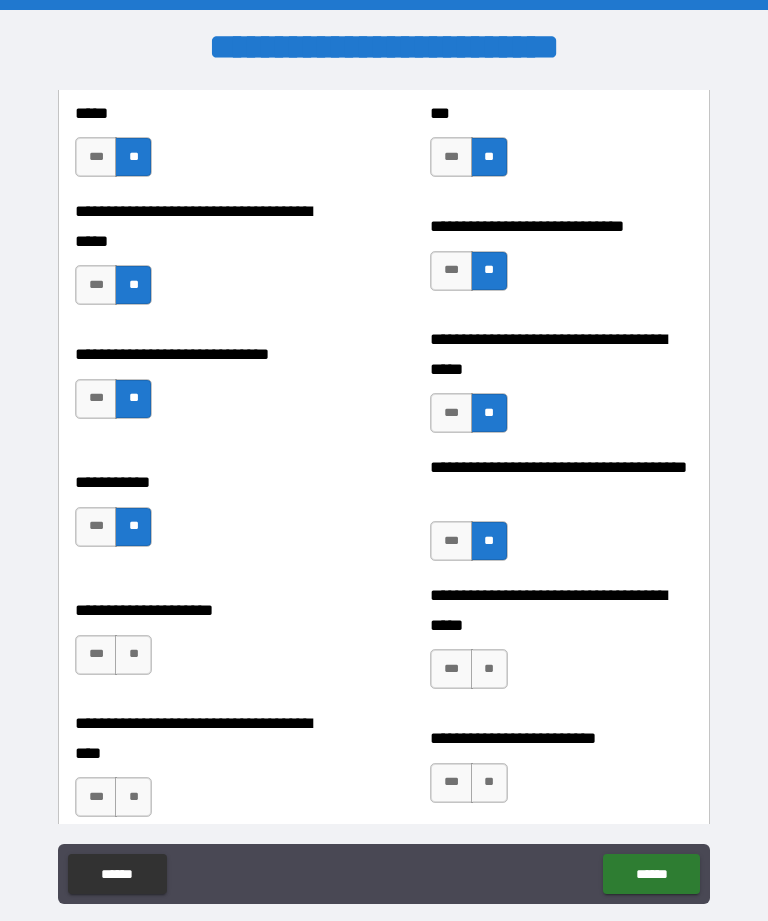 click on "**" at bounding box center [489, 669] 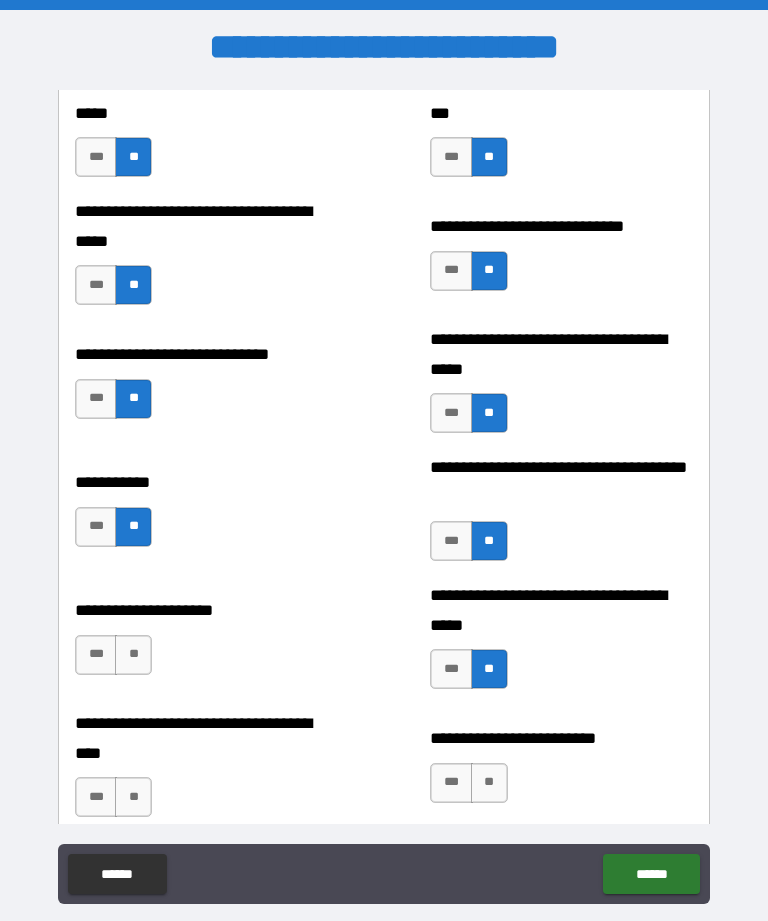 click on "**" at bounding box center [133, 655] 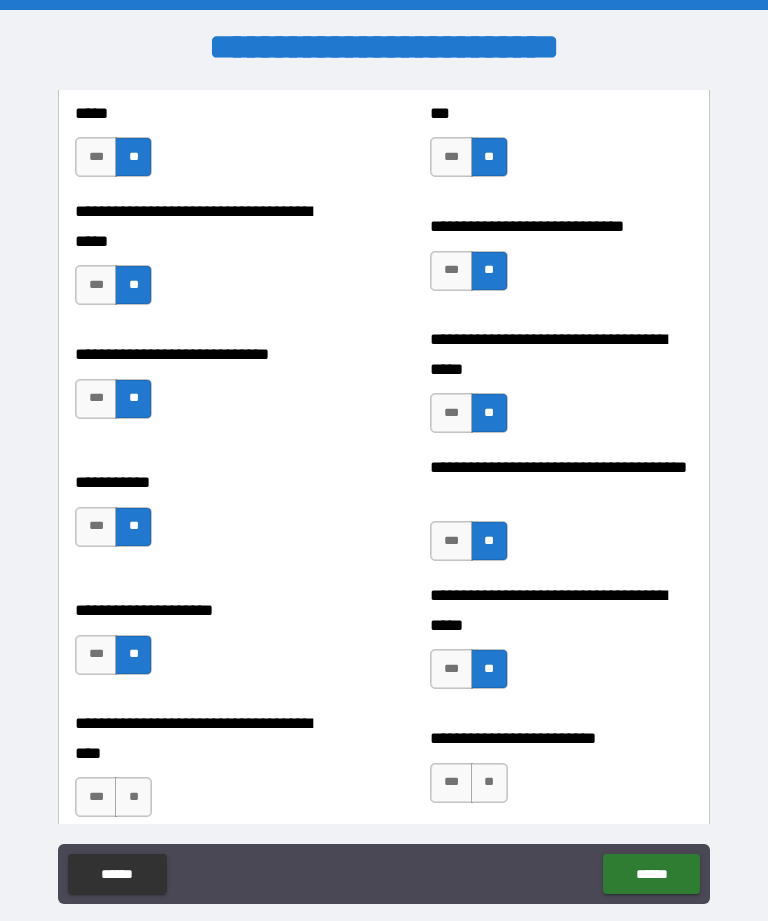 click on "**" at bounding box center [489, 783] 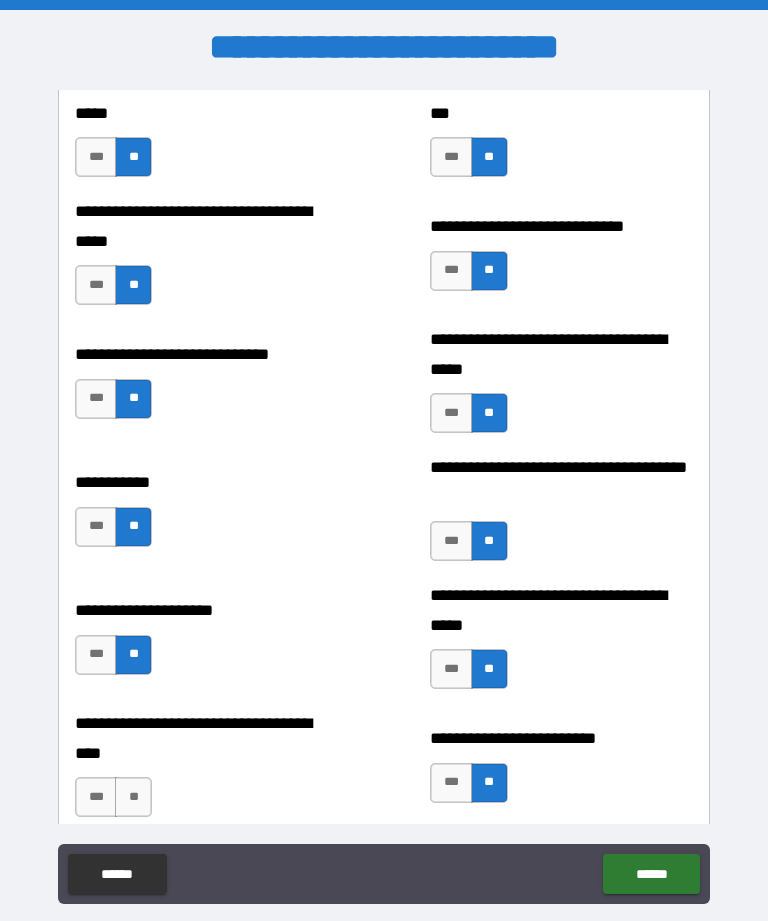 click on "**" at bounding box center [133, 797] 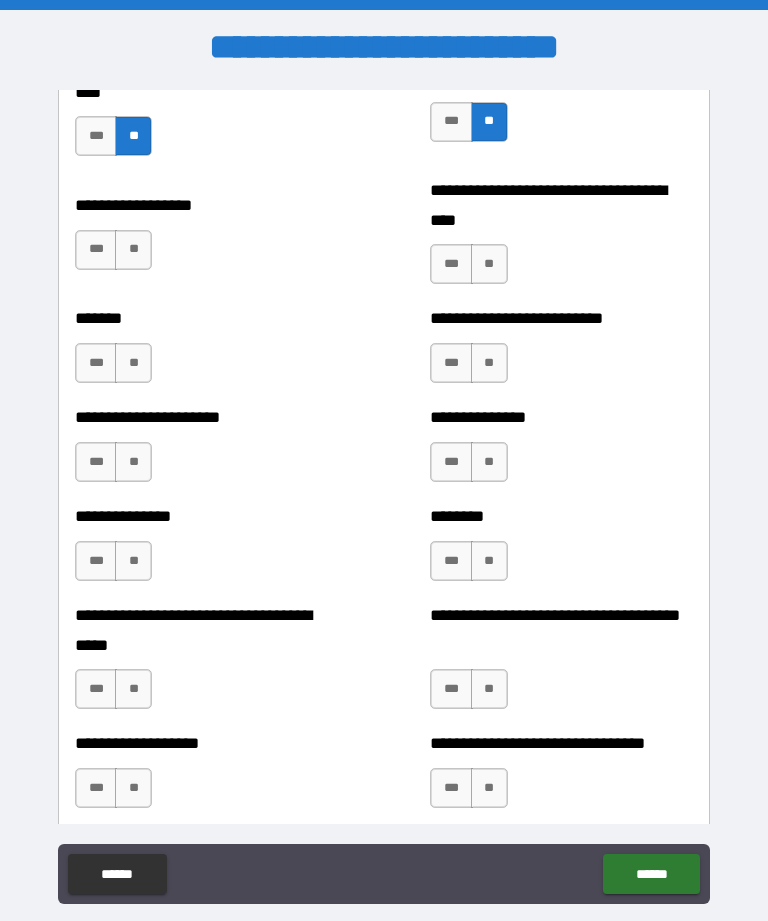 scroll, scrollTop: 2060, scrollLeft: 0, axis: vertical 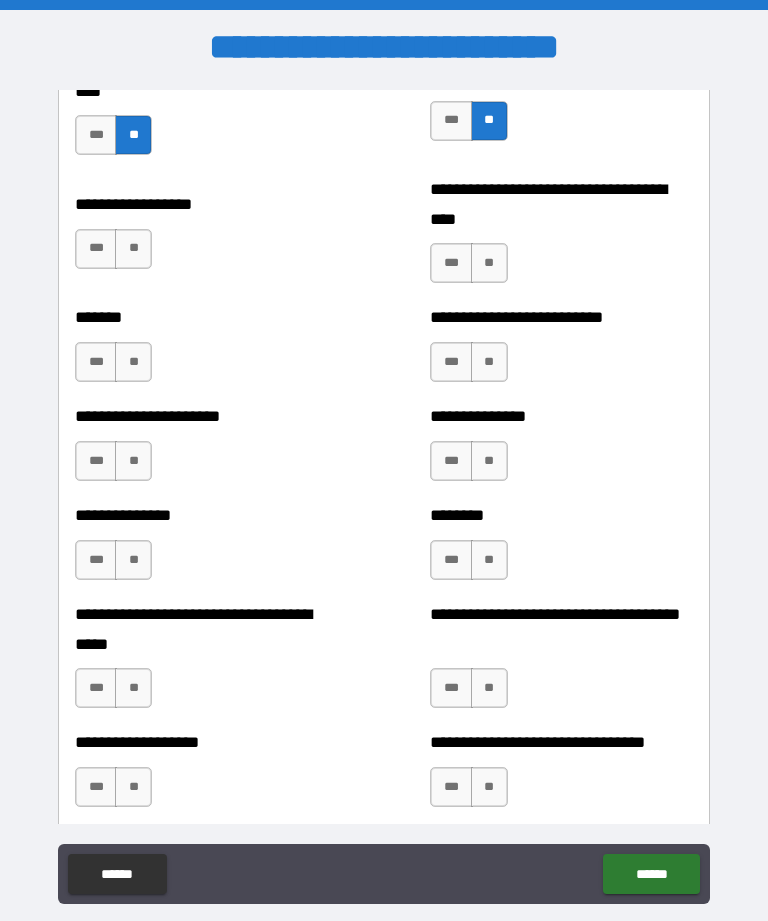 click on "**" at bounding box center (489, 263) 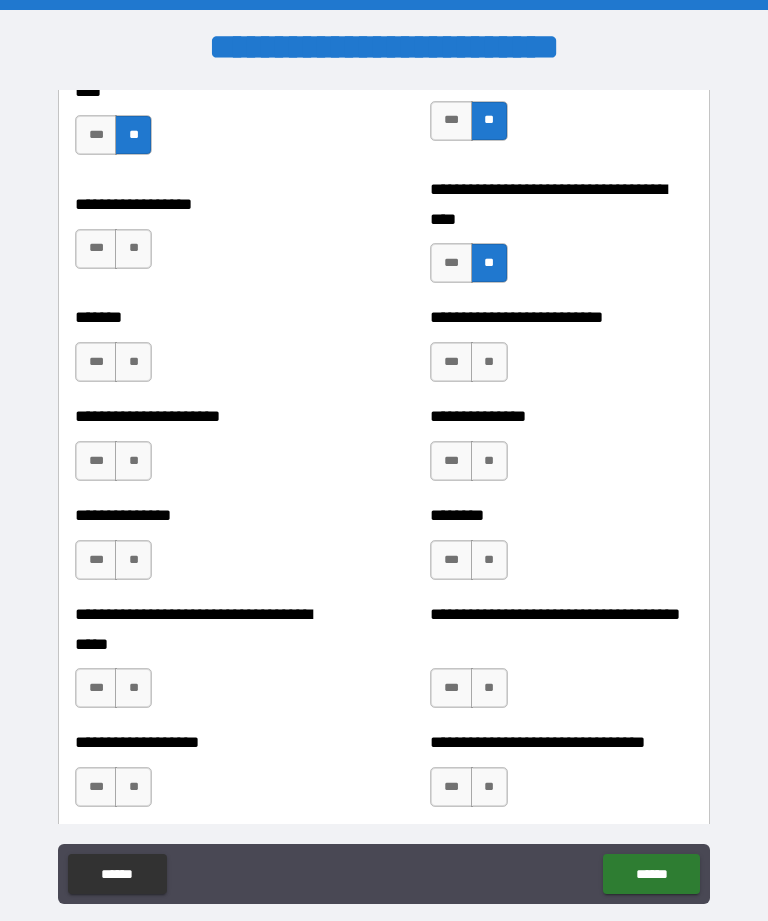 click on "**" at bounding box center [133, 249] 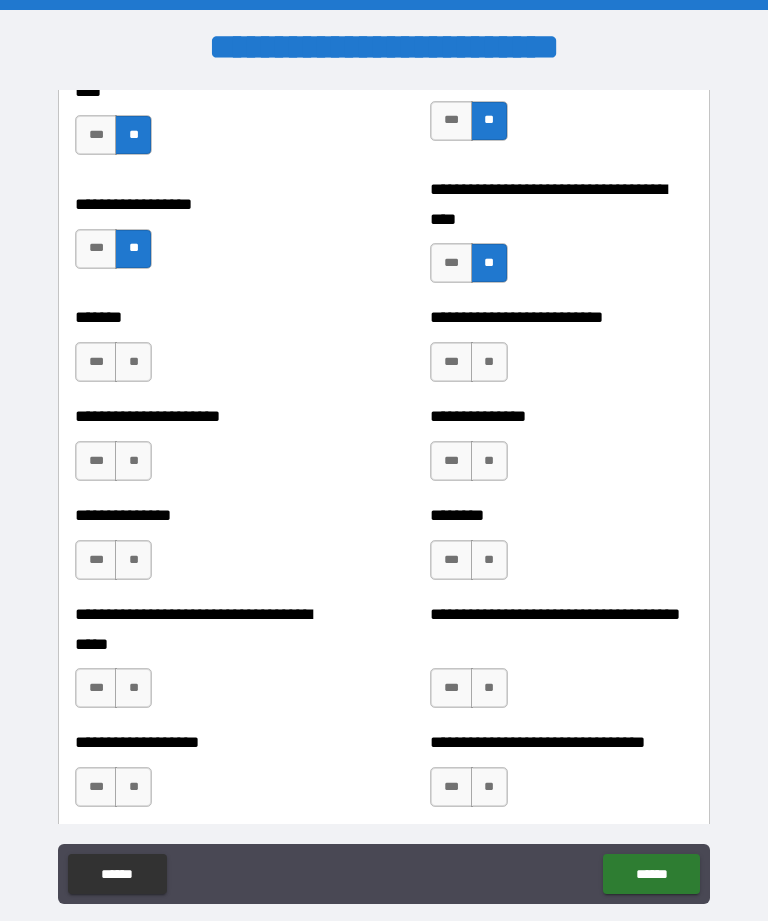 click on "**" at bounding box center [133, 362] 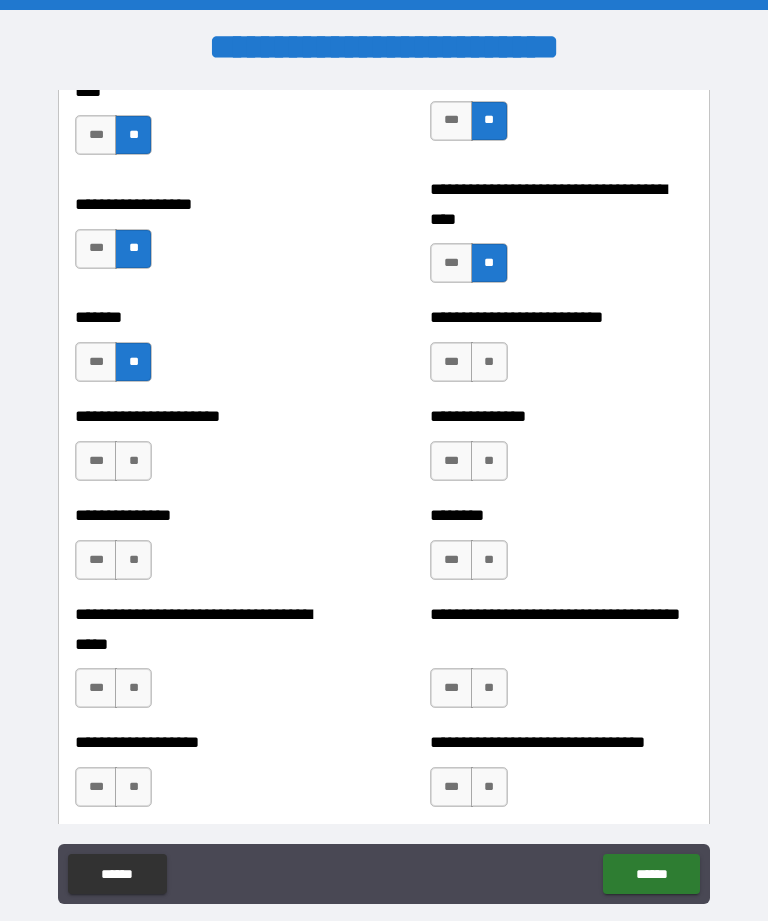 click on "**" at bounding box center [489, 362] 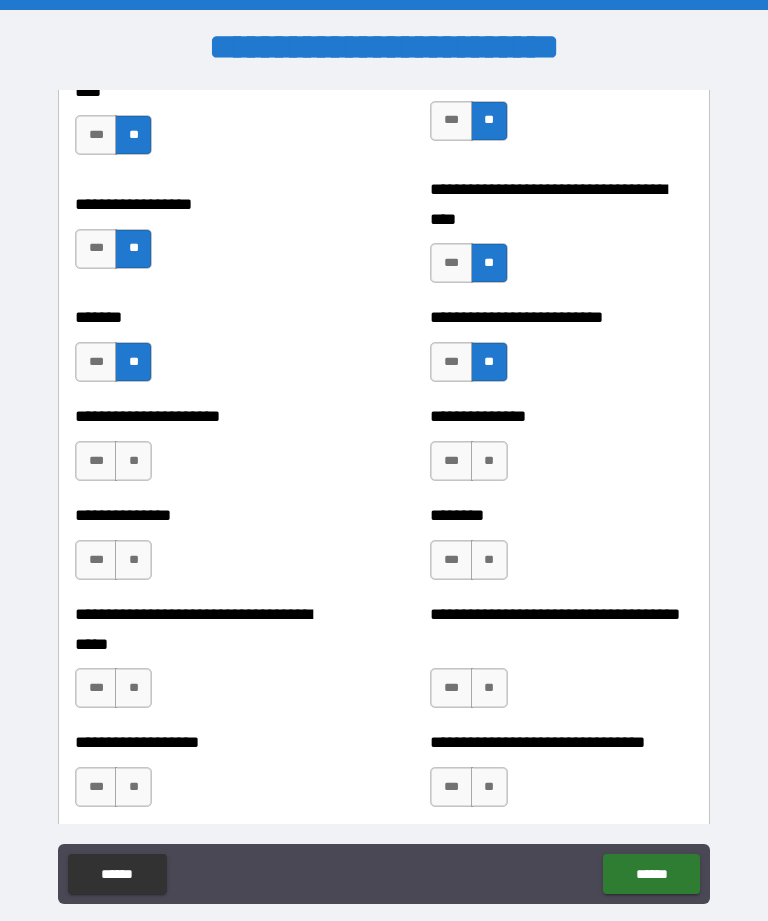 click on "**" at bounding box center [489, 461] 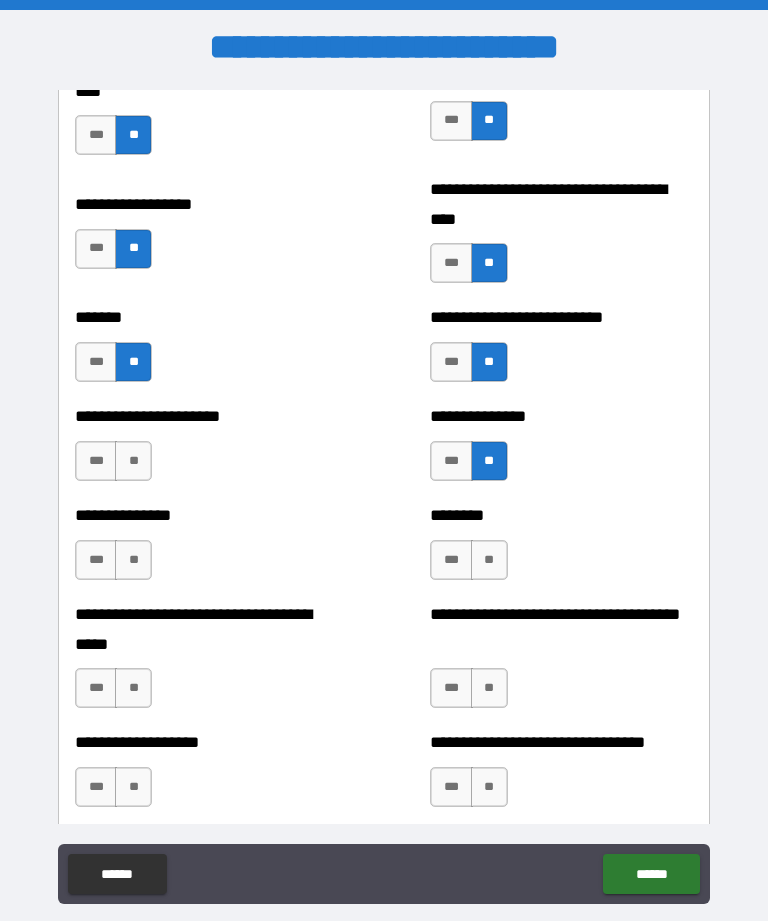 click on "**" at bounding box center (133, 461) 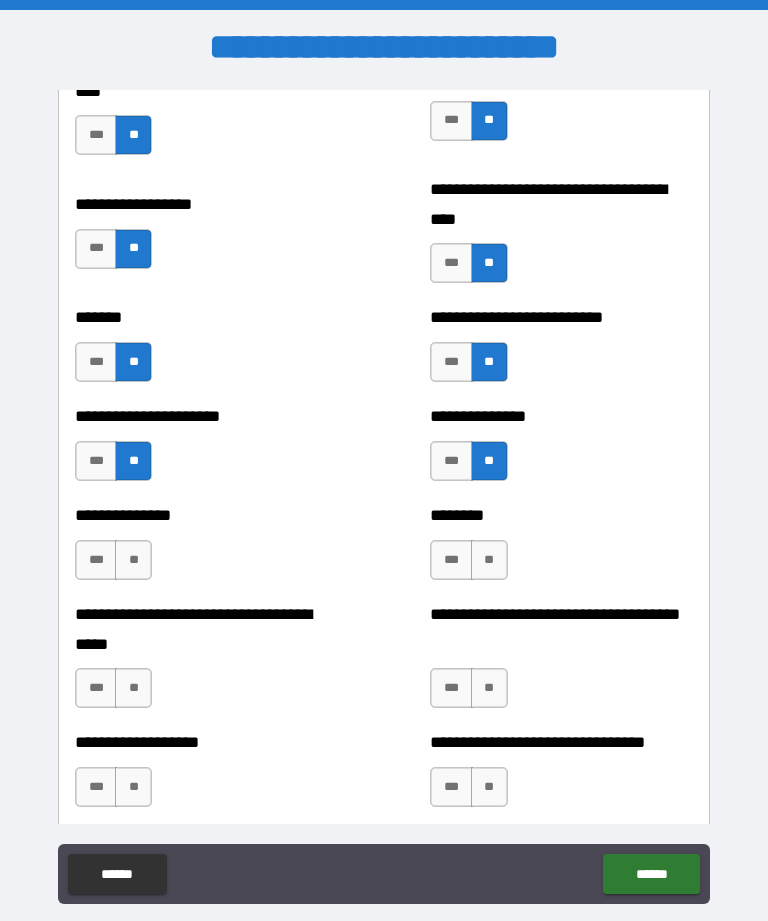 click on "***" at bounding box center (96, 461) 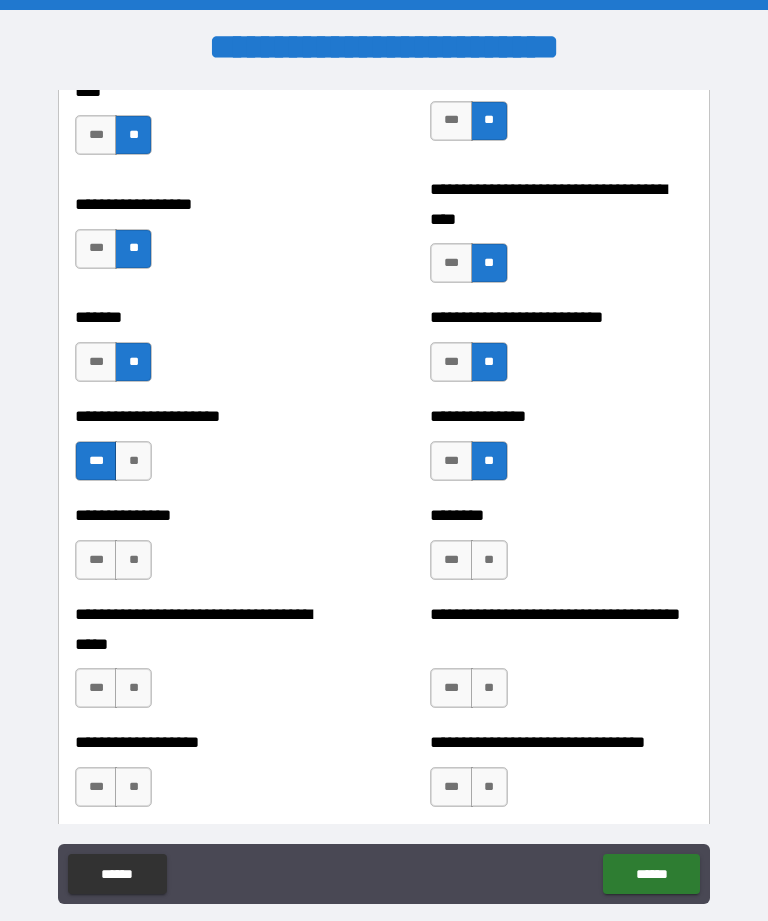 click on "**" at bounding box center (133, 461) 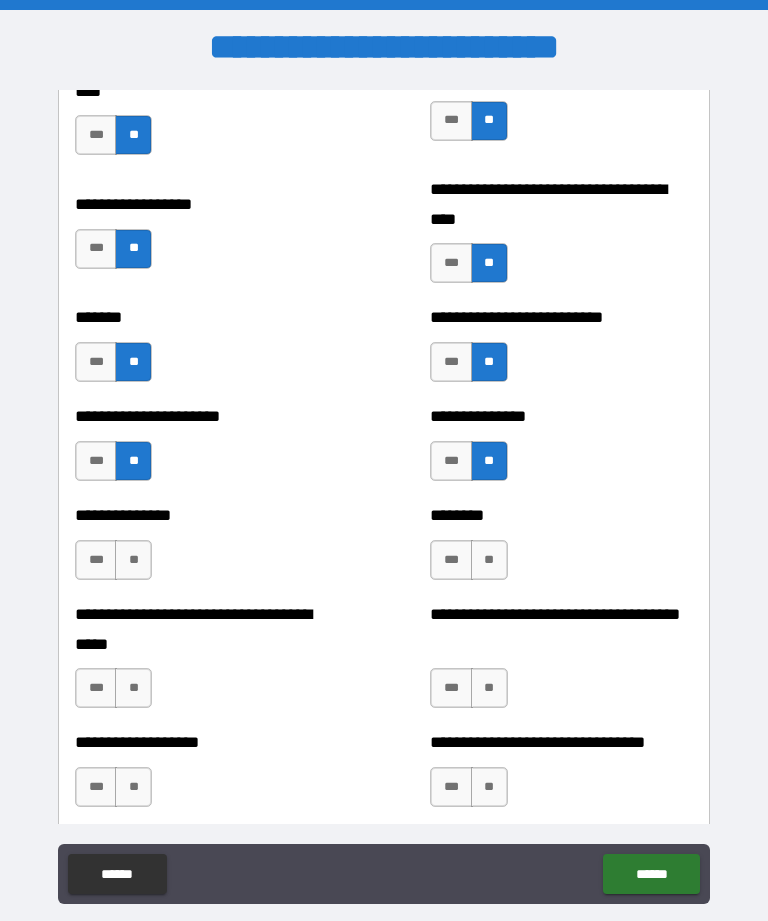 click on "**" at bounding box center [133, 560] 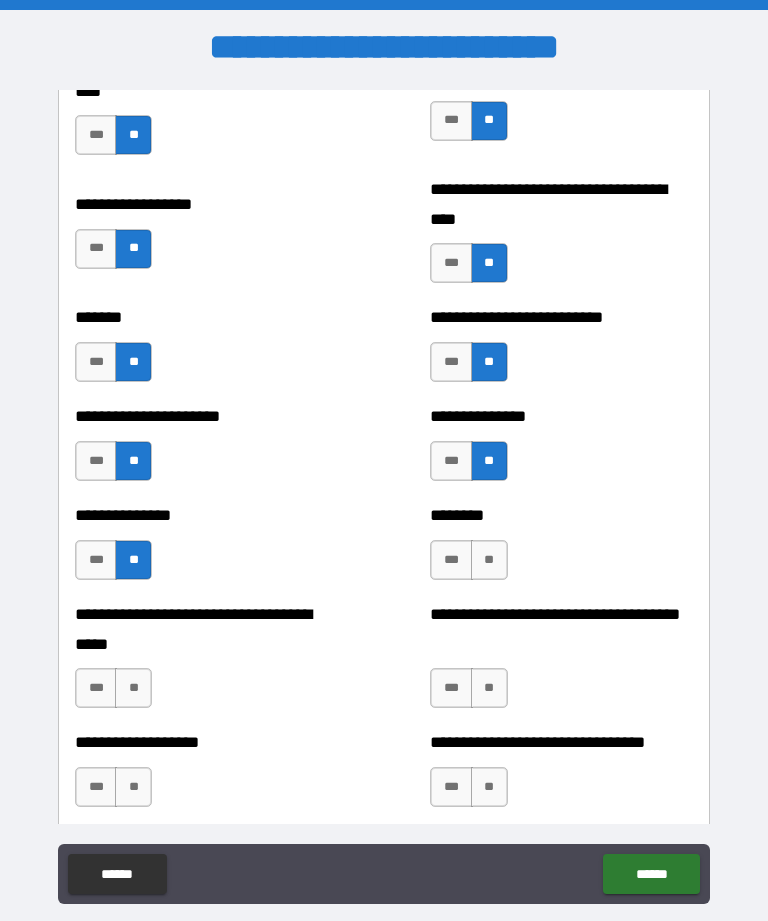 click on "**" at bounding box center [489, 560] 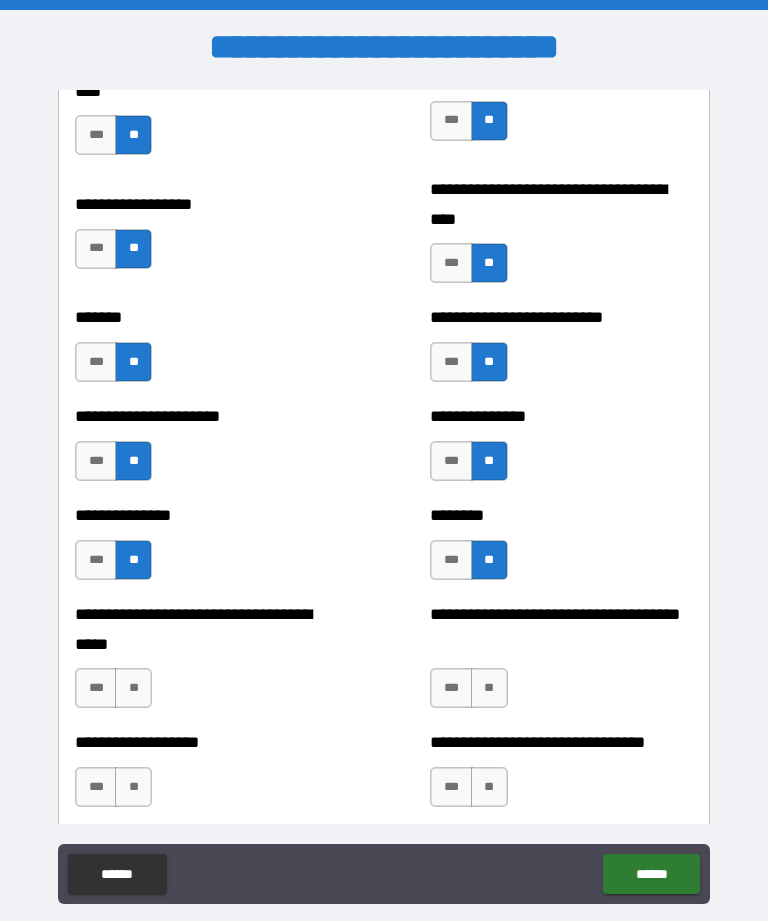 click on "**" at bounding box center (489, 688) 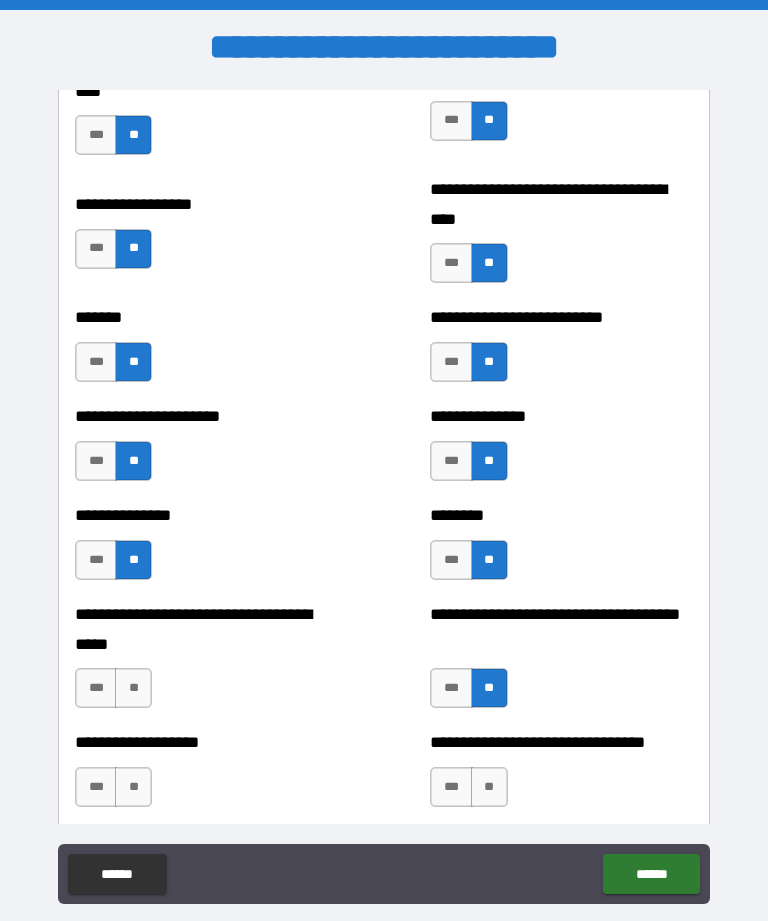 click on "***" at bounding box center [451, 688] 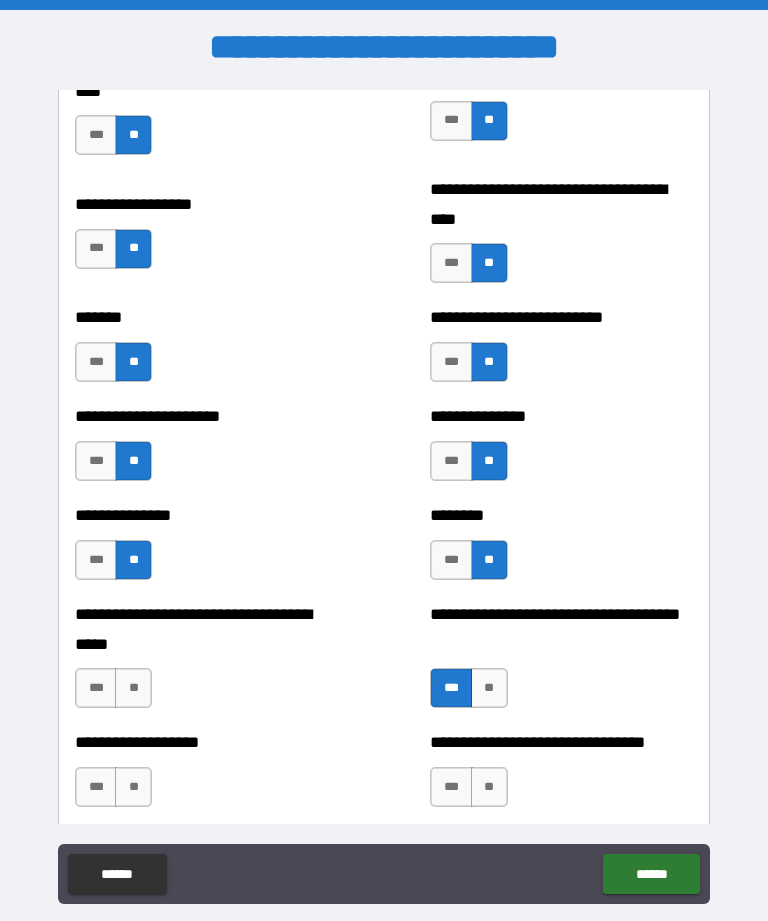 click on "**" at bounding box center [489, 688] 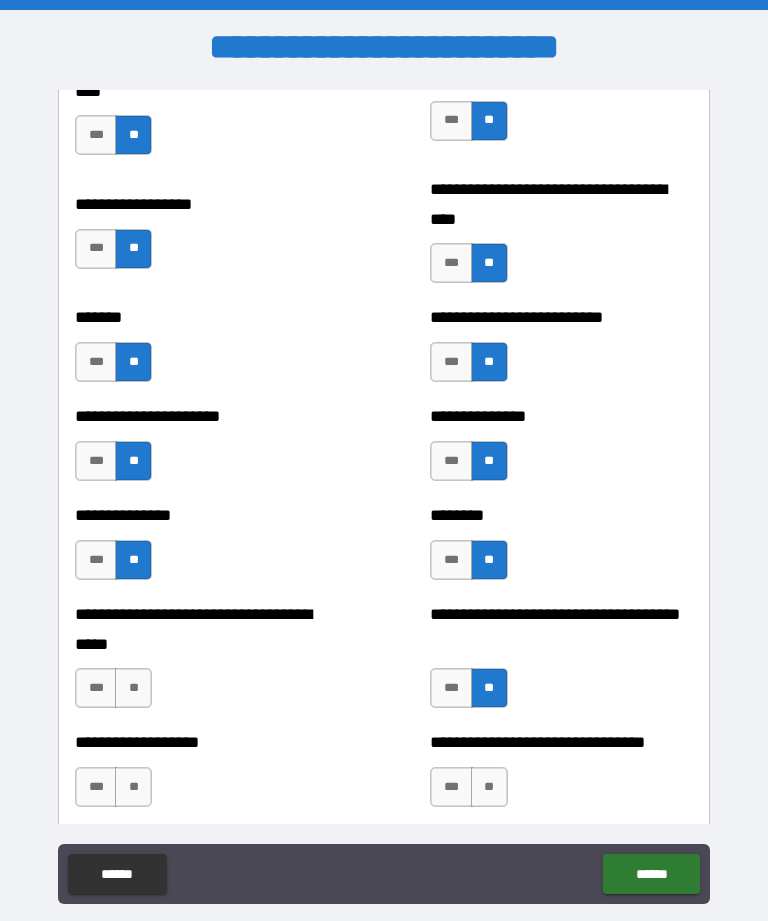 click on "***" at bounding box center (451, 688) 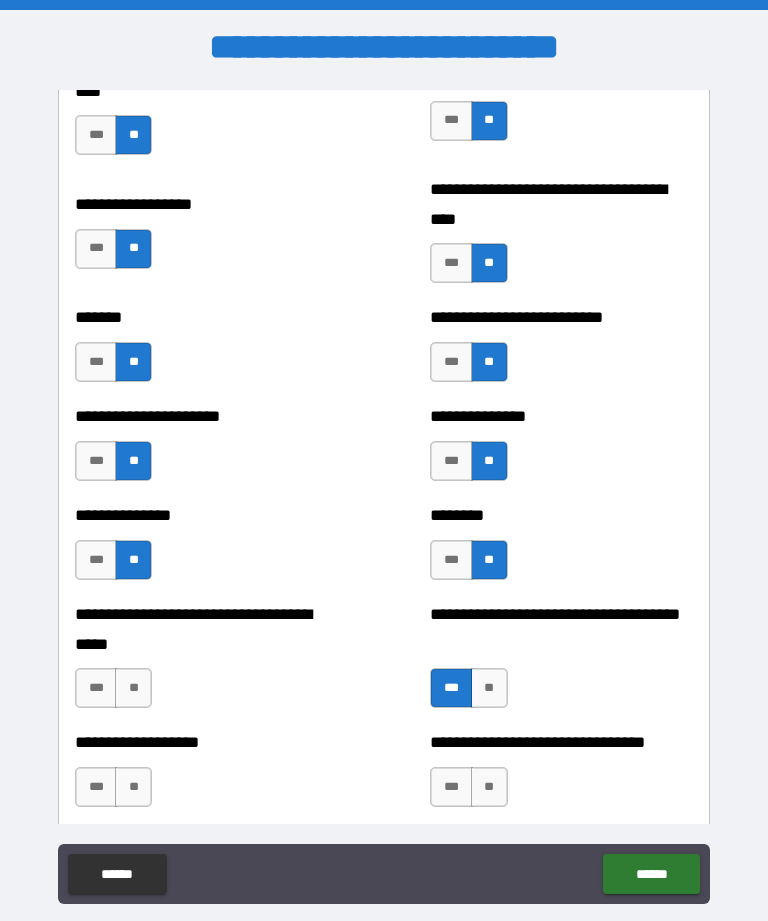click on "**" at bounding box center [489, 787] 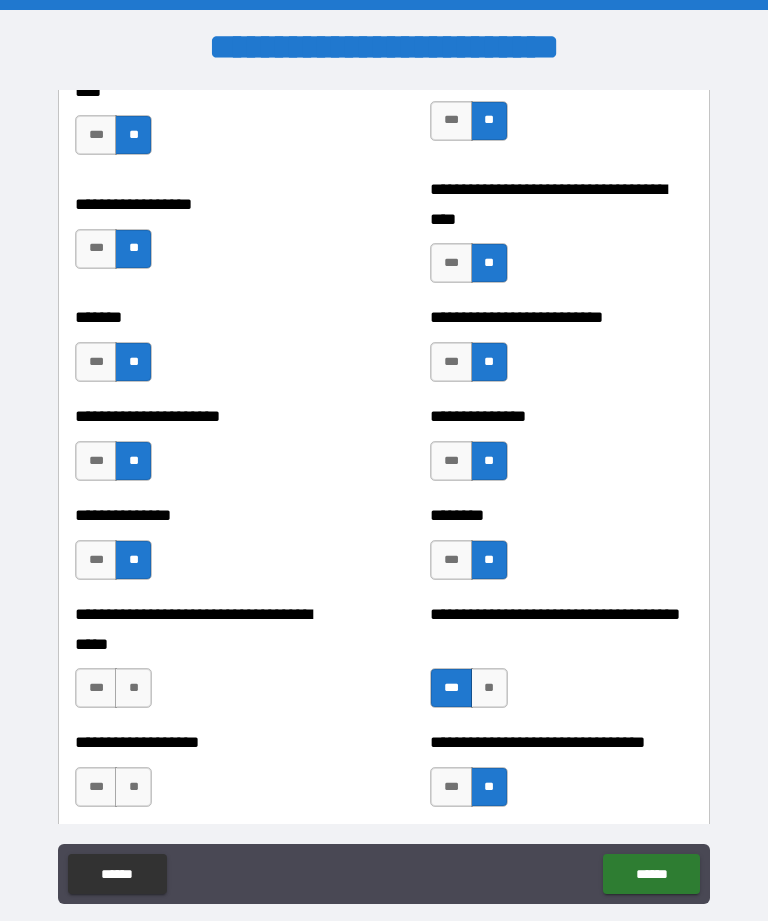 click on "**" at bounding box center [133, 787] 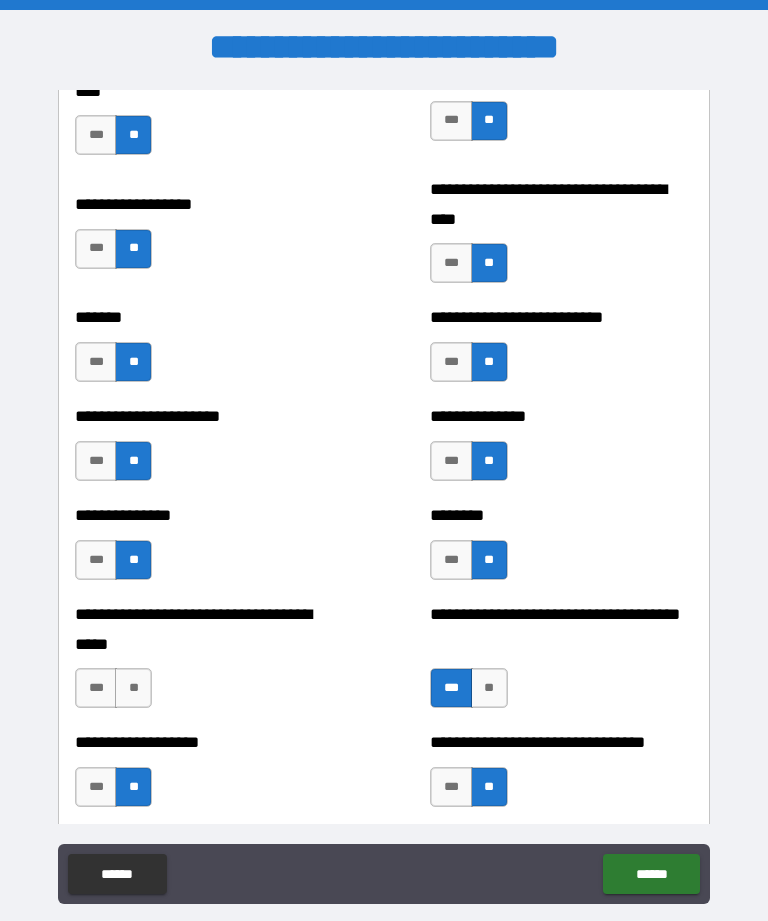 click on "**" at bounding box center [133, 688] 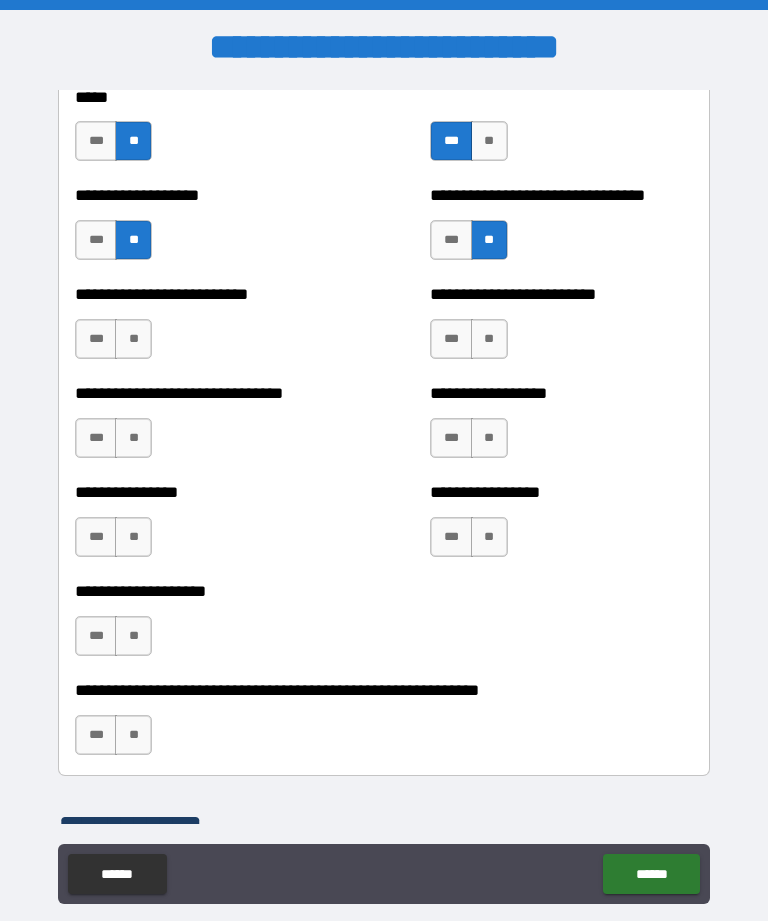 scroll, scrollTop: 2609, scrollLeft: 0, axis: vertical 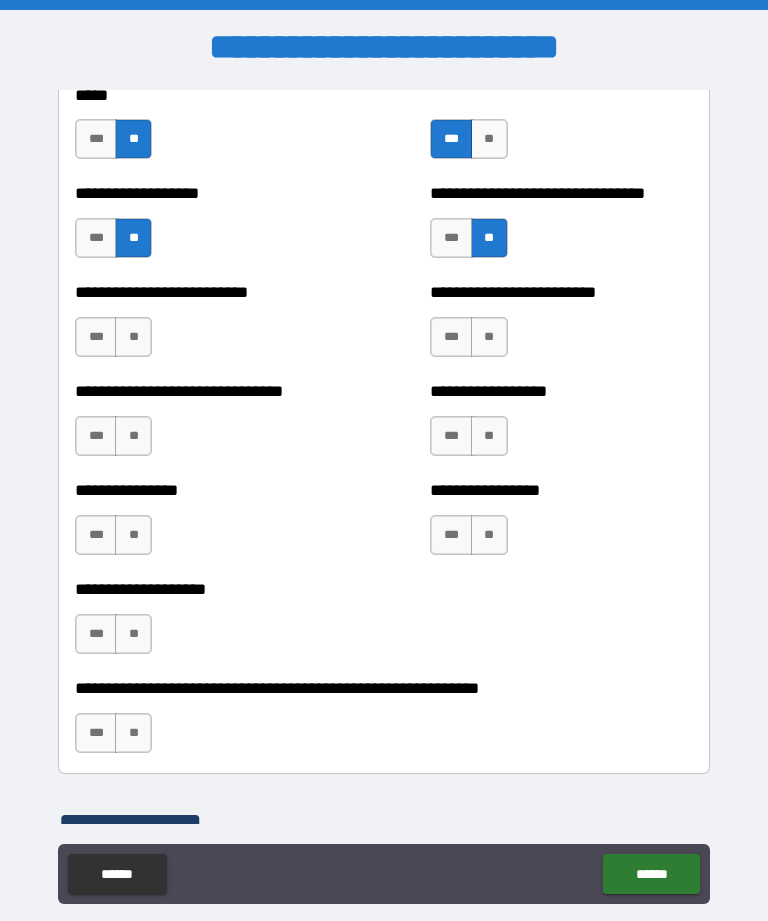 click on "**" at bounding box center (133, 337) 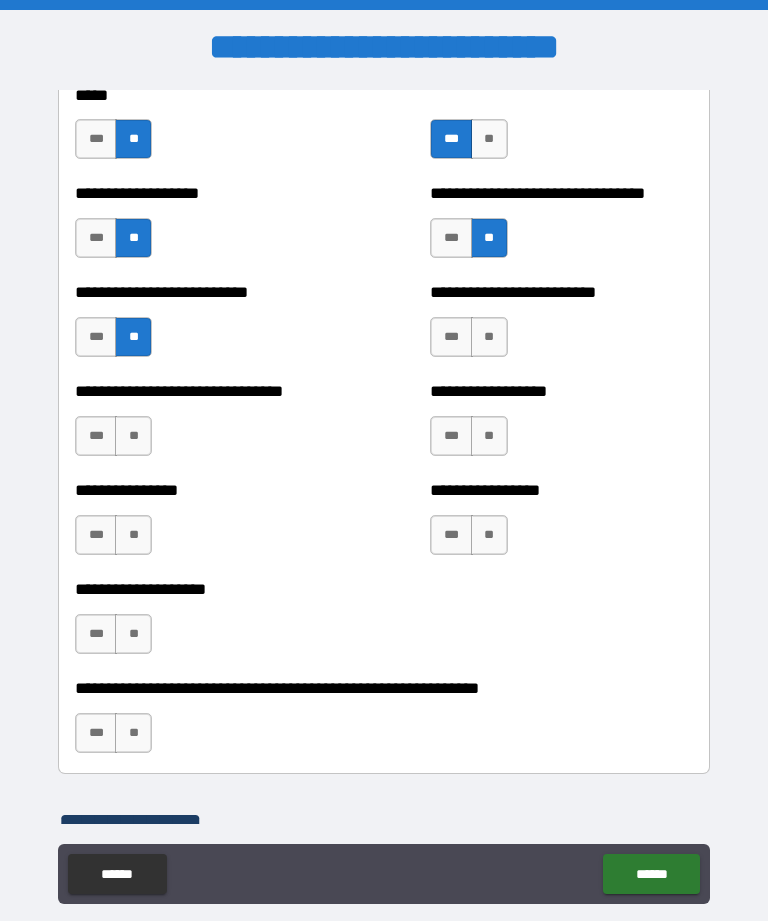 click on "**" at bounding box center (489, 337) 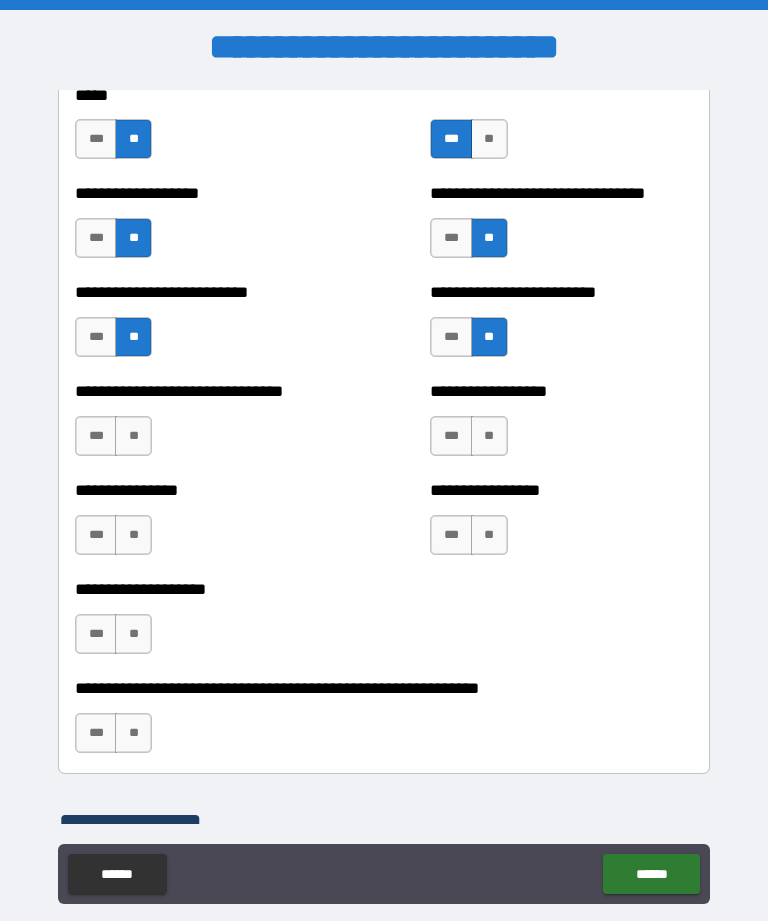 click on "**" at bounding box center [489, 436] 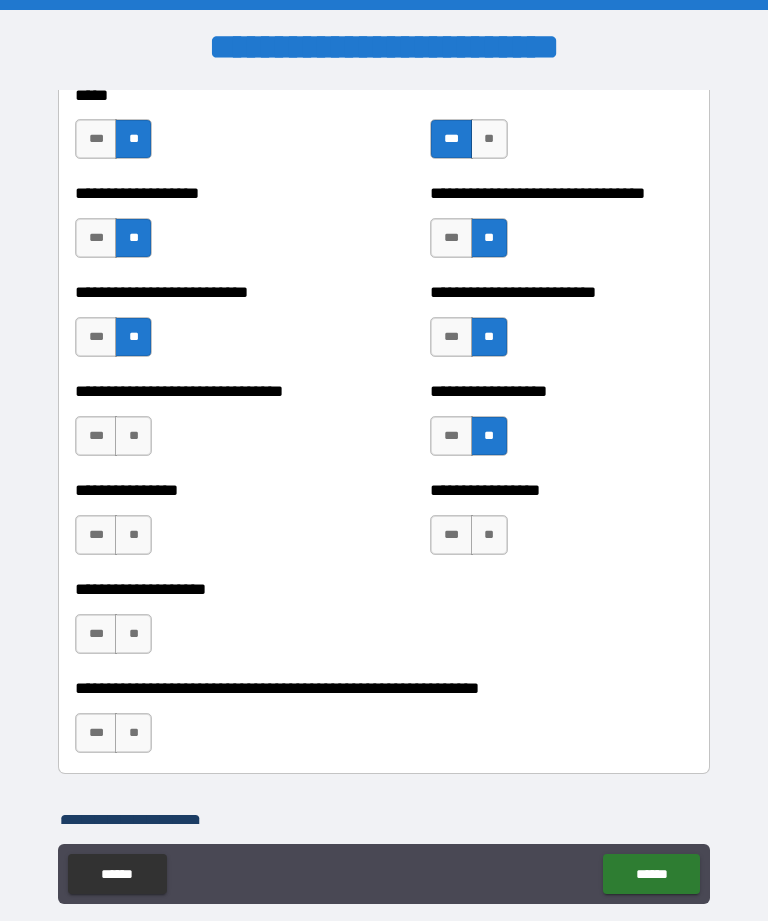click on "**" at bounding box center [489, 535] 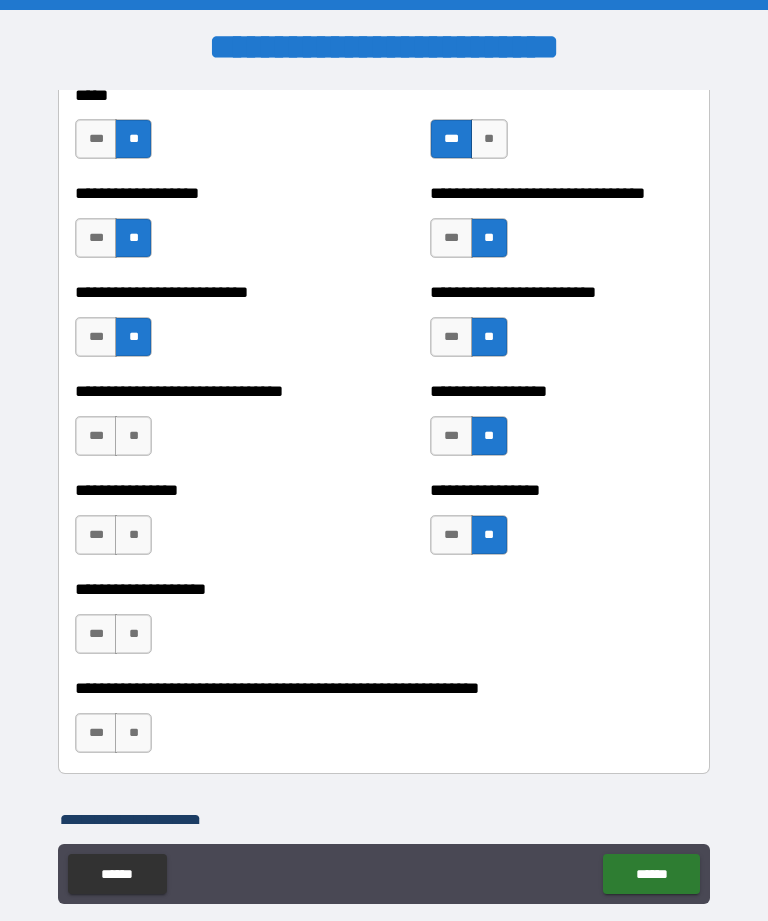 click on "**" at bounding box center (133, 634) 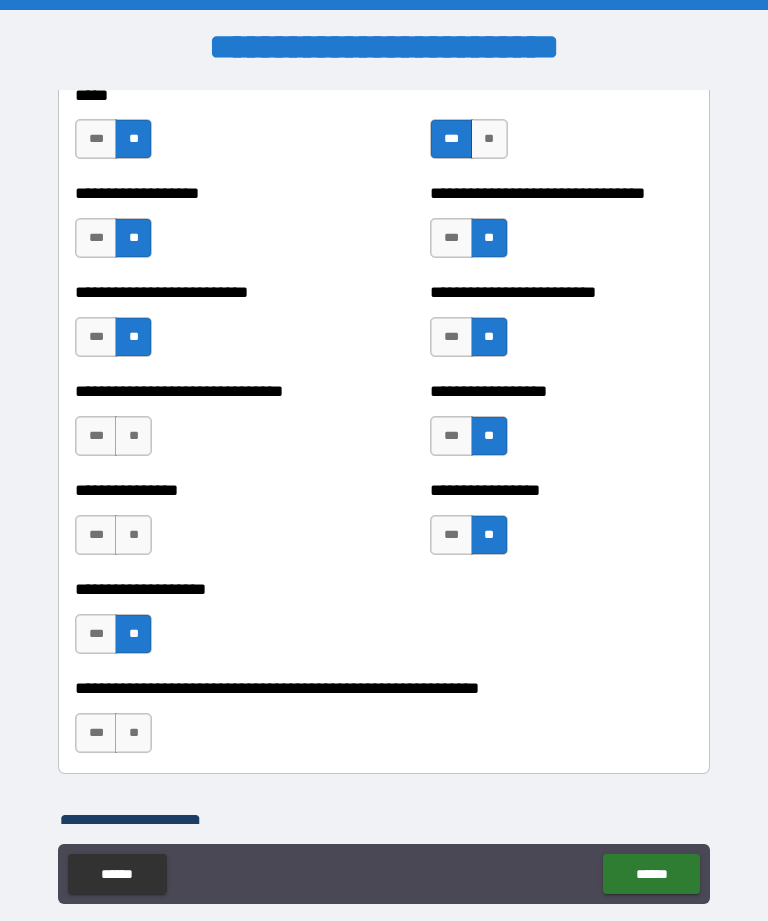click on "**" at bounding box center (133, 535) 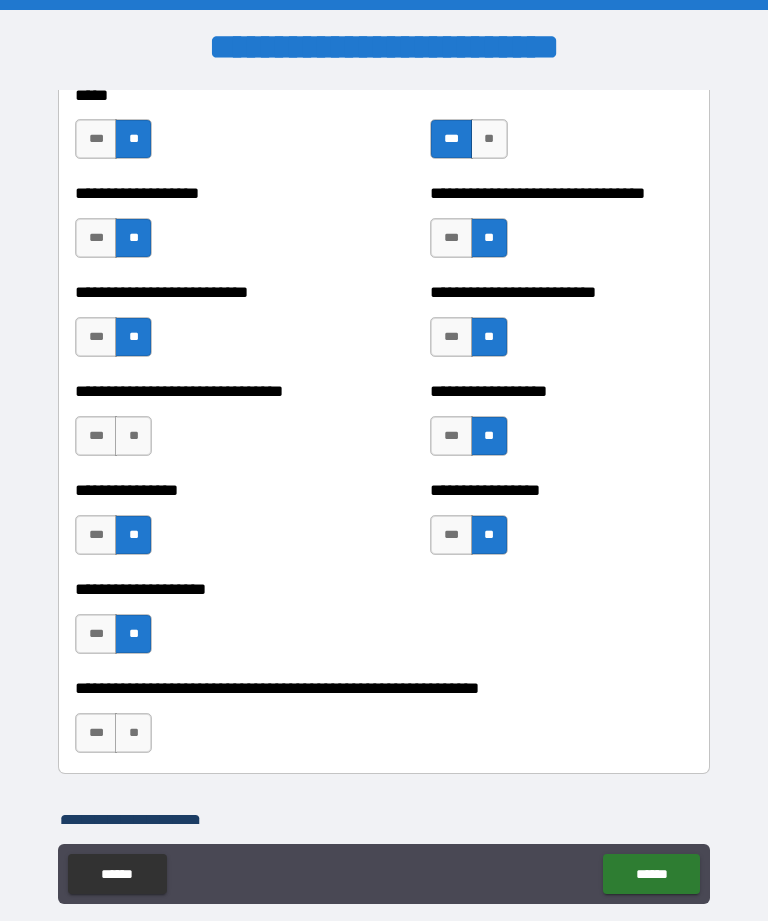 click on "**" at bounding box center [133, 436] 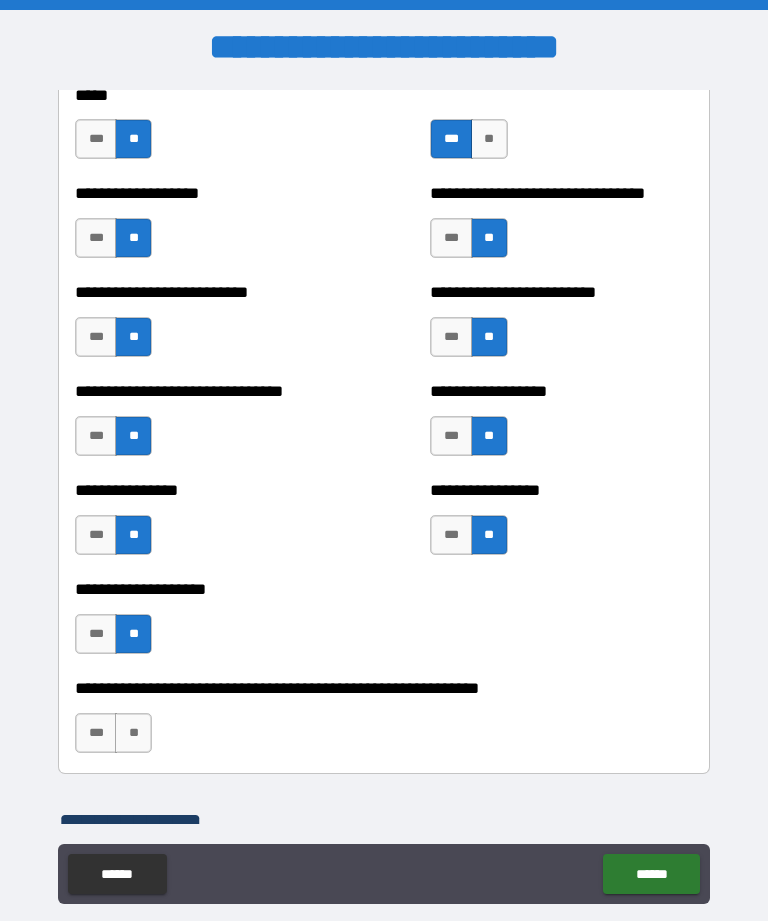 click on "**" at bounding box center [133, 733] 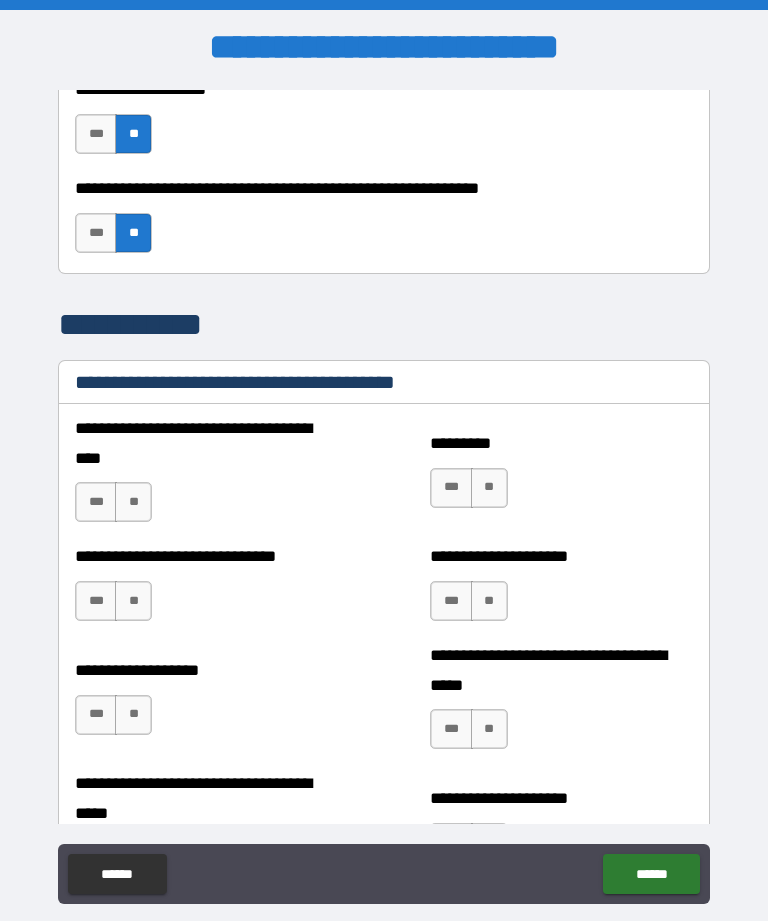 scroll, scrollTop: 3111, scrollLeft: 0, axis: vertical 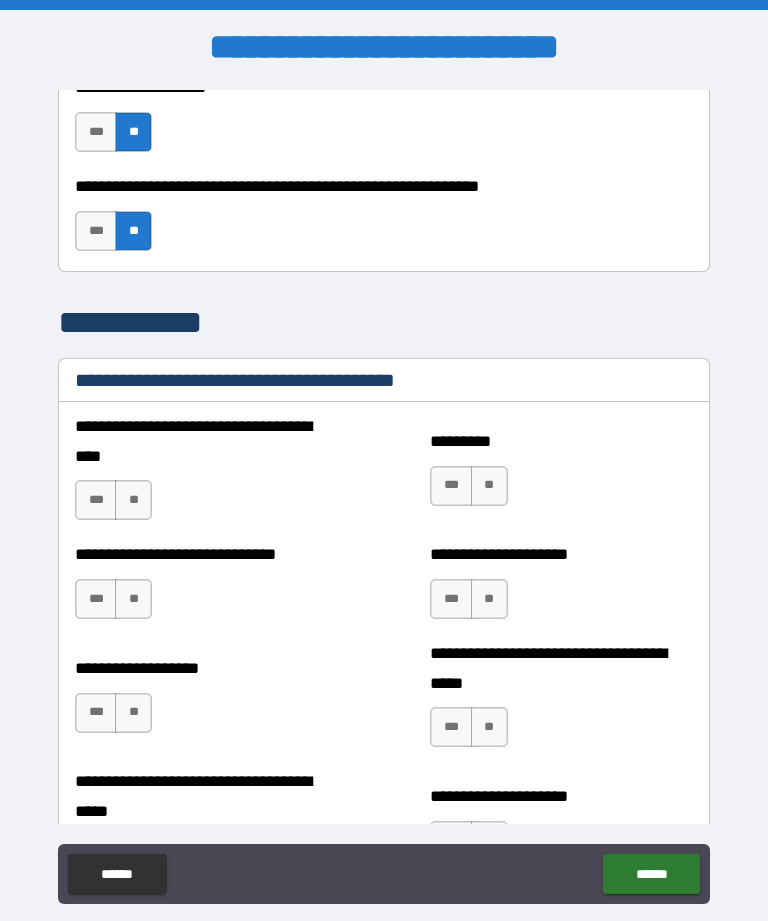 click on "**" at bounding box center (489, 486) 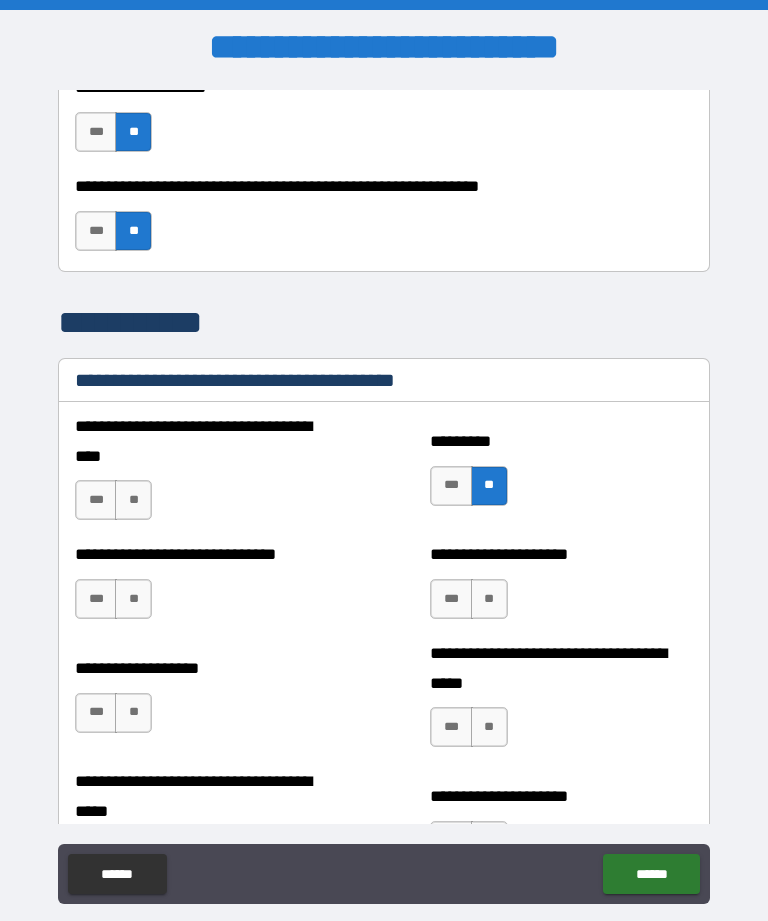 click on "**" at bounding box center [489, 599] 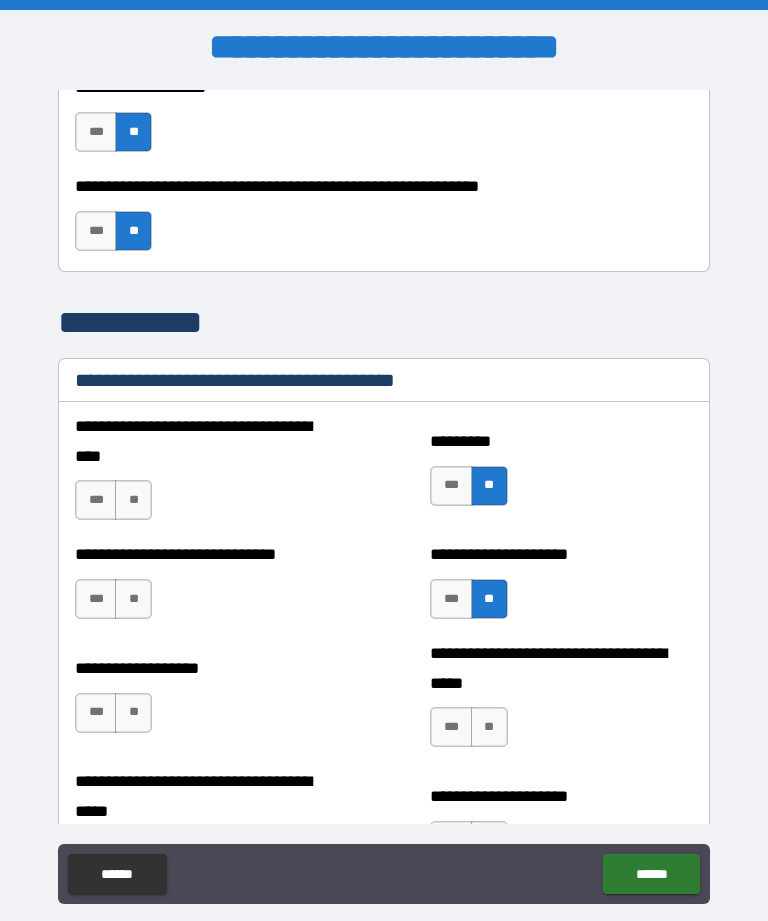 click on "**" at bounding box center (489, 727) 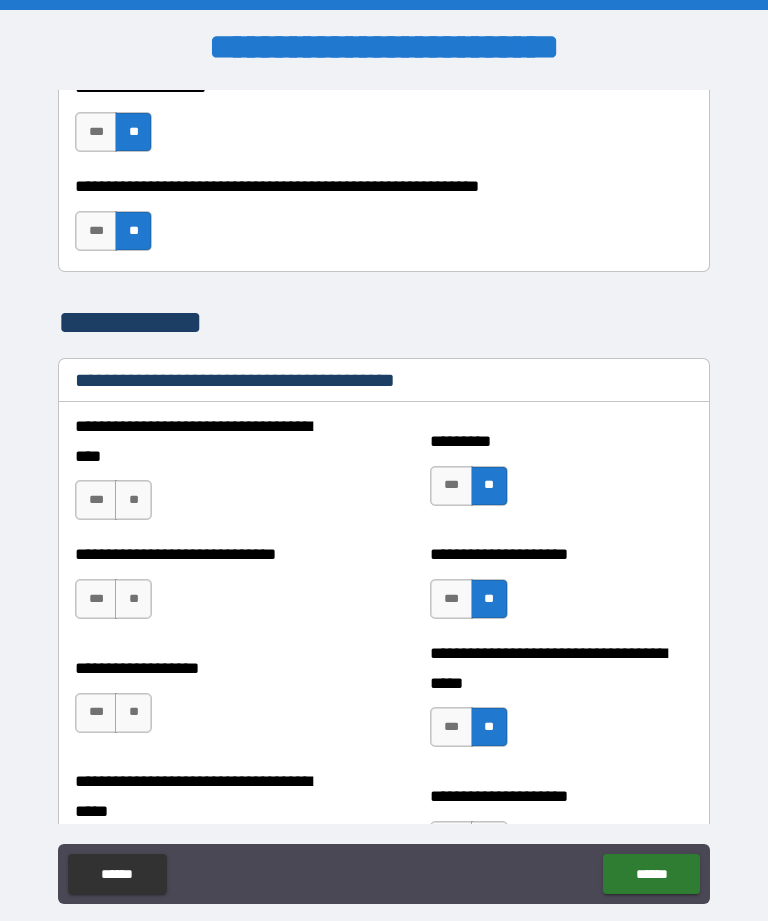 click on "**" at bounding box center (133, 713) 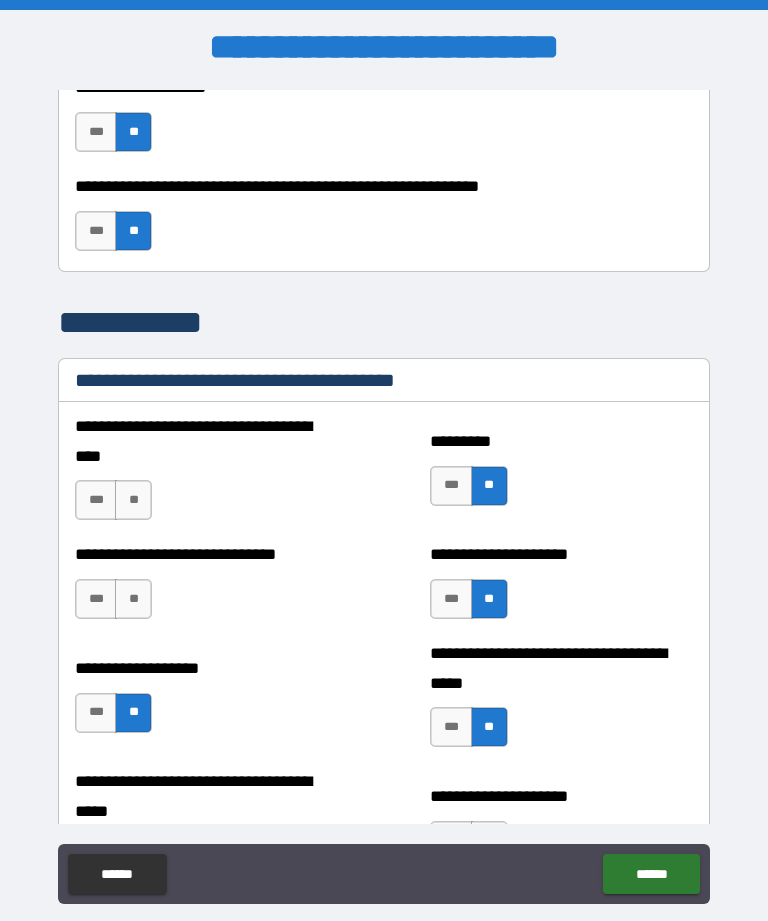 click on "**" at bounding box center [133, 599] 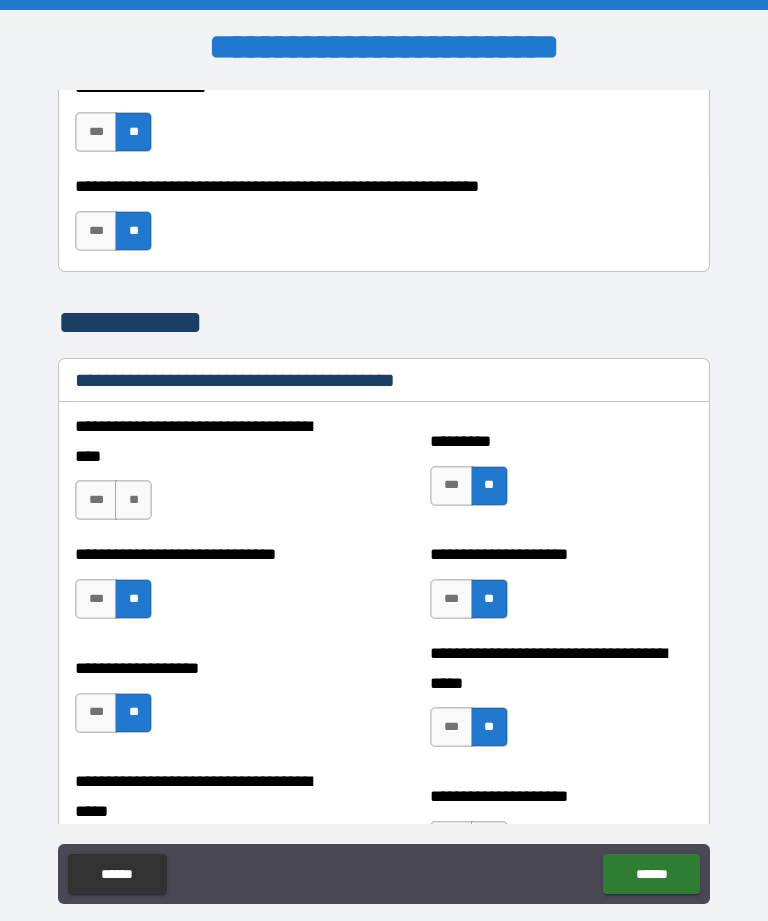 click on "**" at bounding box center [133, 500] 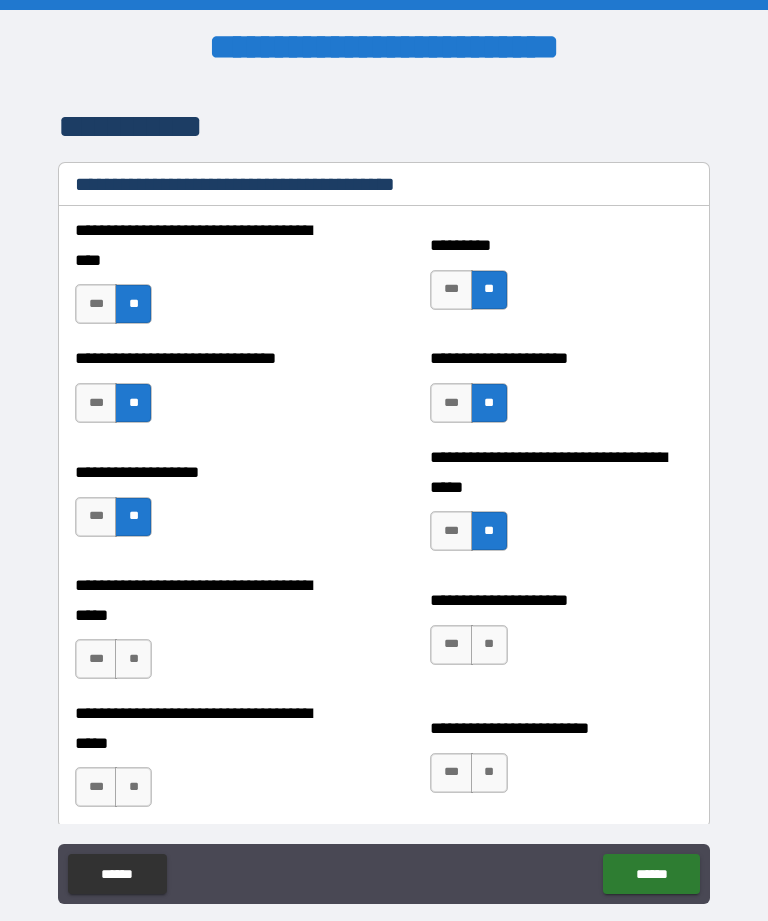 scroll, scrollTop: 3309, scrollLeft: 0, axis: vertical 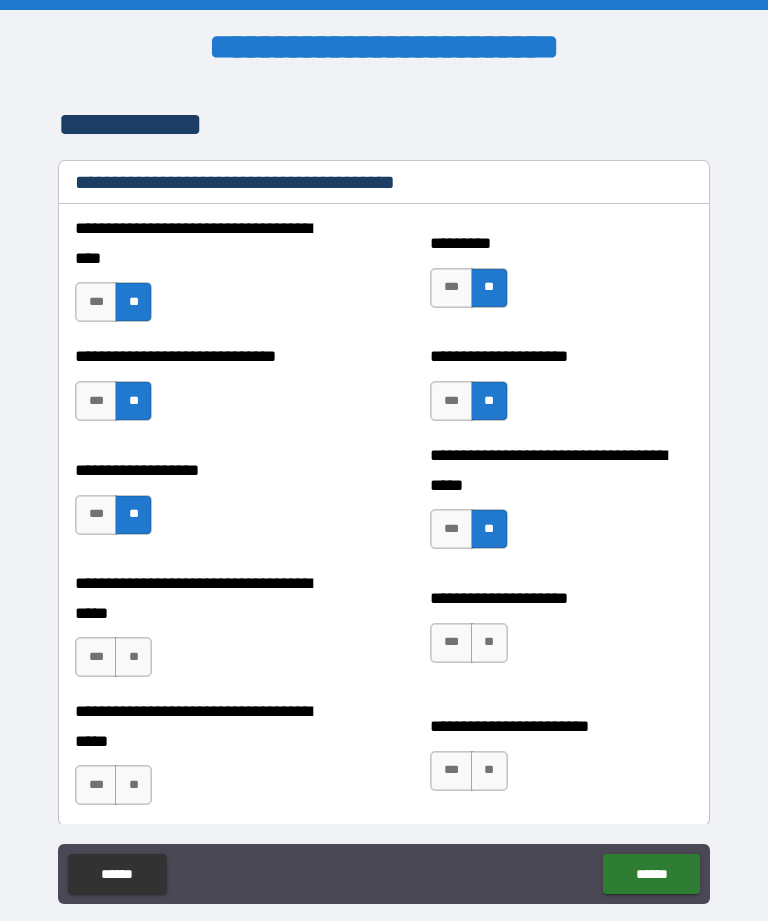 click on "**" at bounding box center (133, 657) 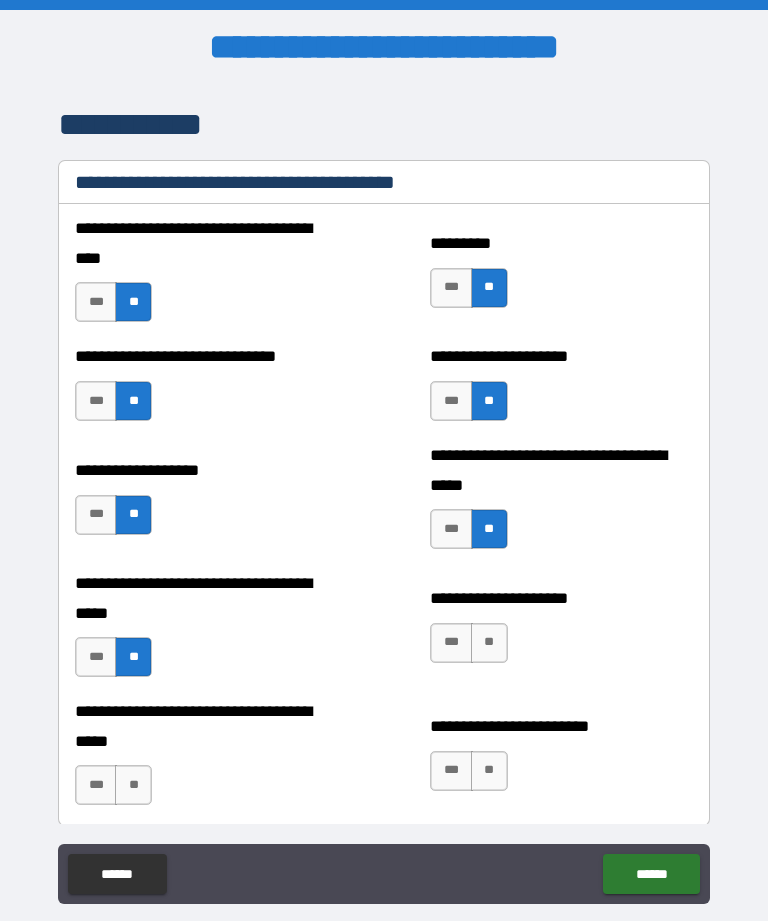 click on "**" at bounding box center (133, 785) 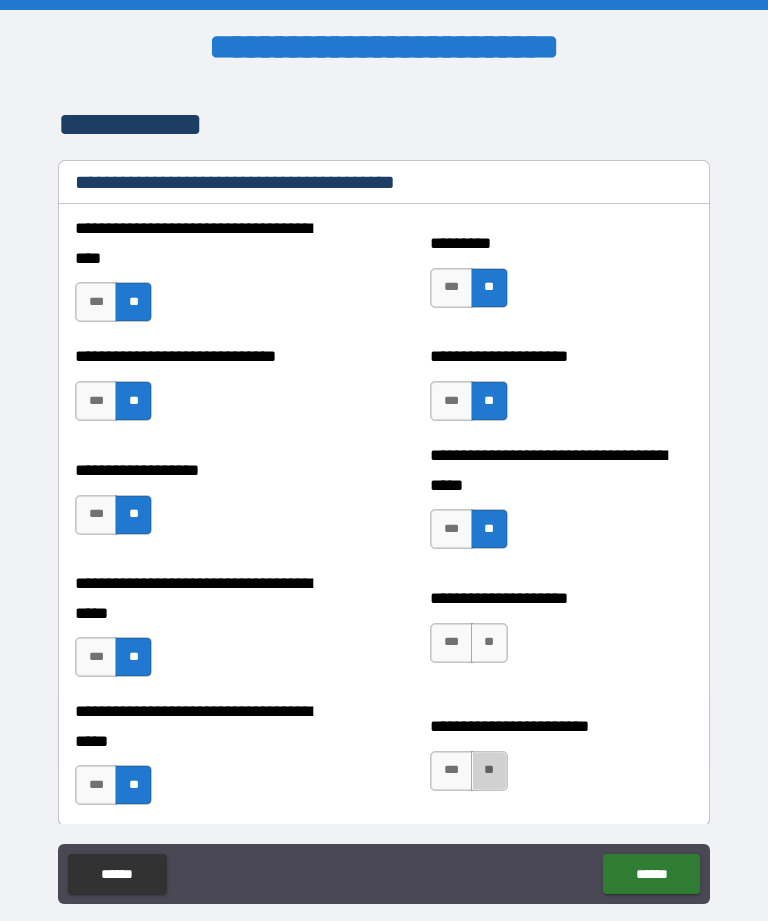 click on "**" at bounding box center (489, 771) 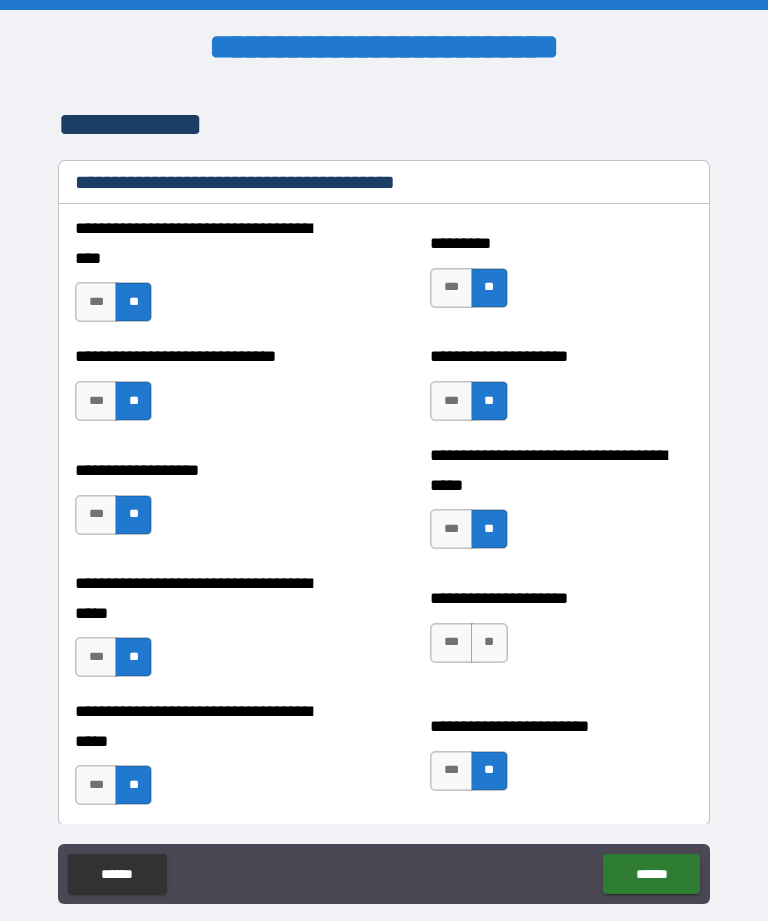 click on "**" at bounding box center [489, 643] 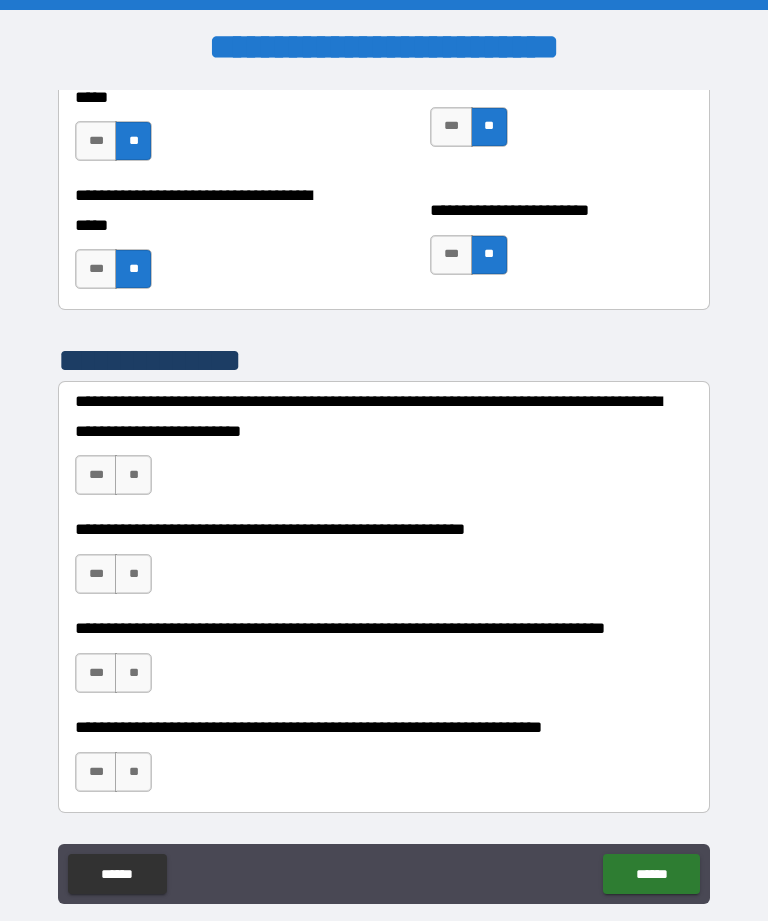 scroll, scrollTop: 3826, scrollLeft: 0, axis: vertical 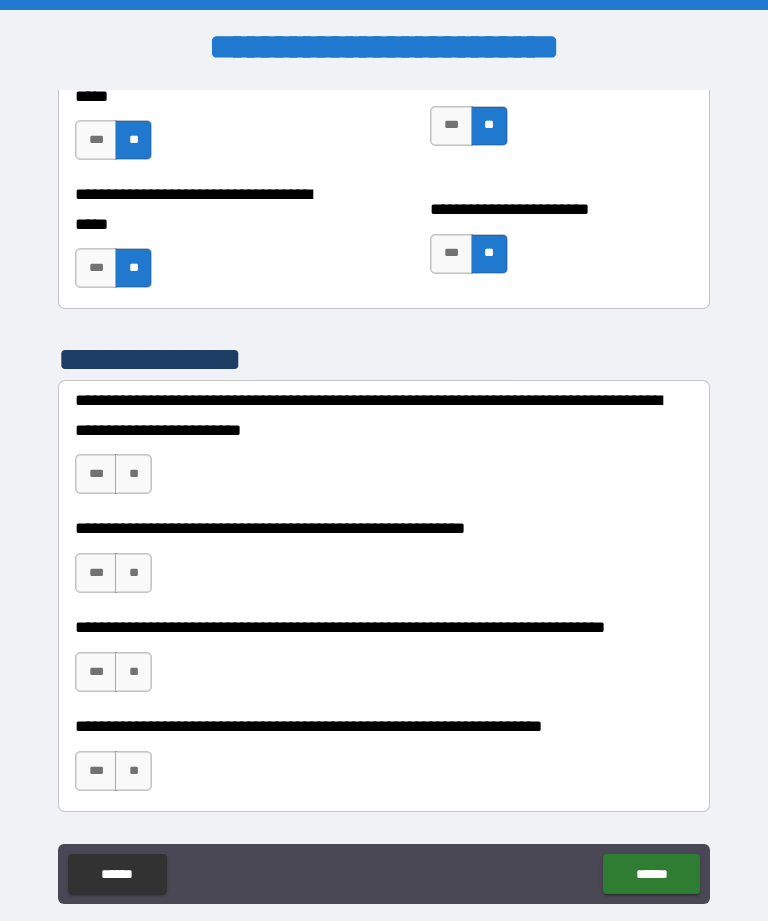 click on "**" at bounding box center [133, 474] 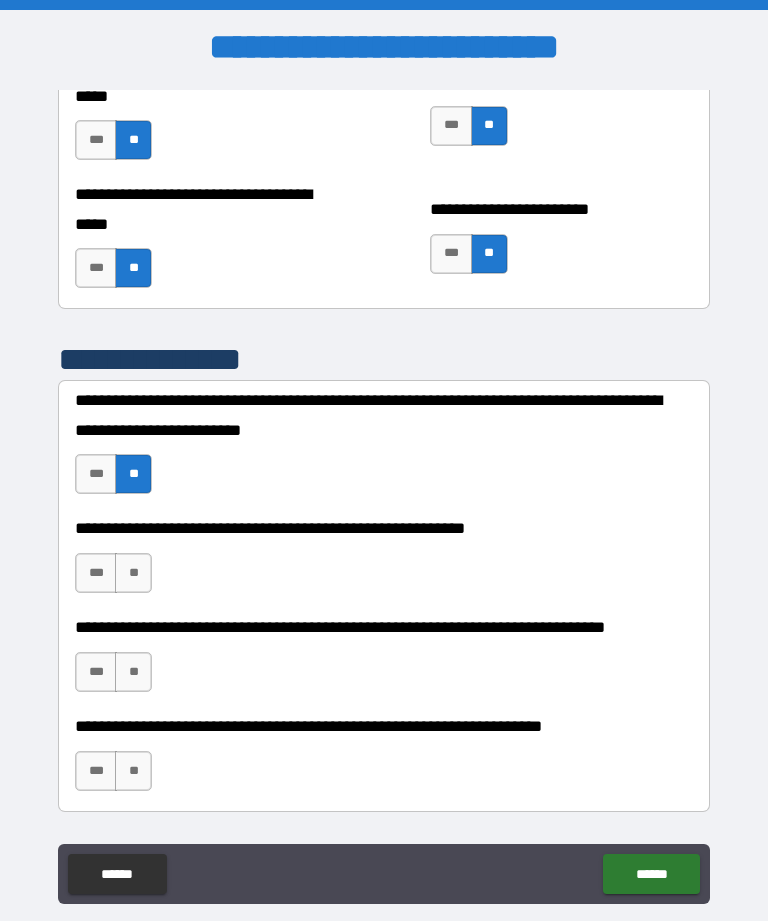 click on "**" at bounding box center [133, 573] 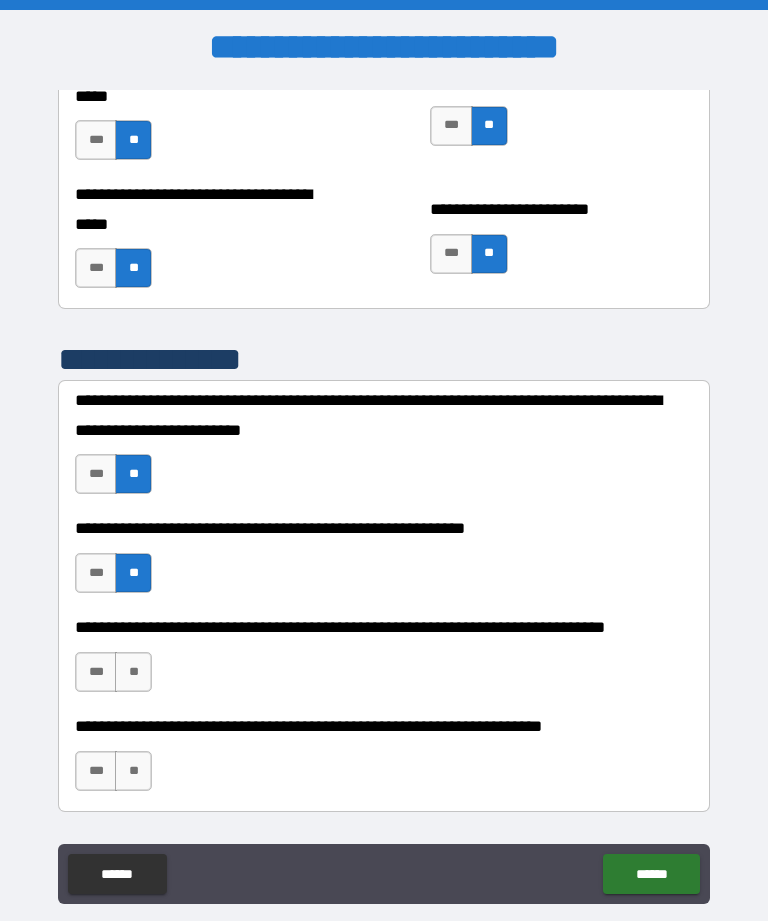 click on "***" at bounding box center [96, 672] 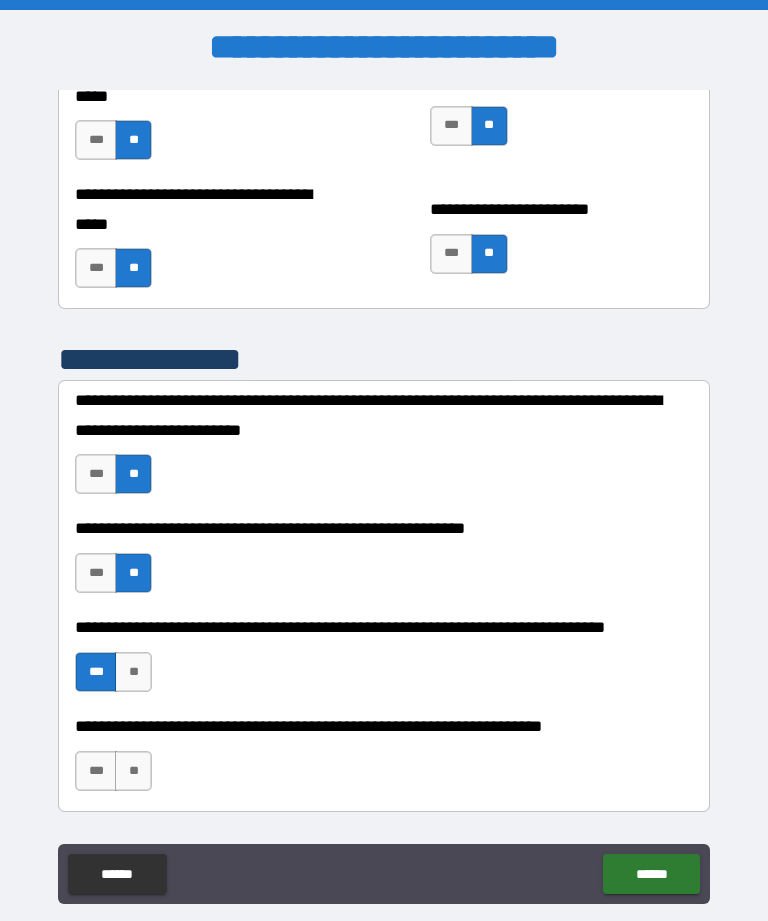 click on "**" at bounding box center [133, 771] 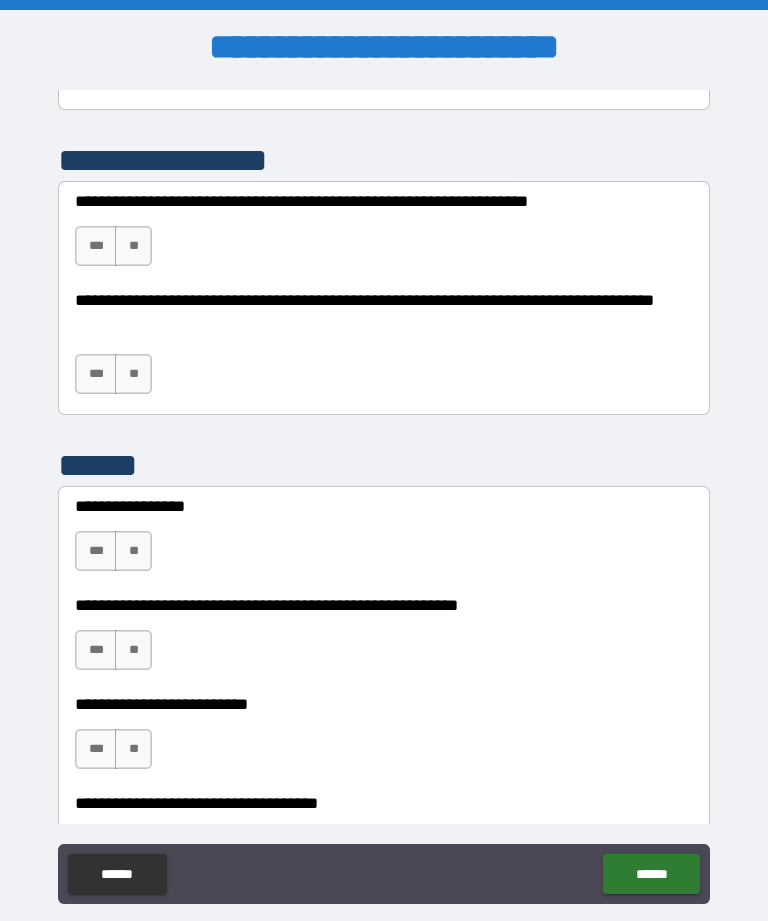 scroll, scrollTop: 4529, scrollLeft: 0, axis: vertical 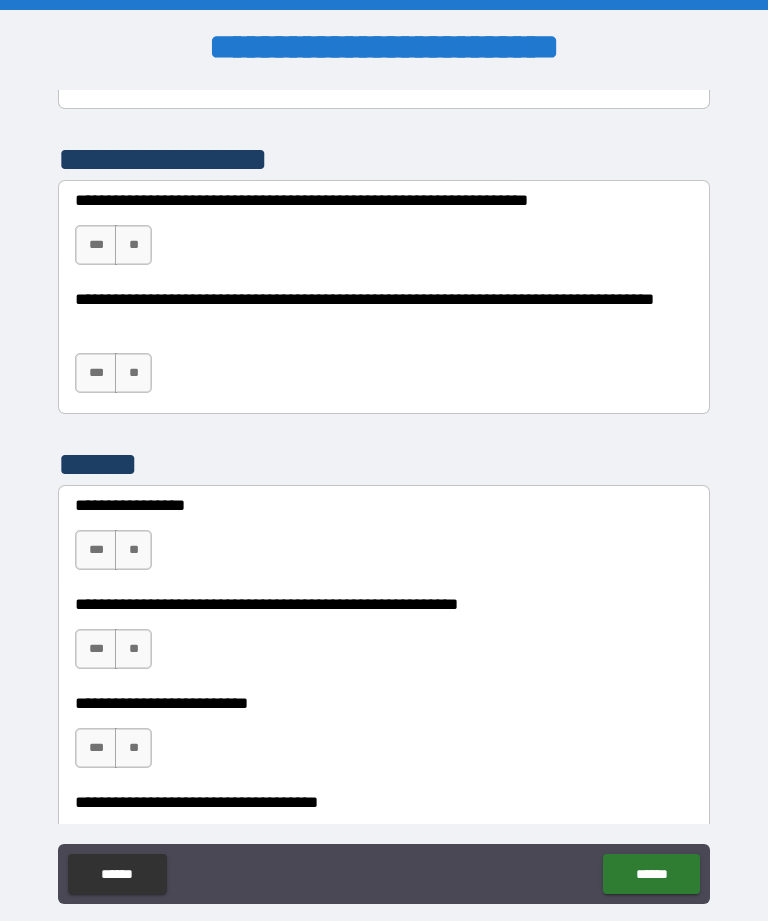 click on "**" at bounding box center [133, 245] 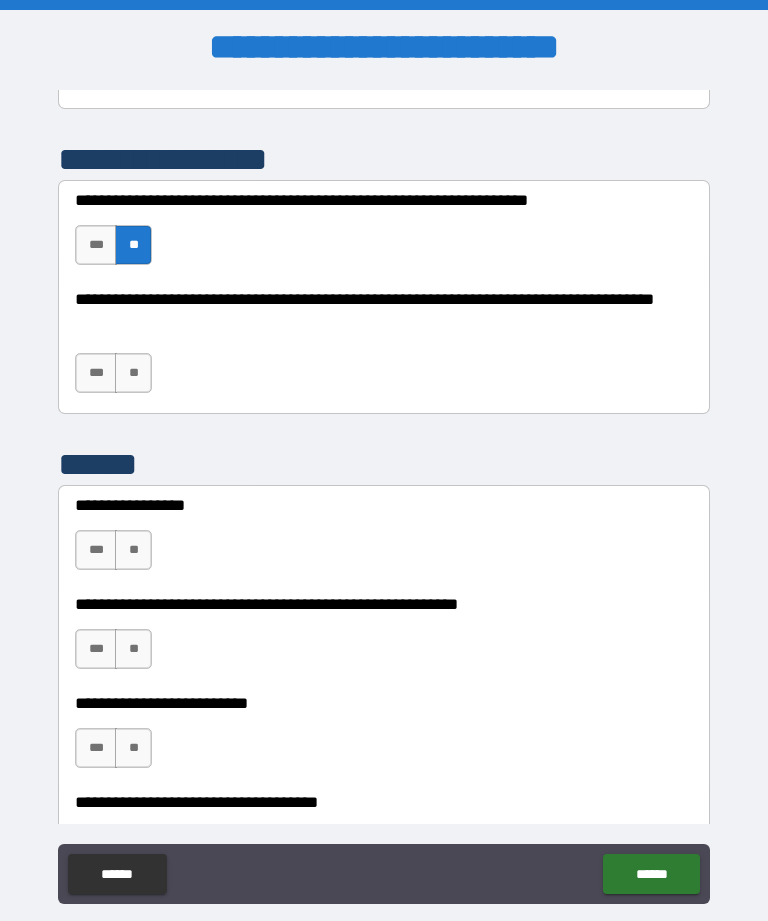 click on "**" at bounding box center [133, 373] 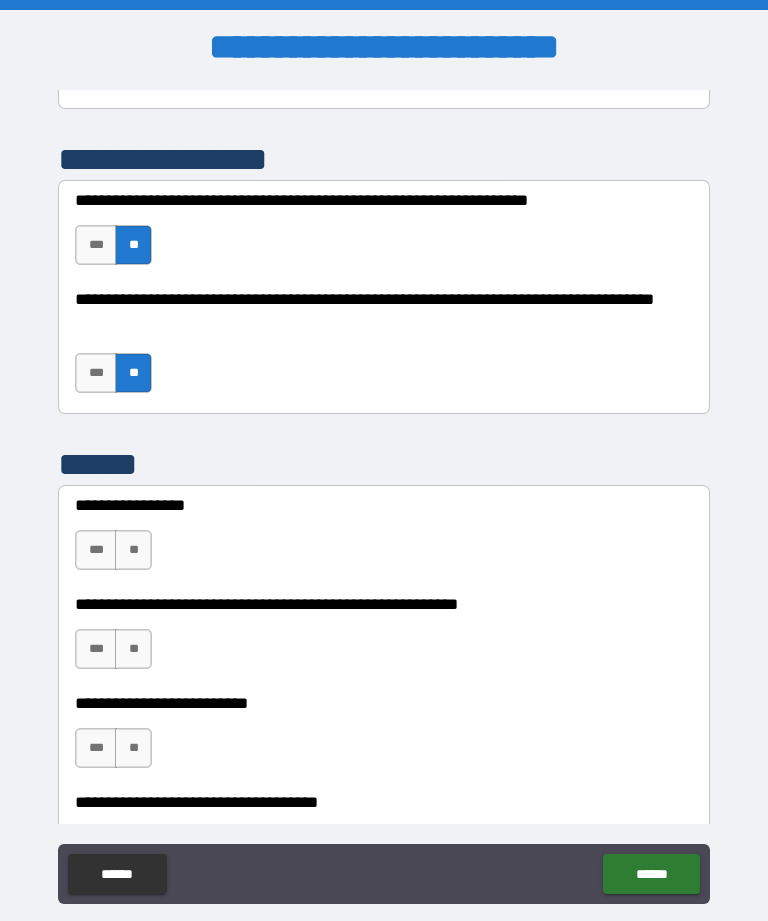 click on "**" at bounding box center (133, 550) 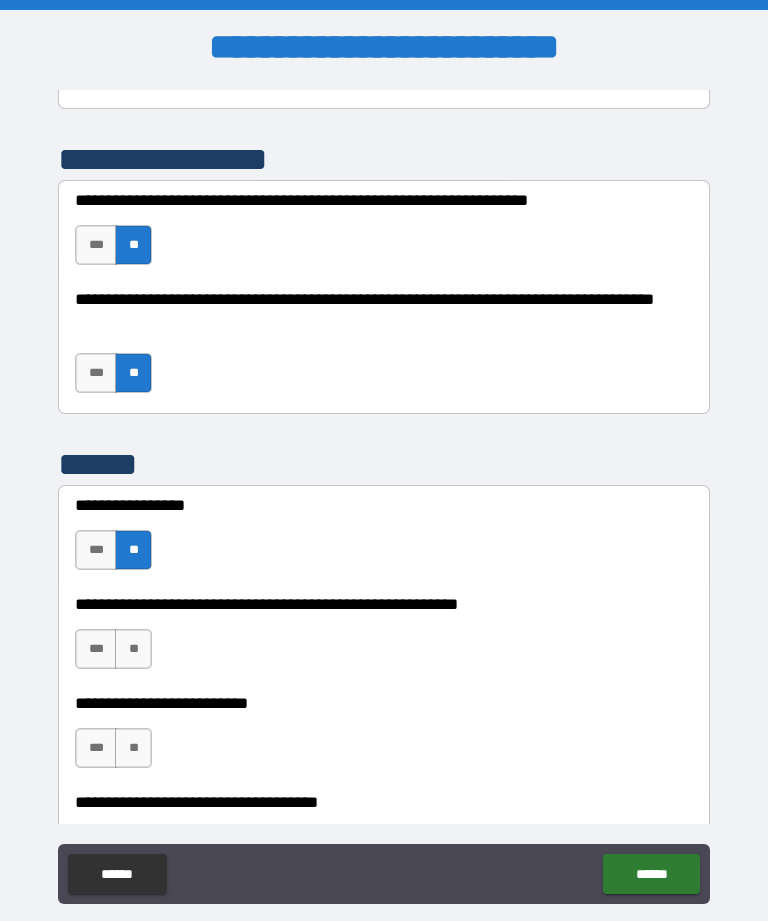 click on "**" at bounding box center (133, 649) 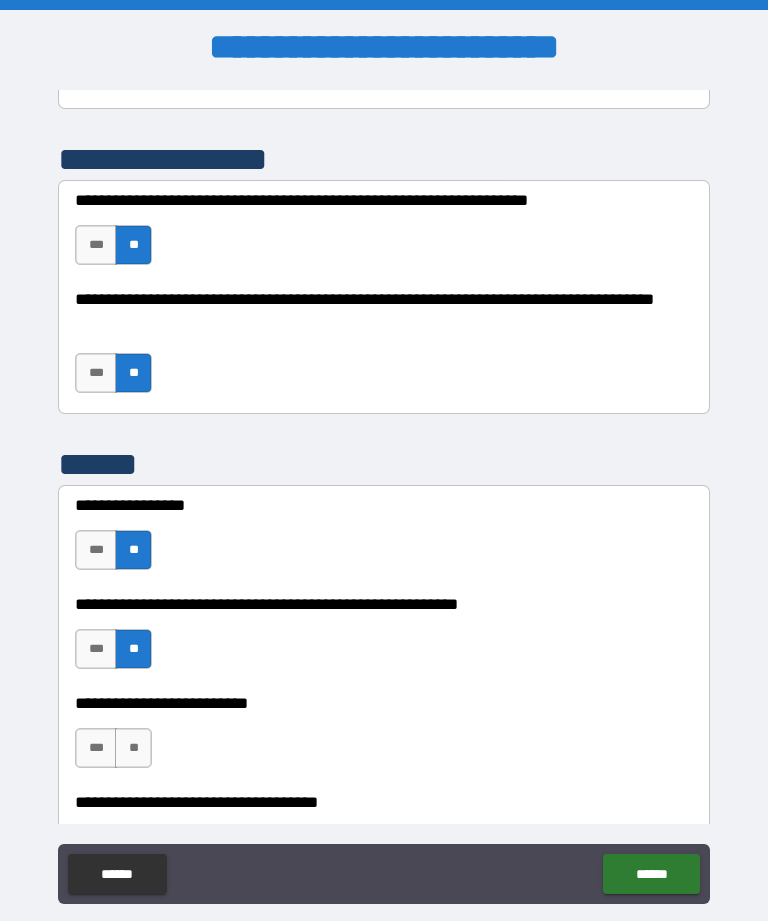 click on "**" at bounding box center [133, 748] 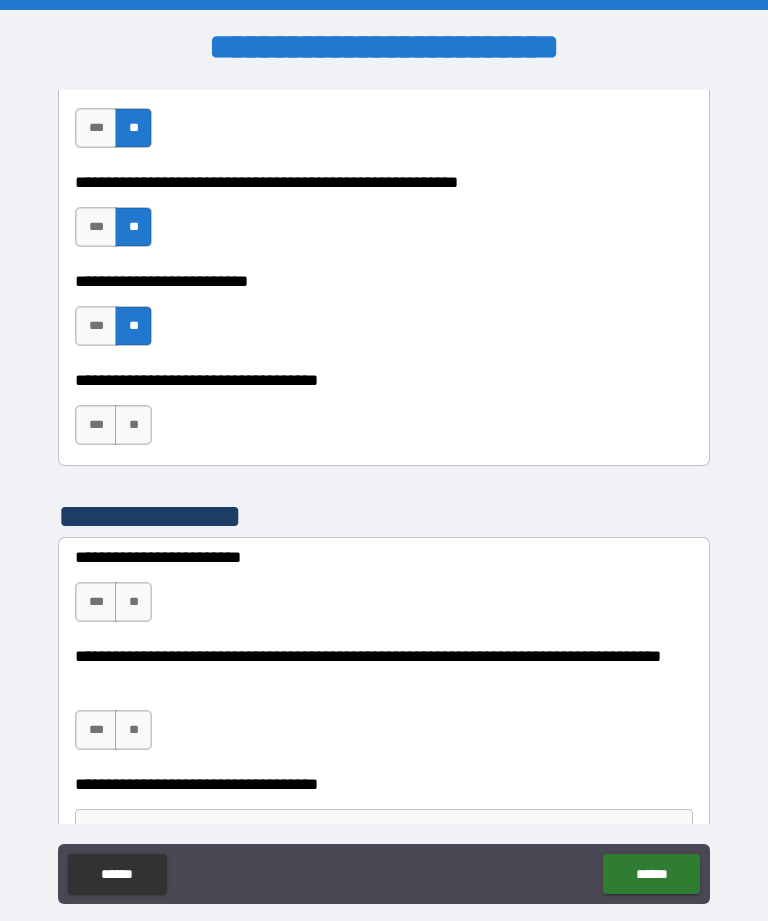 scroll, scrollTop: 4979, scrollLeft: 0, axis: vertical 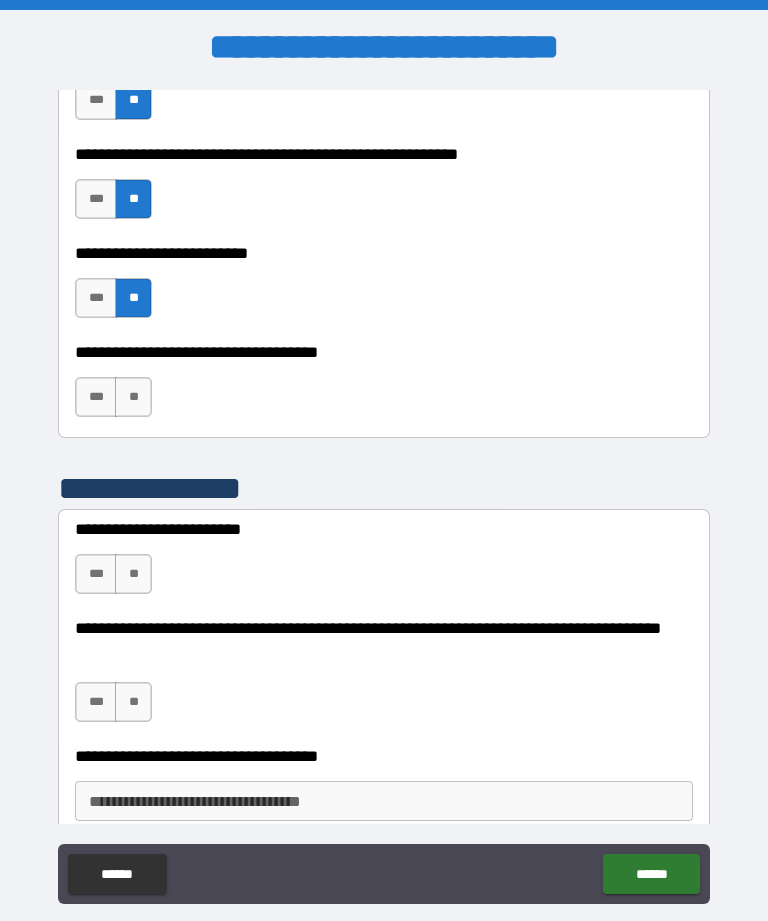 click on "**" at bounding box center [133, 397] 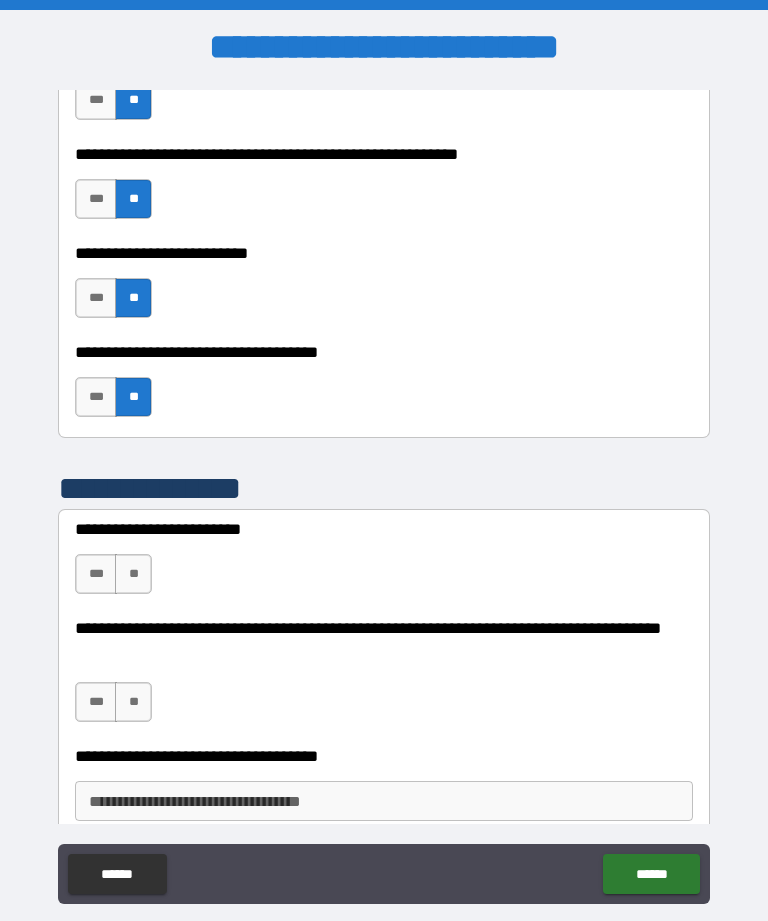 click on "**" at bounding box center [133, 574] 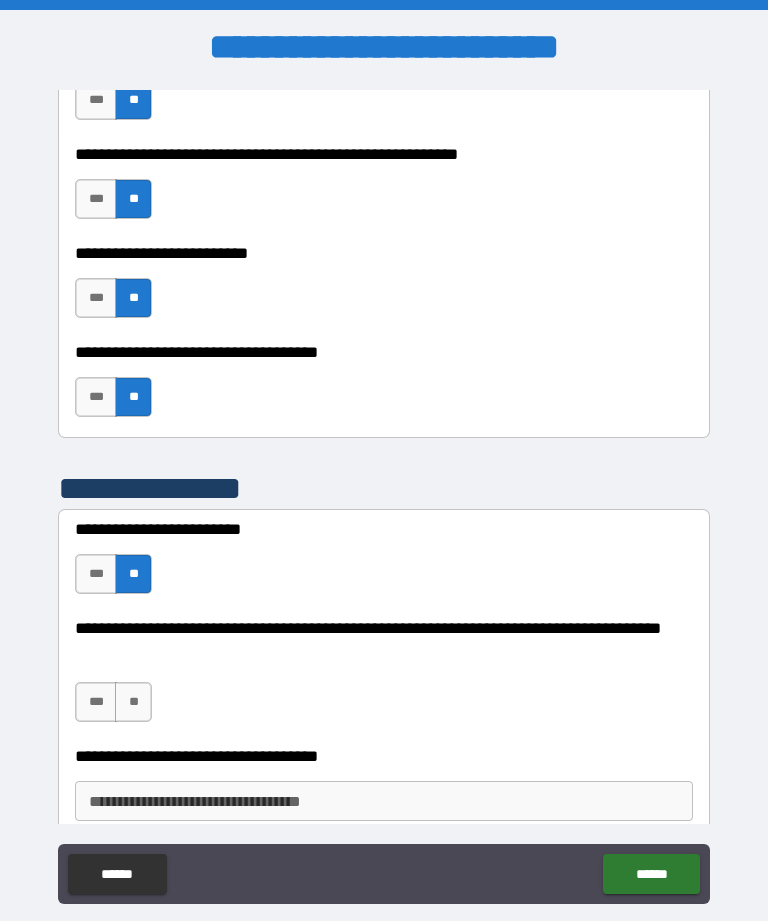 click on "**" at bounding box center (133, 702) 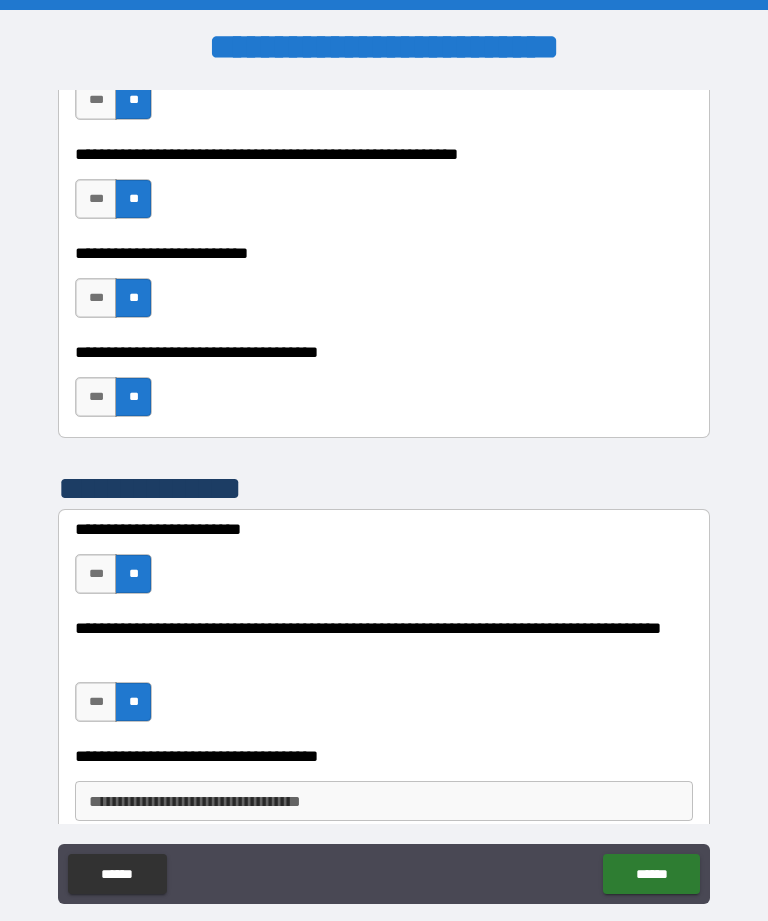click on "**********" at bounding box center [384, 801] 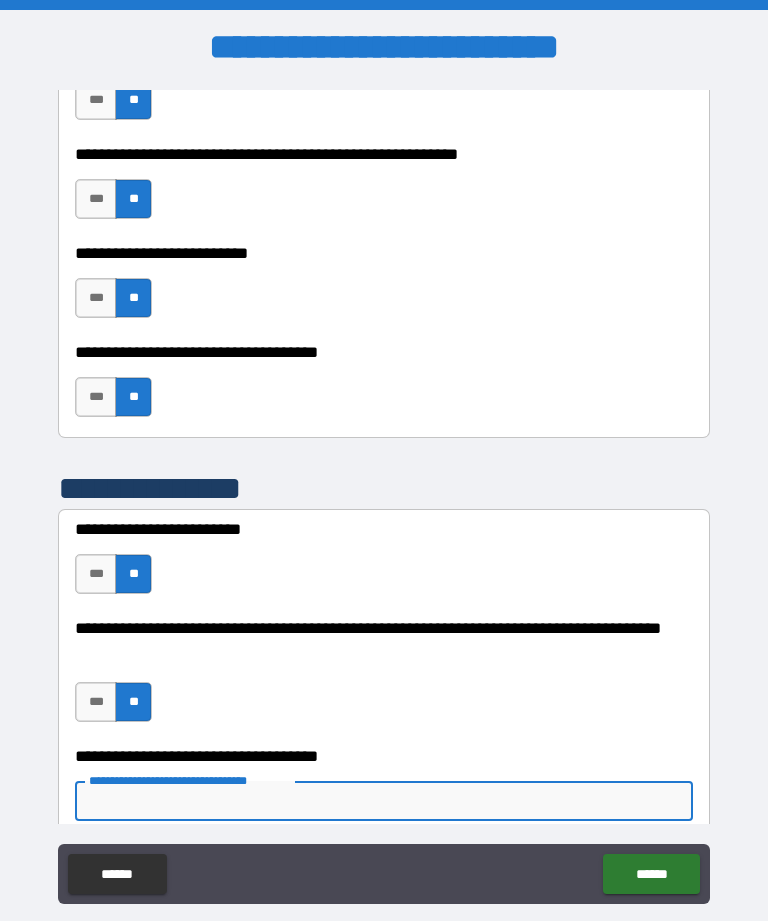 scroll, scrollTop: 64, scrollLeft: 0, axis: vertical 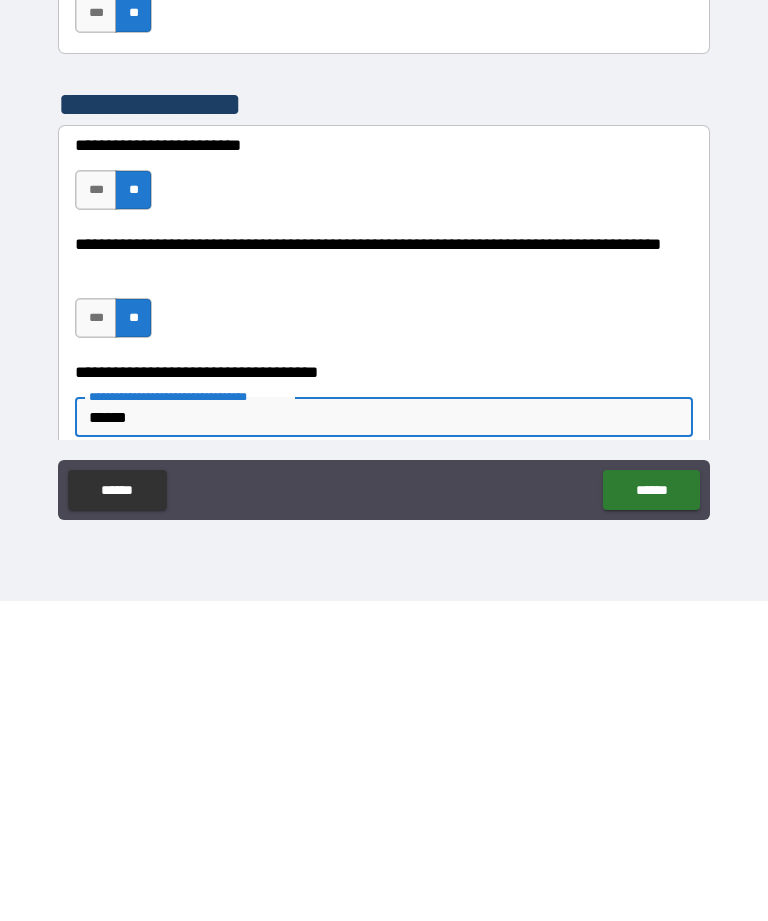 type on "******" 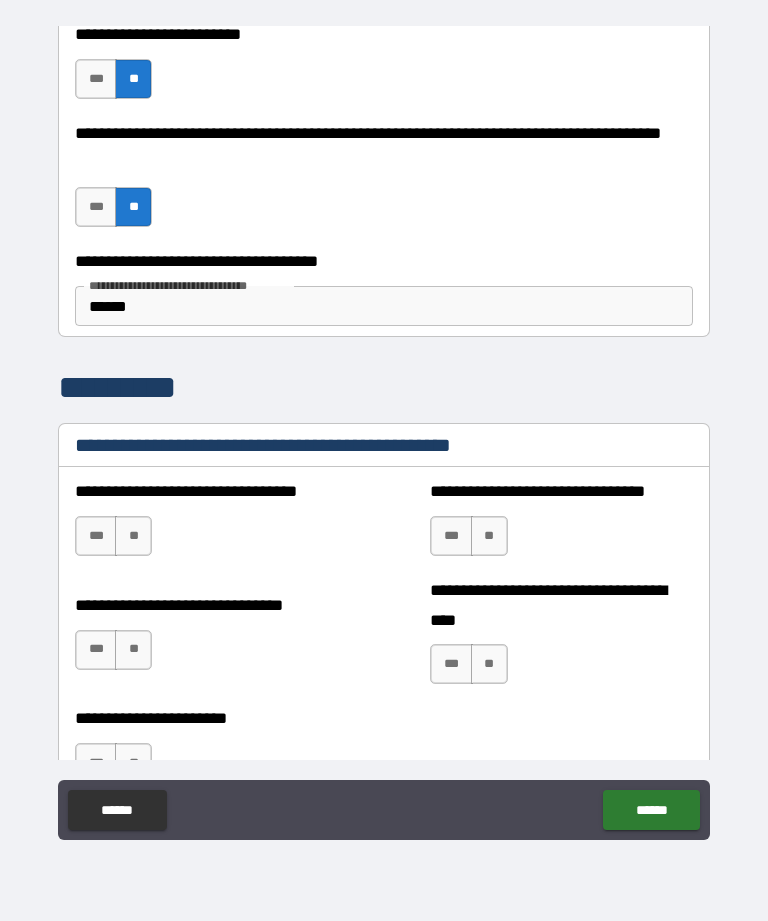 scroll, scrollTop: 5412, scrollLeft: 0, axis: vertical 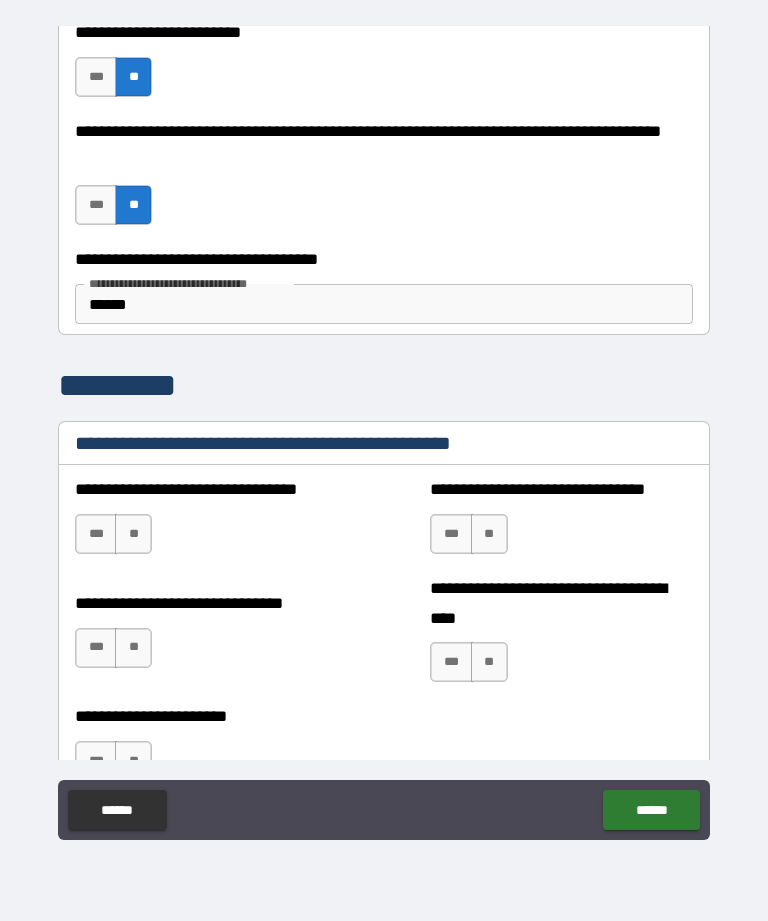 click on "**" at bounding box center [133, 534] 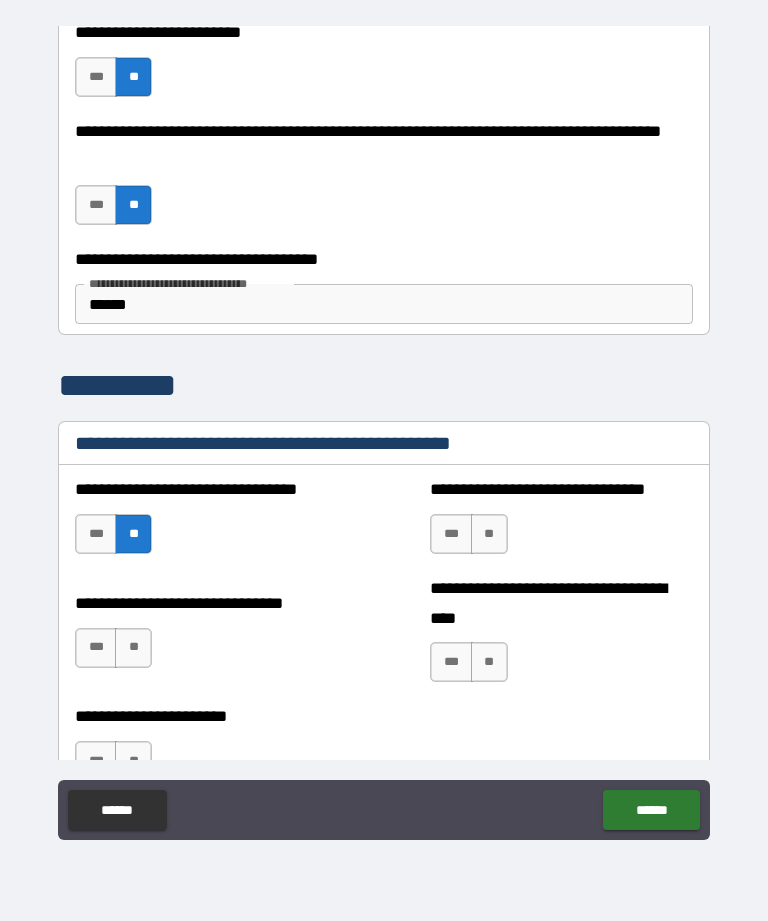 click on "**" at bounding box center [489, 534] 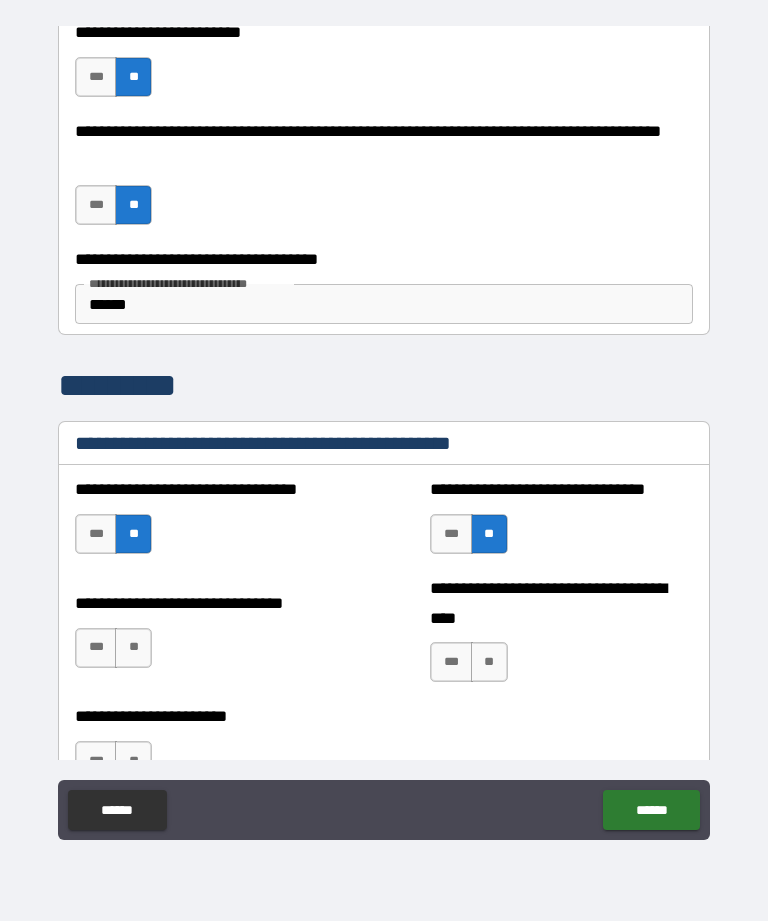 click on "**" at bounding box center (489, 662) 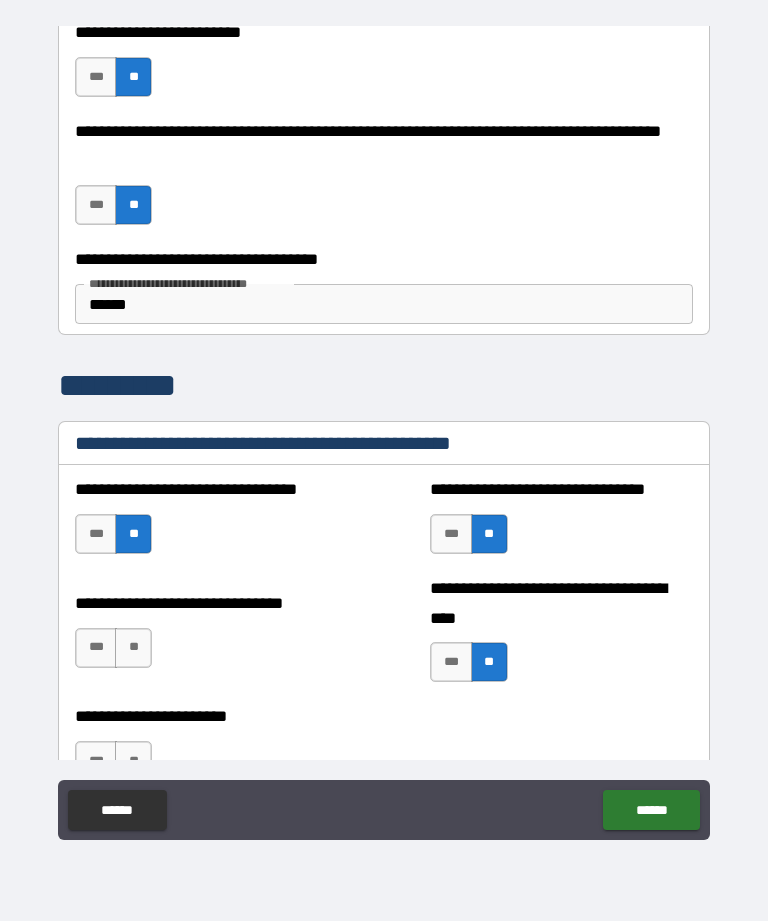 click on "**" at bounding box center [133, 648] 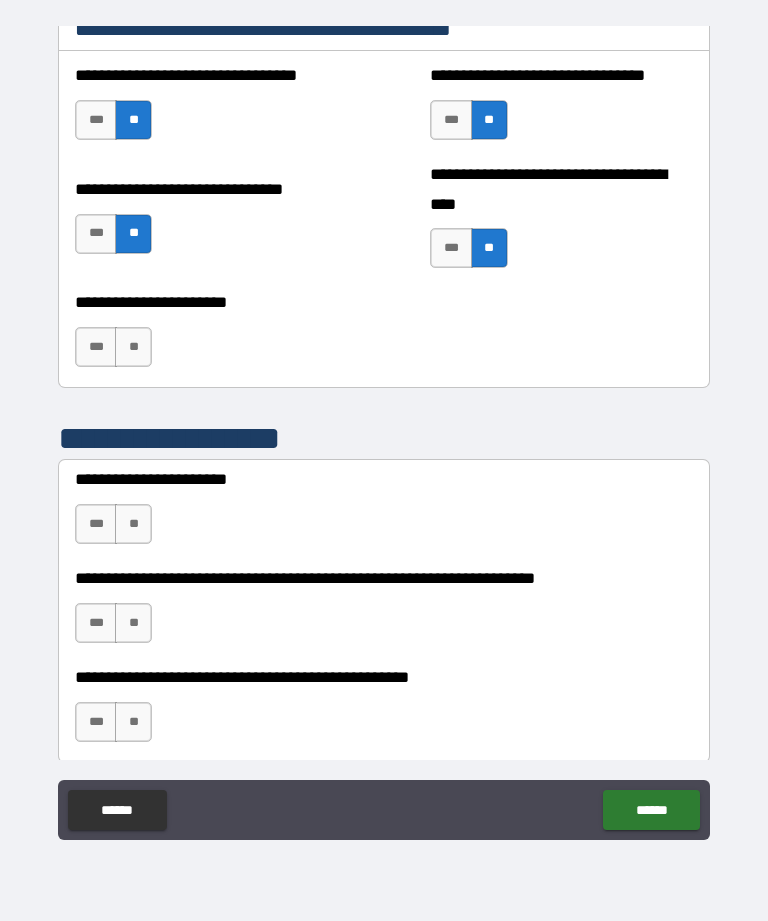 scroll, scrollTop: 5834, scrollLeft: 0, axis: vertical 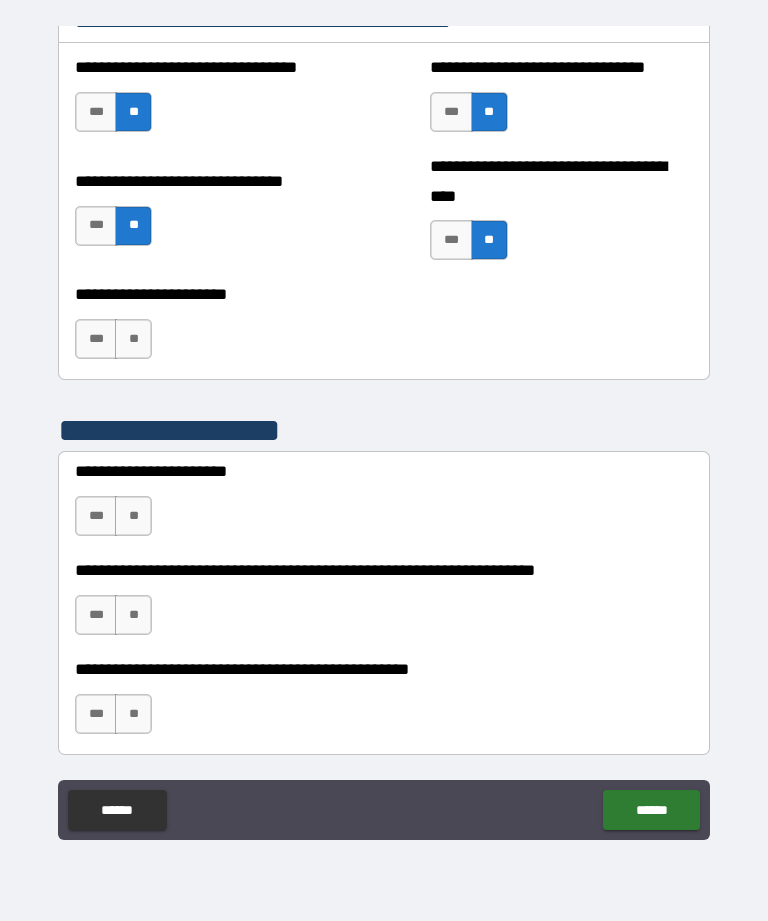 click on "**" at bounding box center [133, 339] 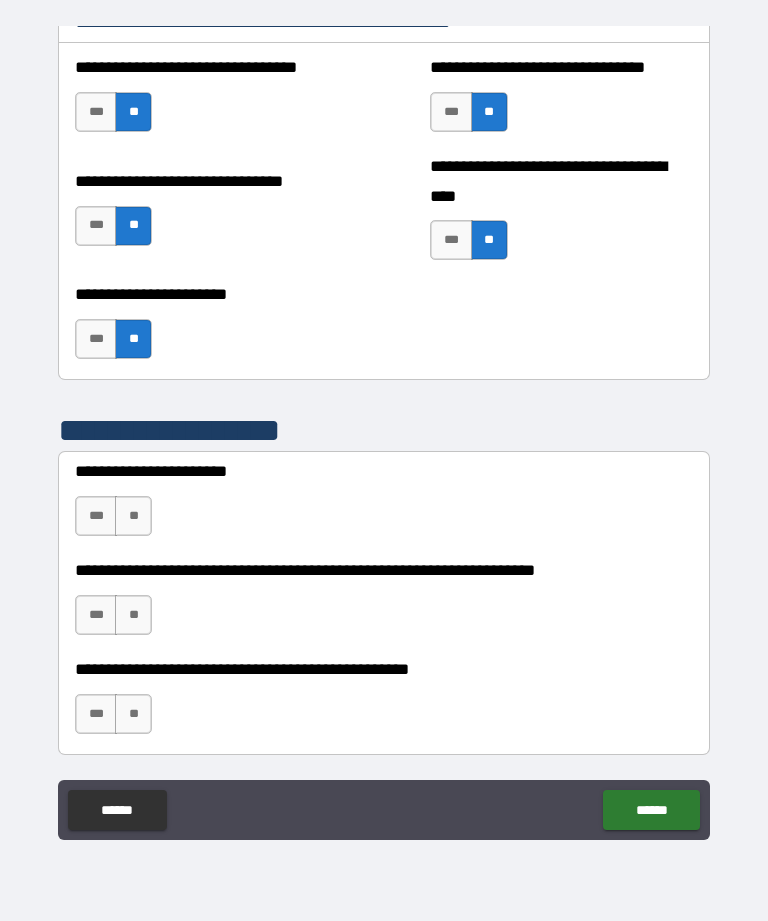 click on "***" at bounding box center (96, 516) 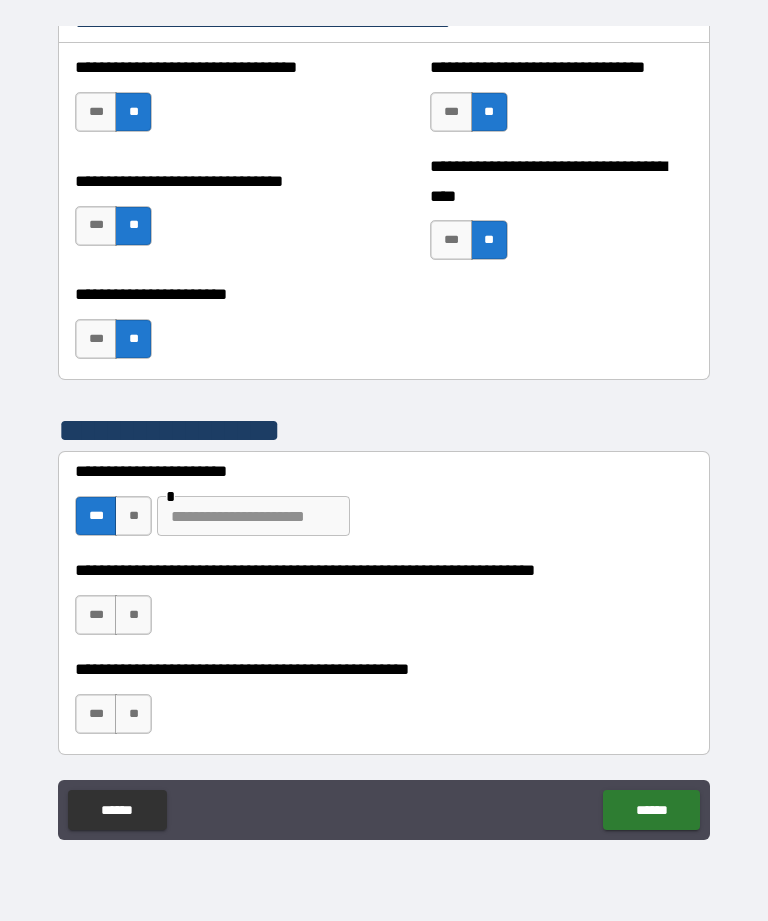 click at bounding box center (253, 516) 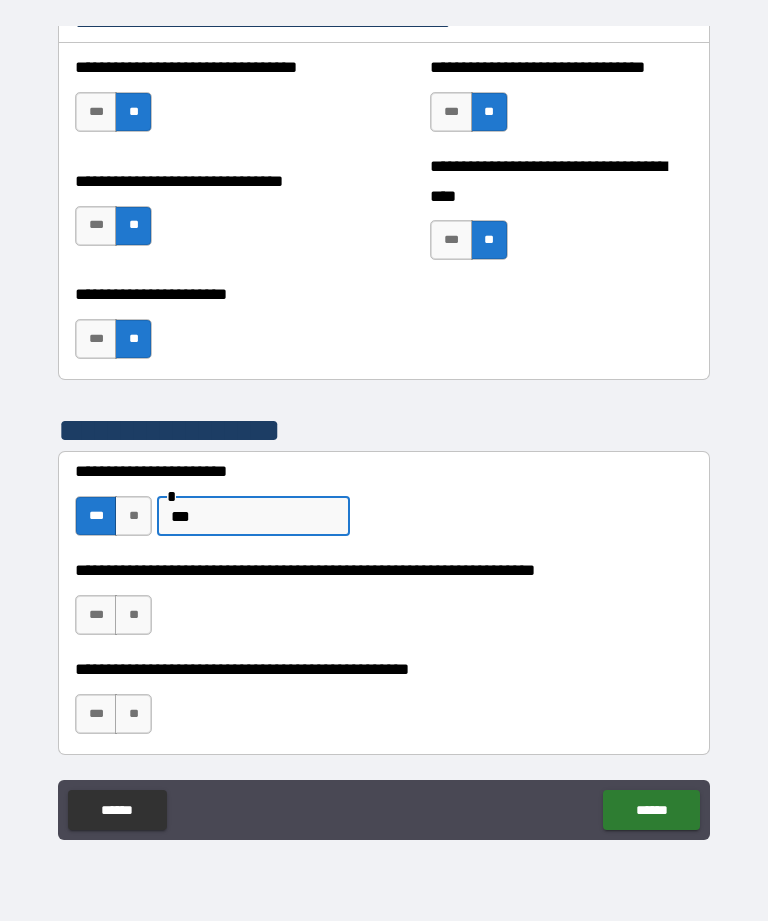 type on "*" 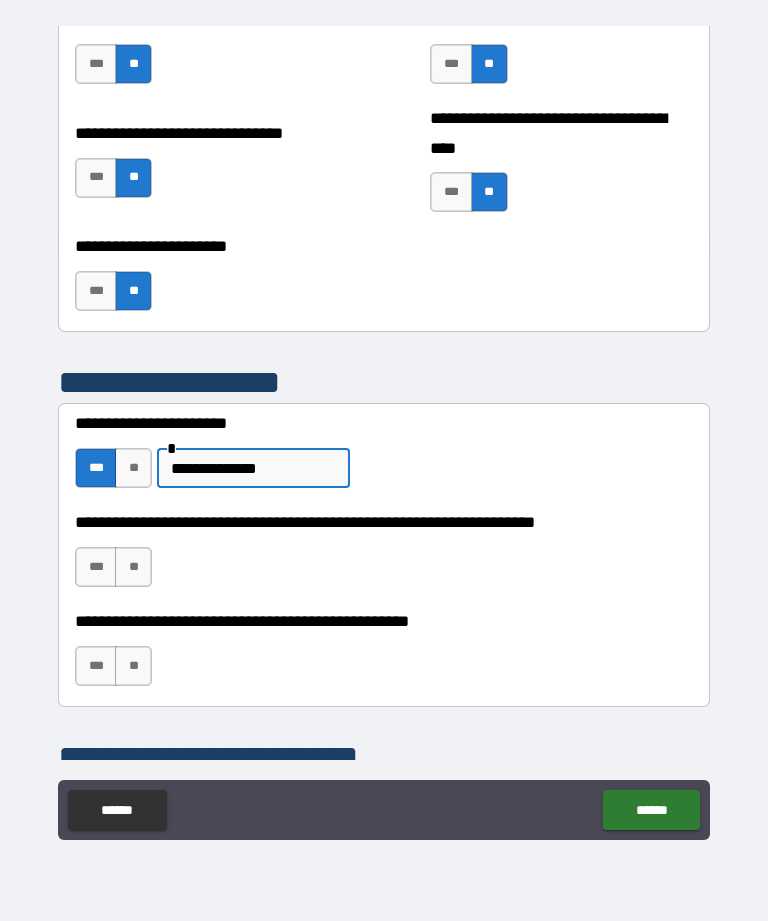 scroll, scrollTop: 5884, scrollLeft: 0, axis: vertical 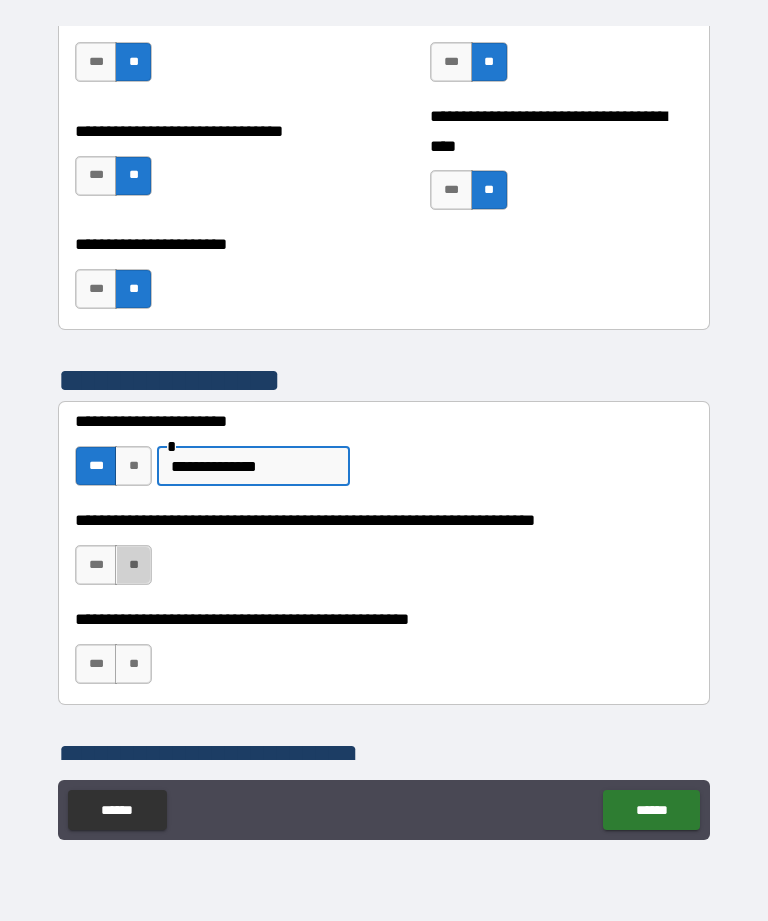 type on "**********" 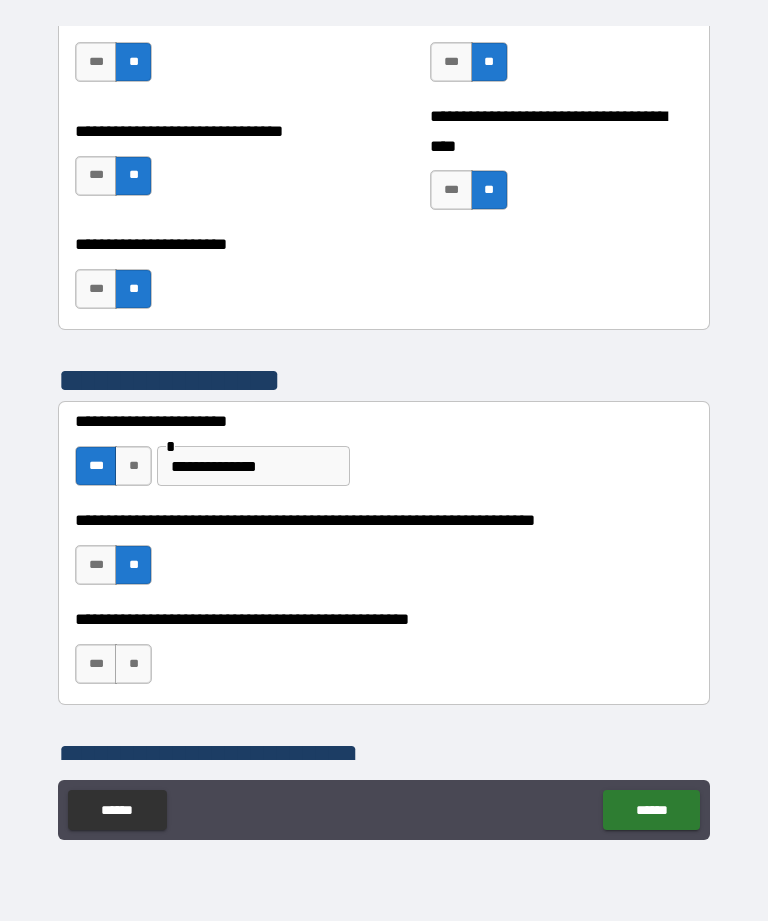 click on "***" at bounding box center [96, 664] 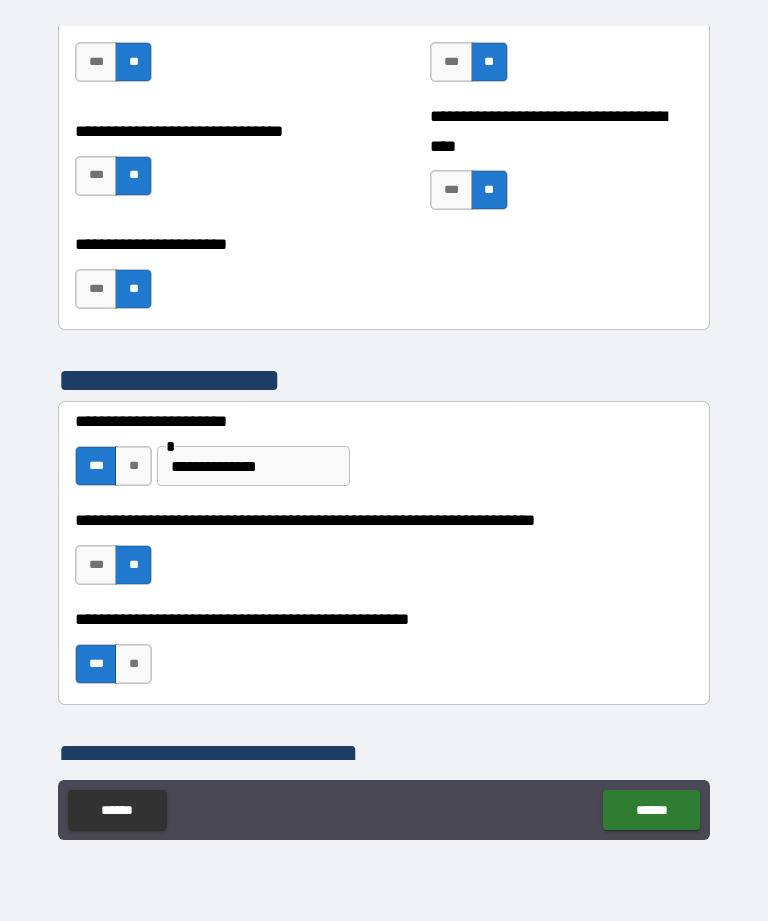 click on "***" at bounding box center (96, 565) 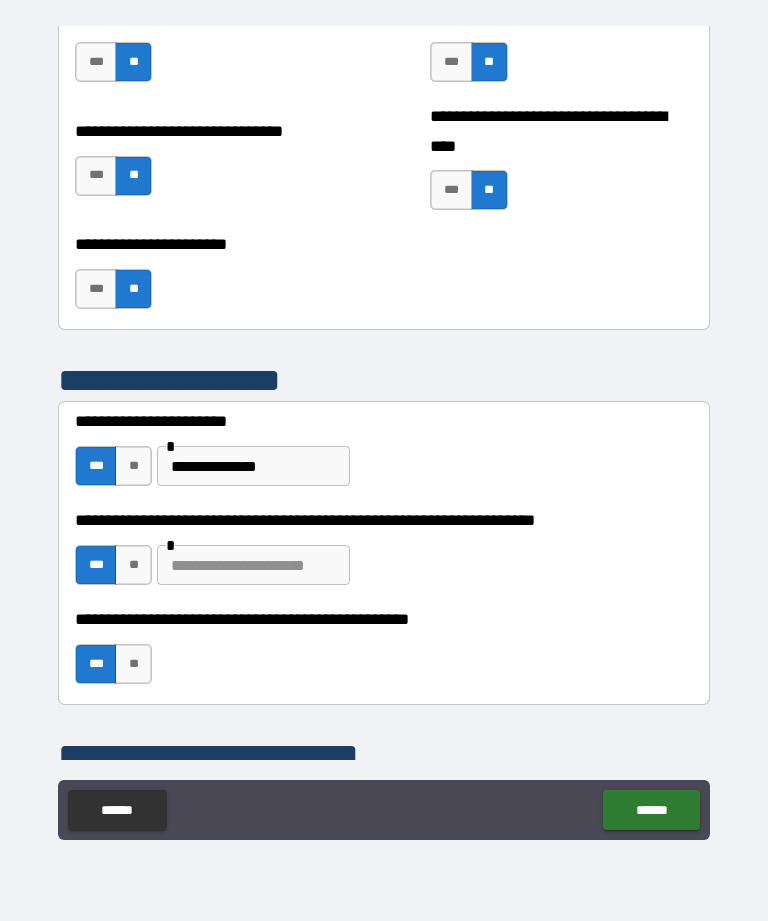 click at bounding box center [253, 565] 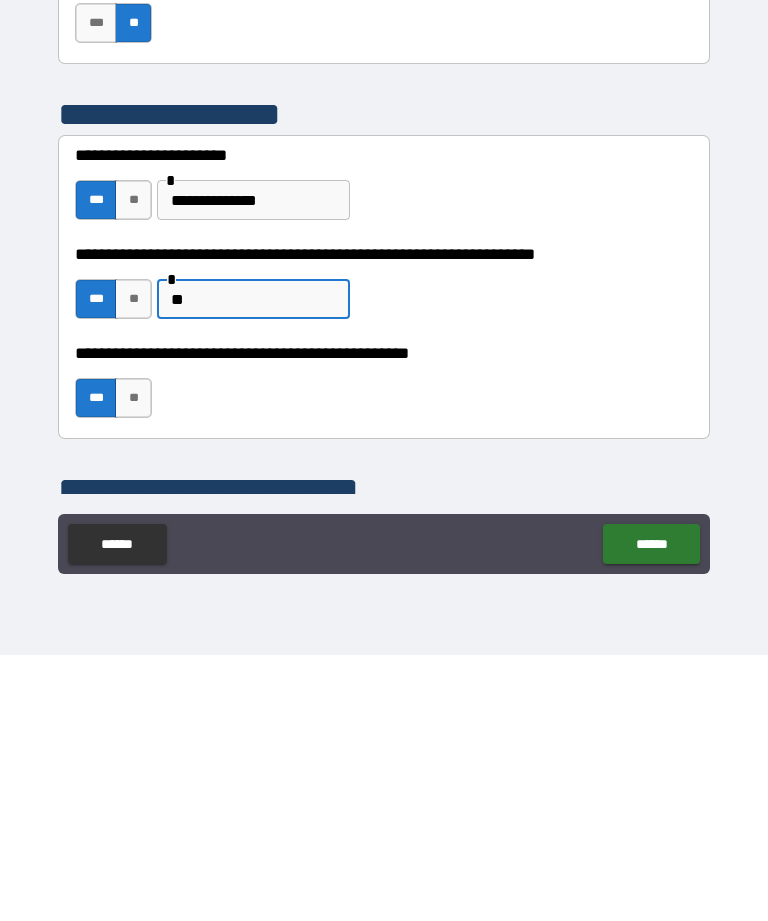 type on "*" 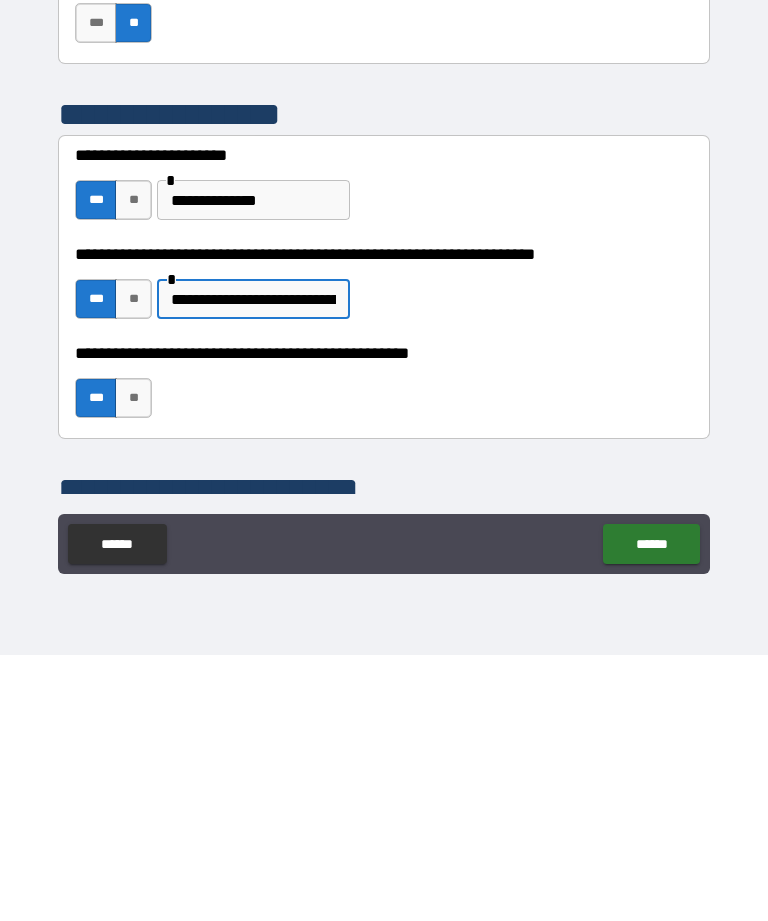 click on "**********" at bounding box center [253, 565] 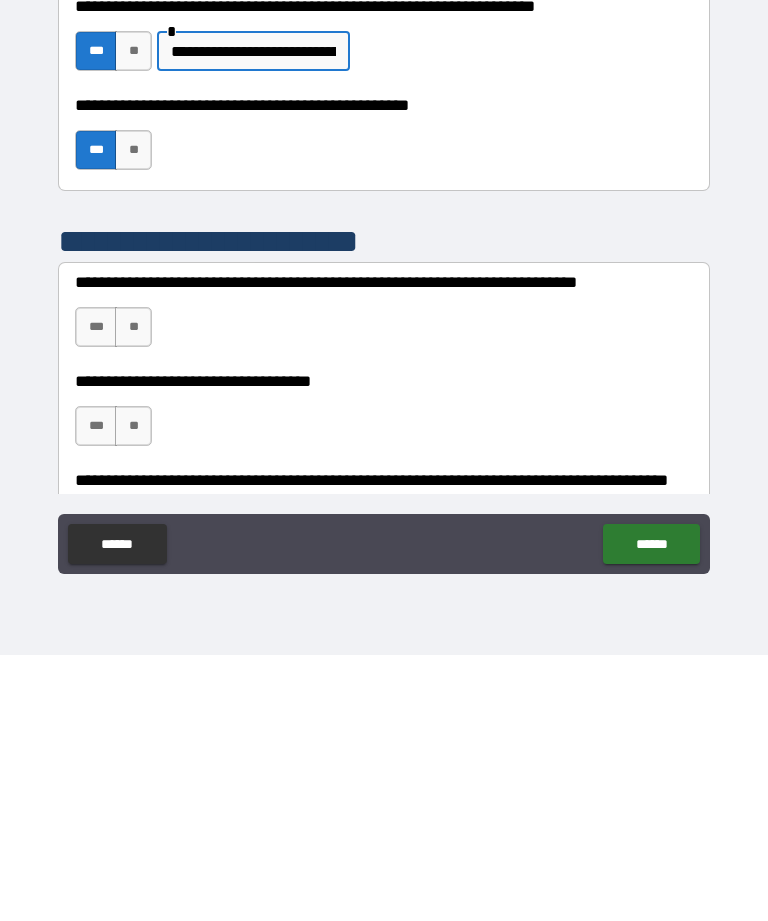 scroll, scrollTop: 6133, scrollLeft: 0, axis: vertical 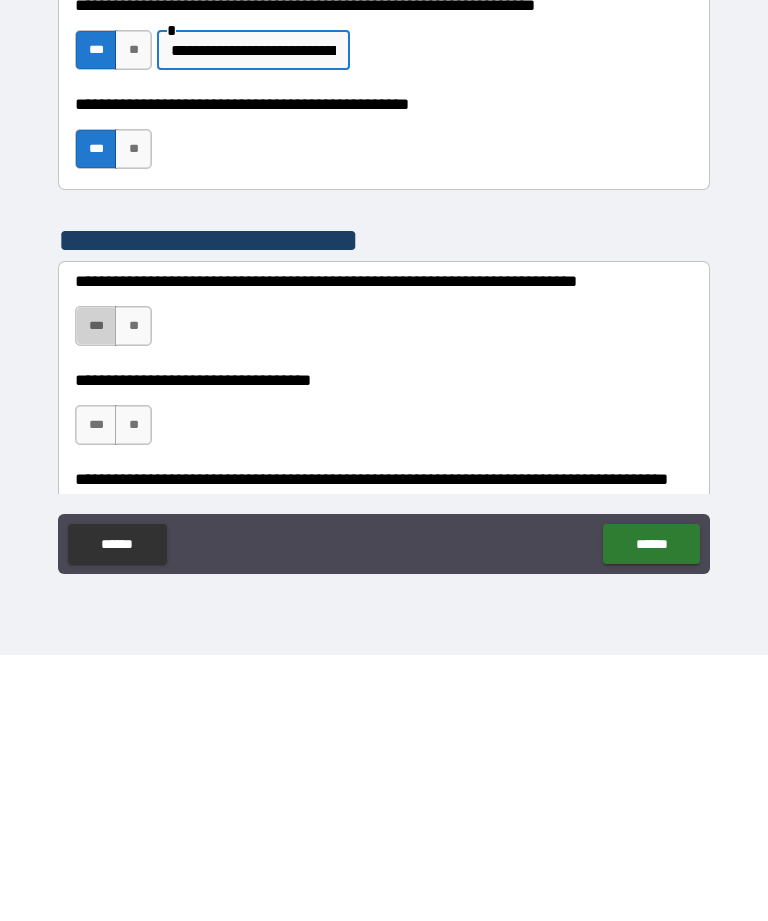 type on "**********" 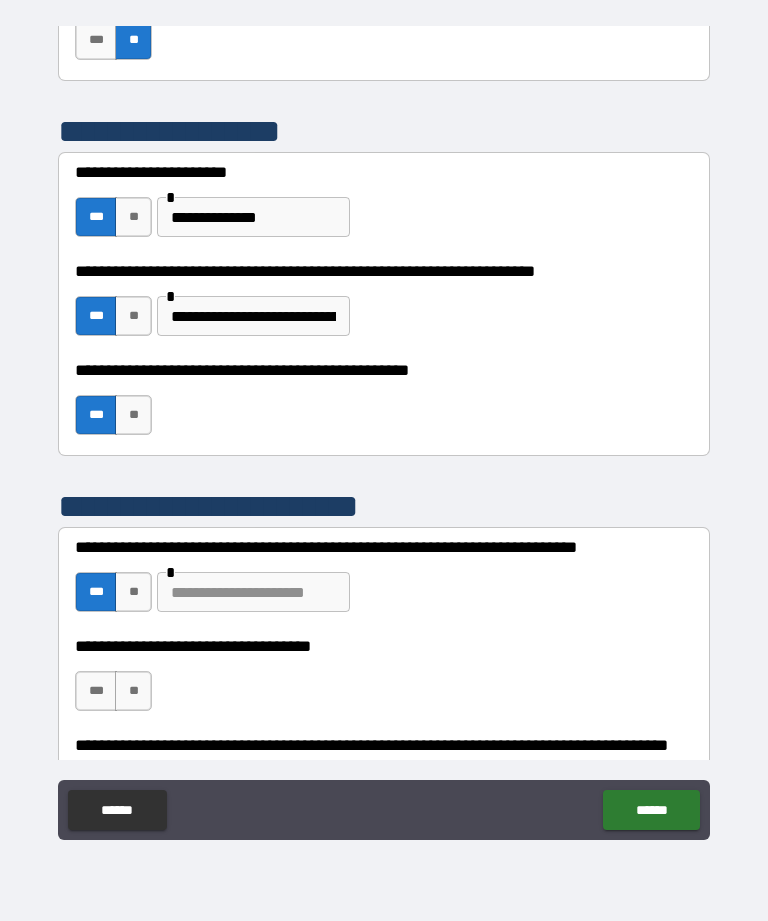 click on "**" at bounding box center (133, 691) 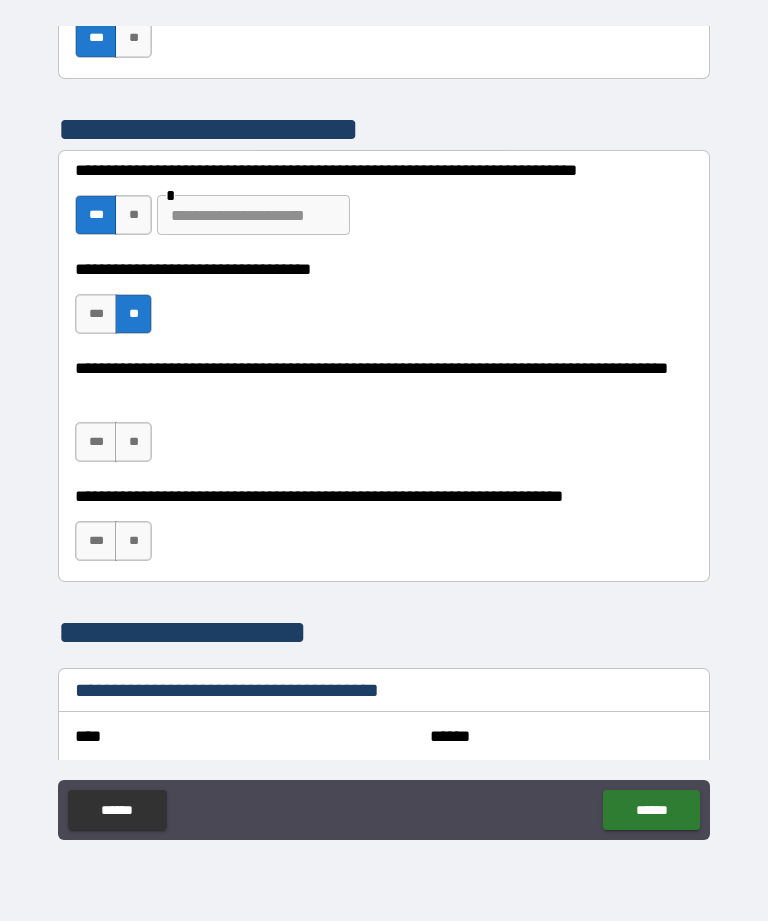 scroll, scrollTop: 6513, scrollLeft: 0, axis: vertical 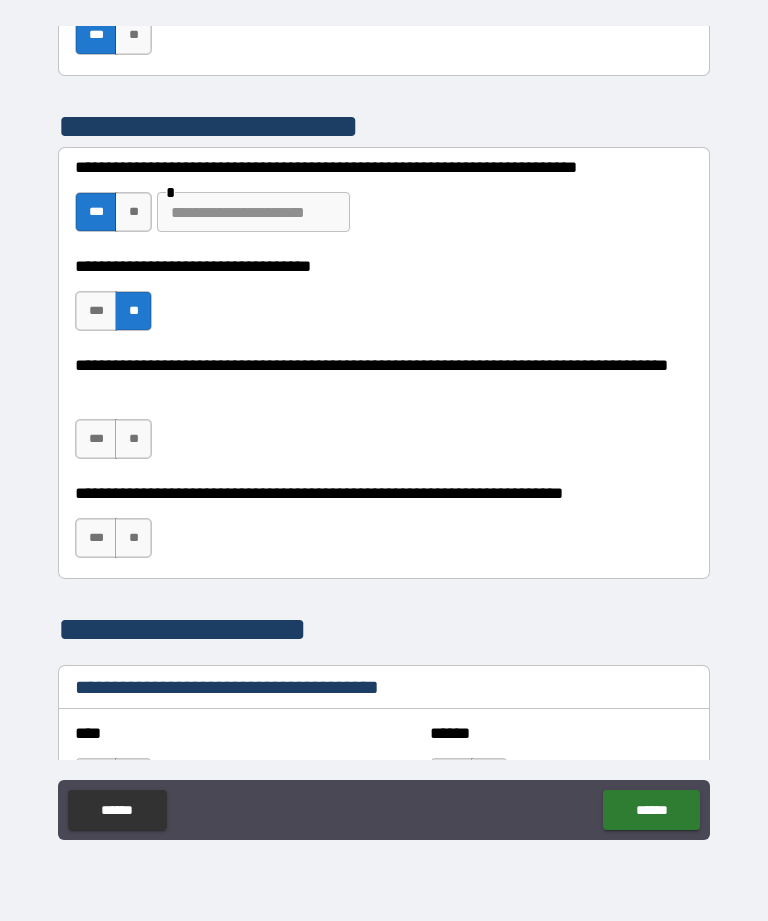 click on "**" at bounding box center [133, 439] 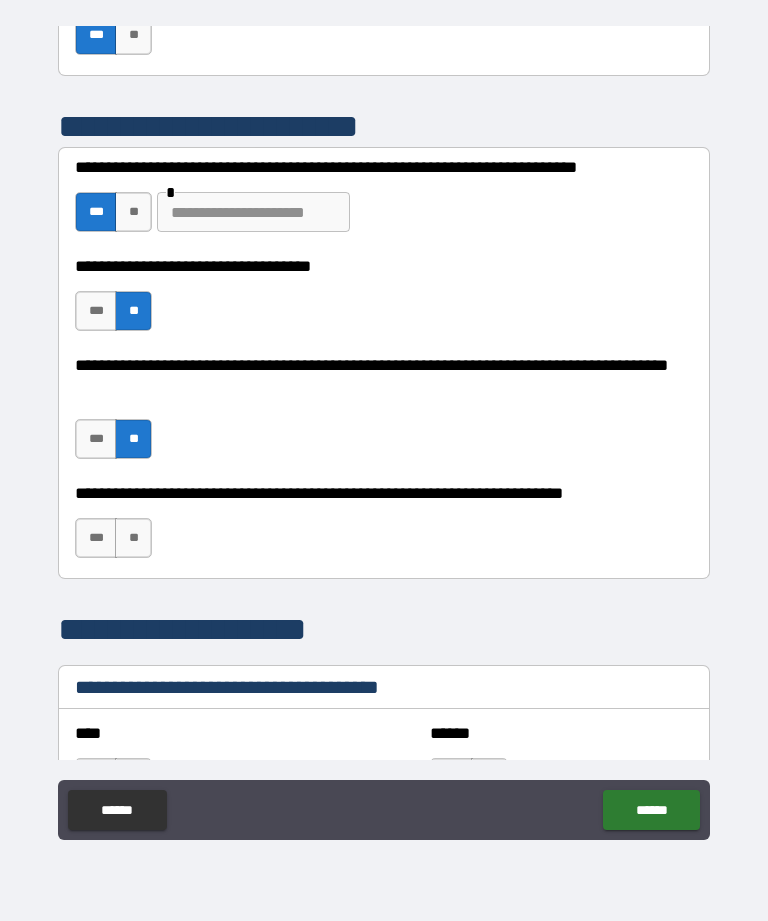 click on "**" at bounding box center [133, 538] 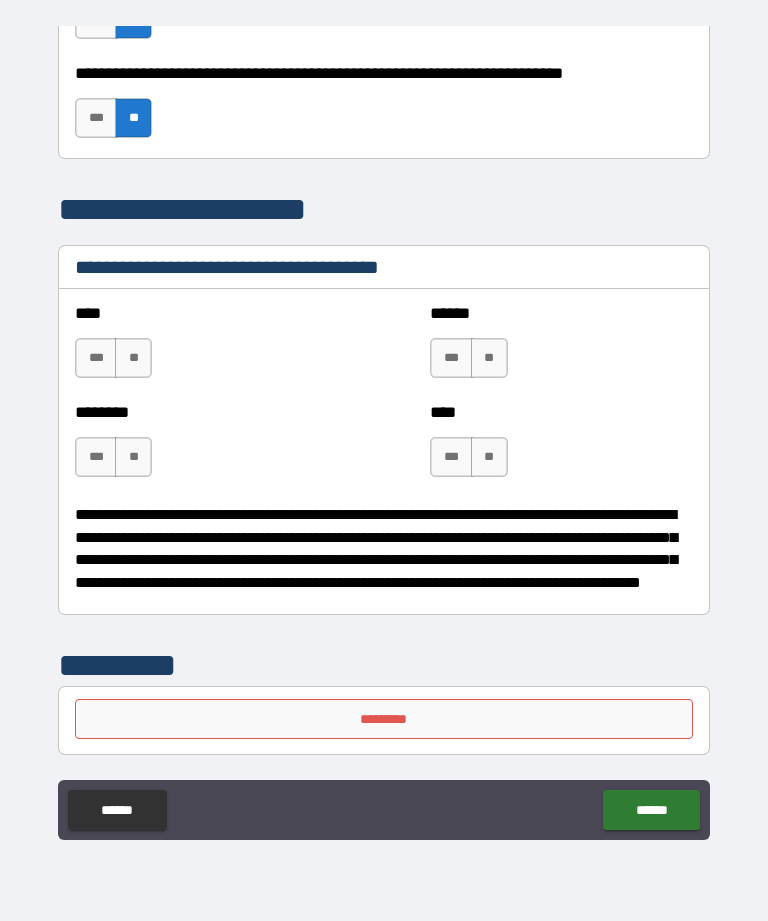 scroll, scrollTop: 6933, scrollLeft: 0, axis: vertical 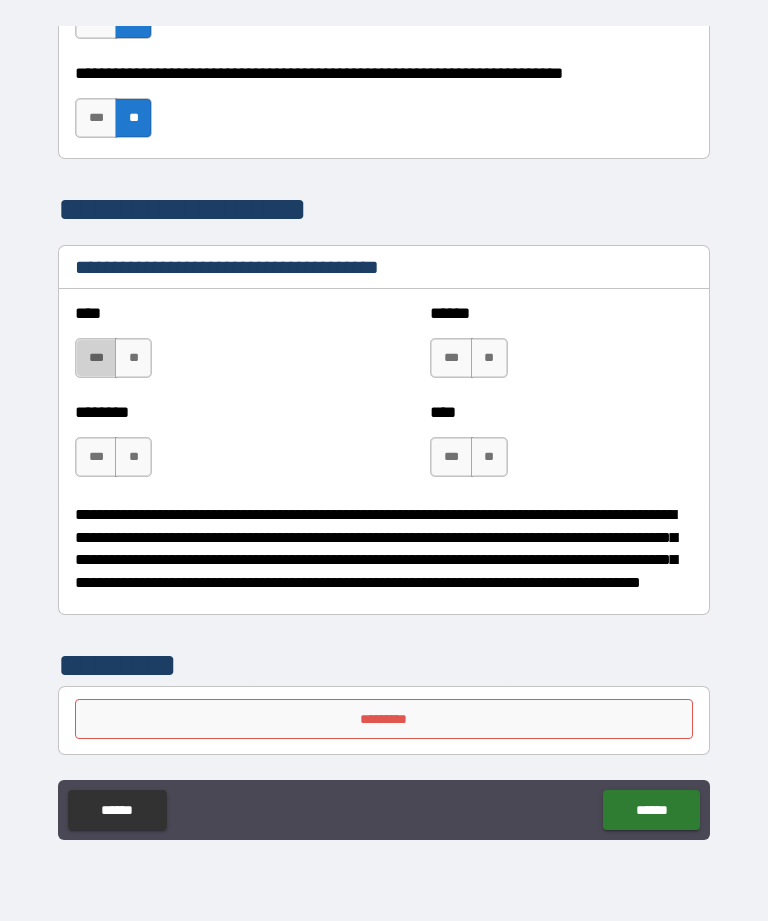 click on "***" at bounding box center (96, 358) 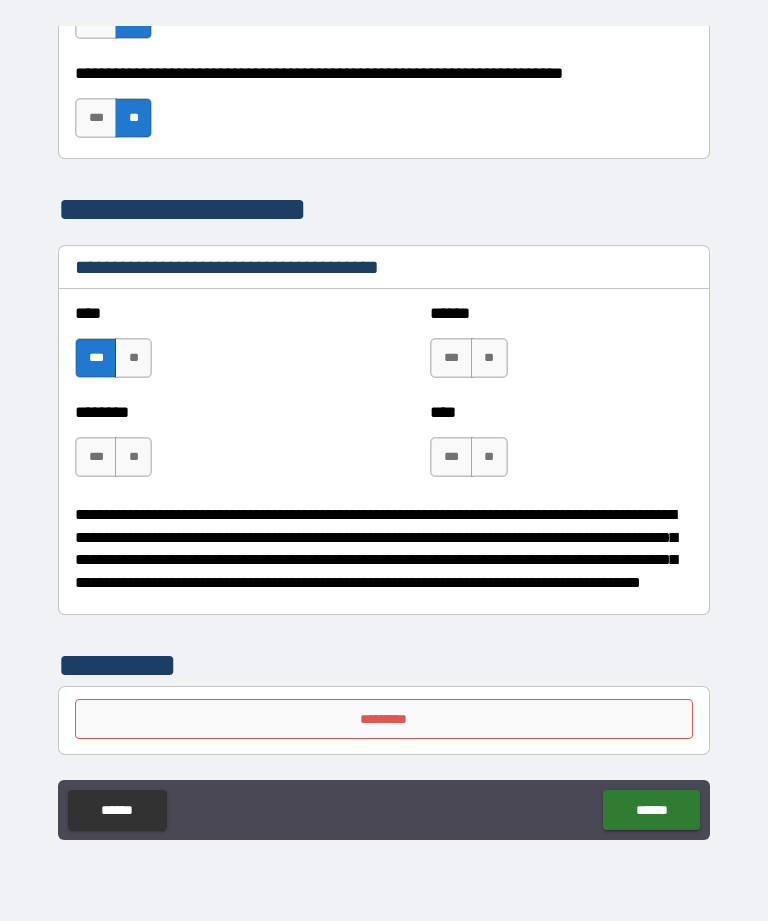 click on "**" at bounding box center [133, 358] 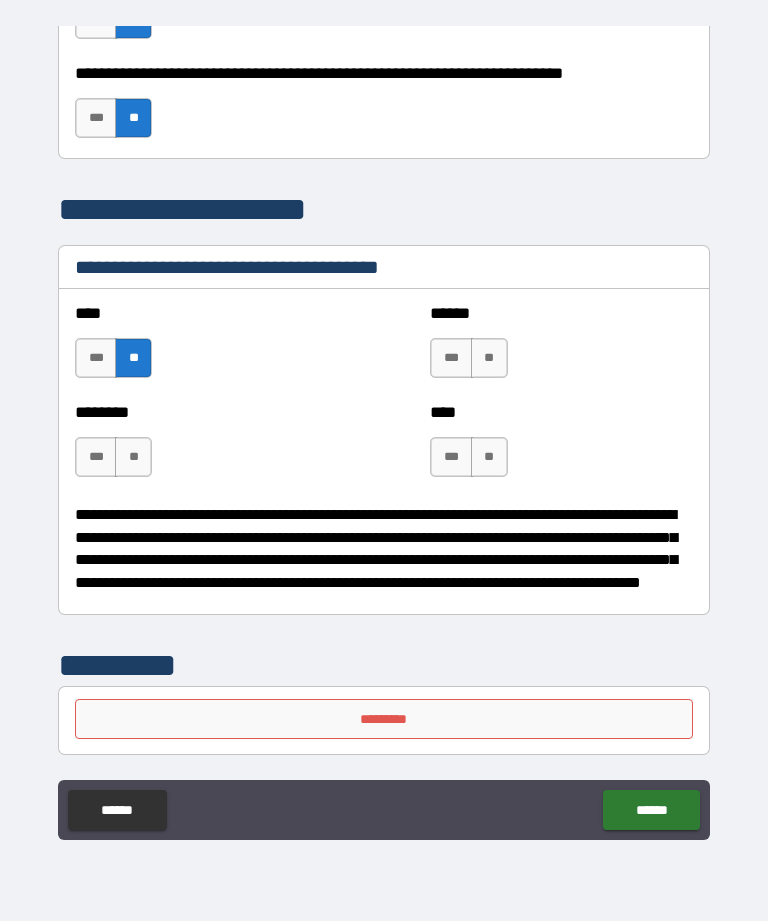 click on "***" at bounding box center (451, 457) 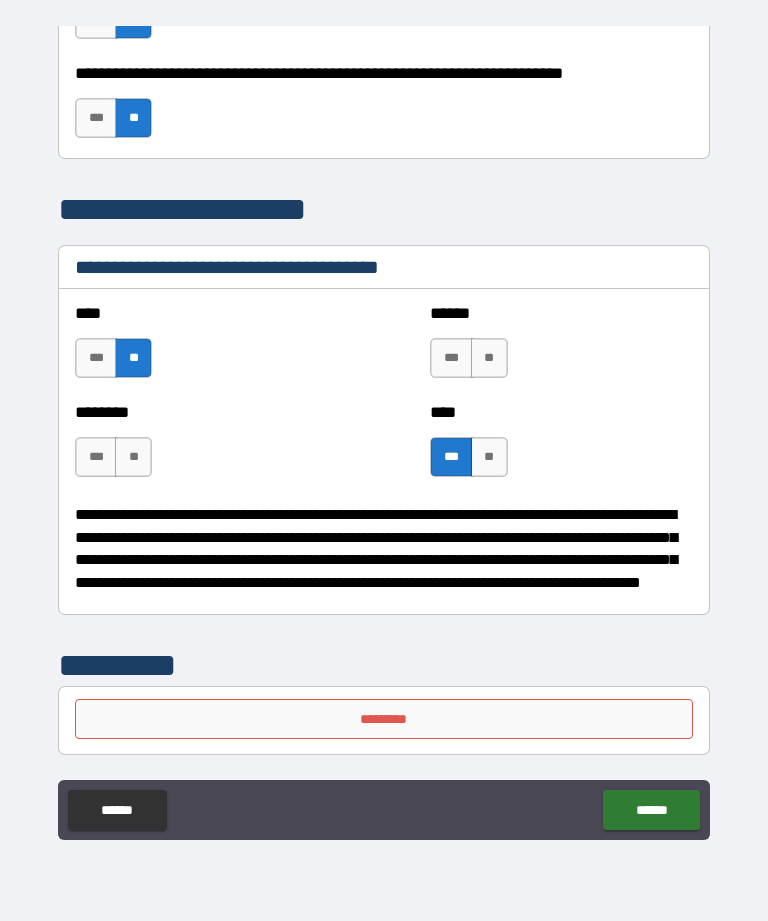 click on "***" at bounding box center [96, 457] 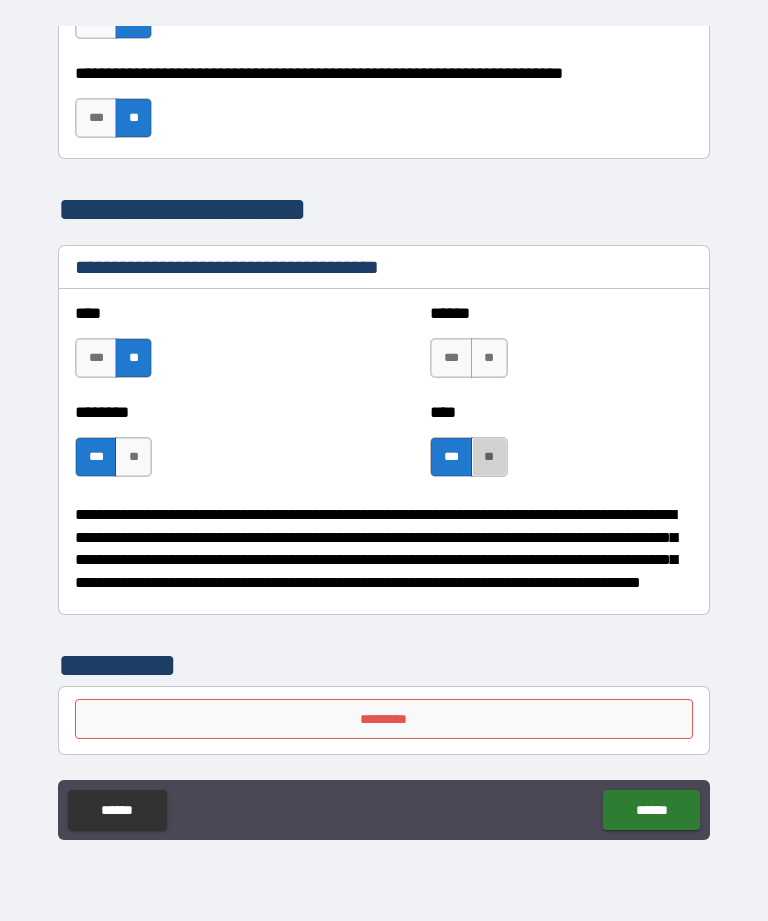 click on "**" at bounding box center (489, 457) 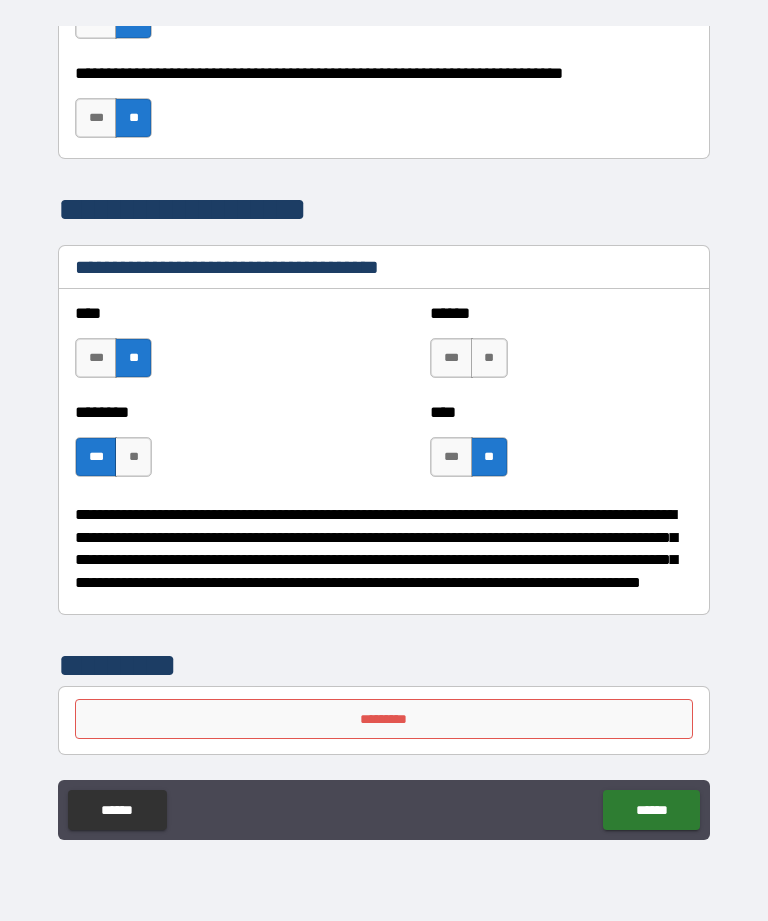 click on "**" at bounding box center [489, 358] 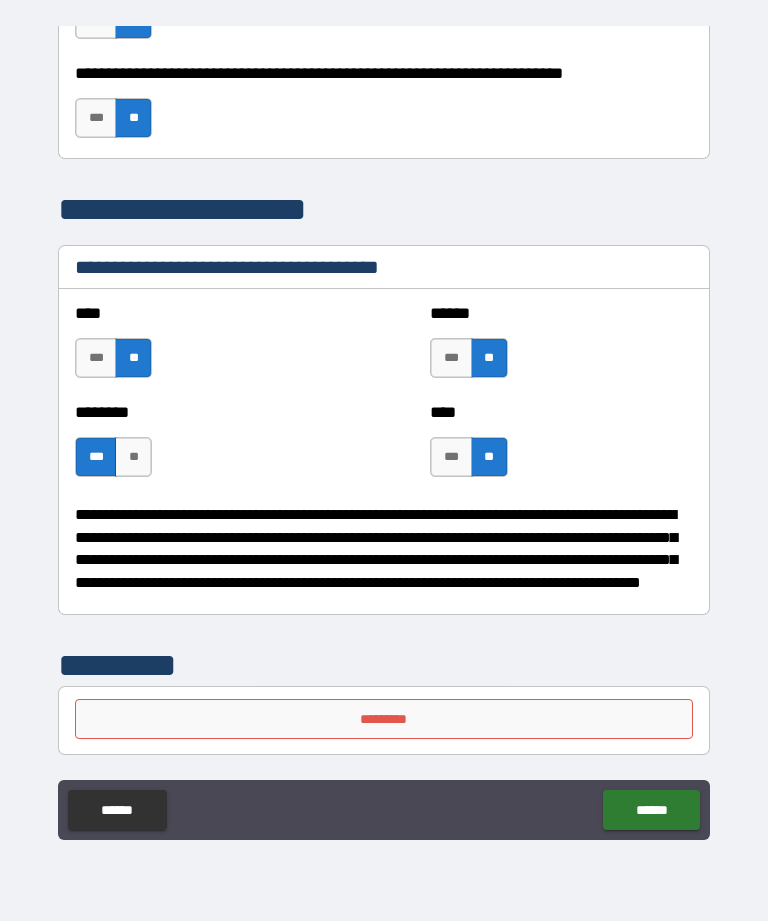 click on "***" at bounding box center [451, 457] 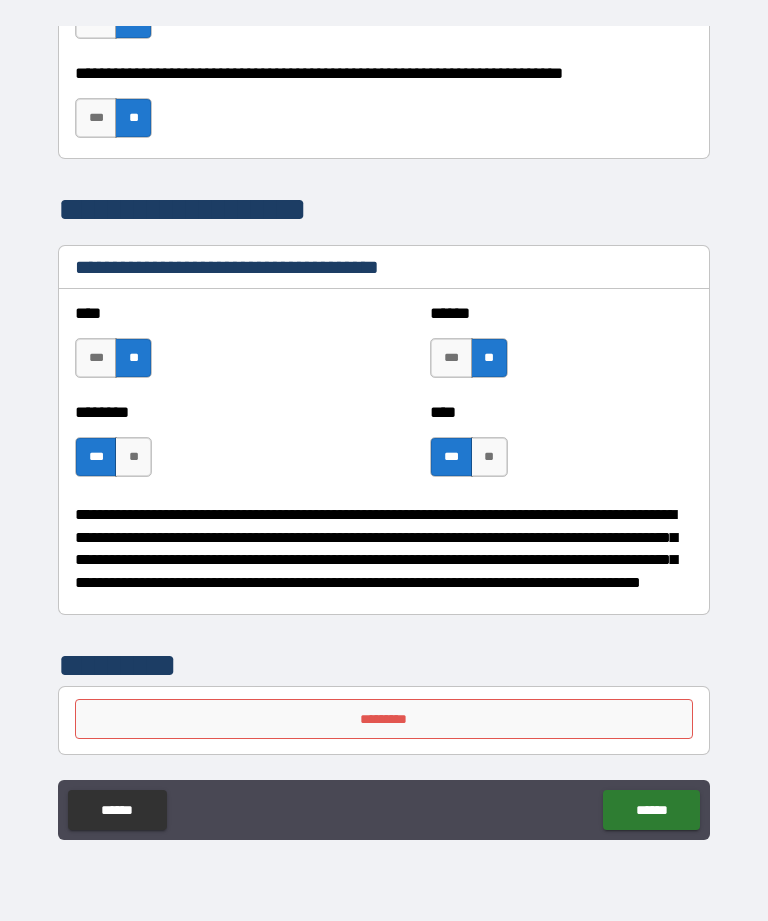 click on "**" at bounding box center [133, 457] 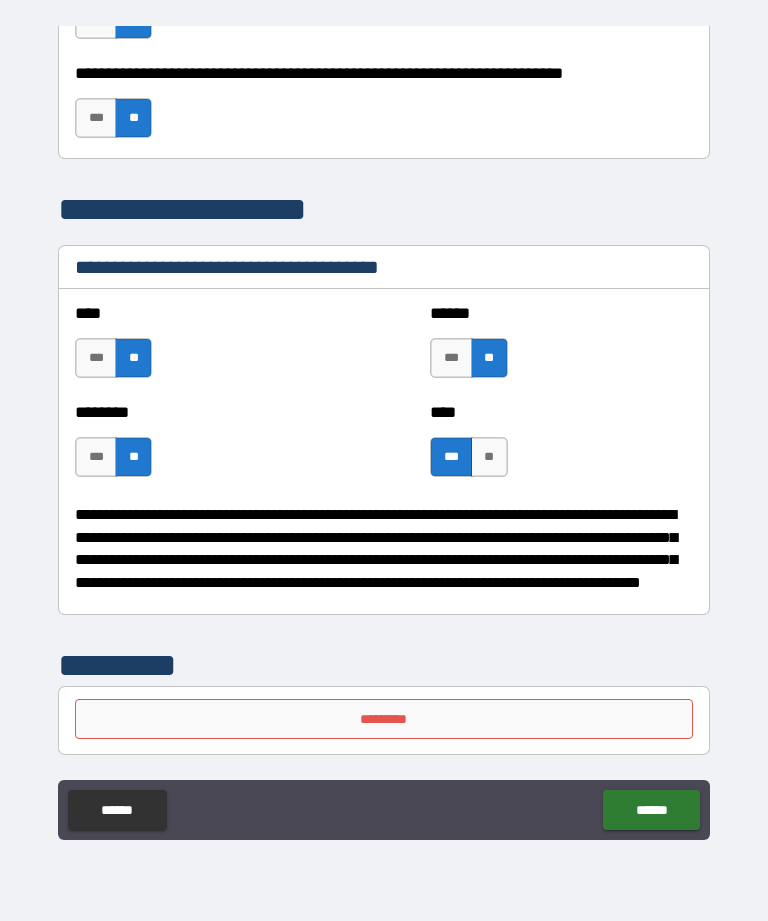 scroll, scrollTop: 6933, scrollLeft: 0, axis: vertical 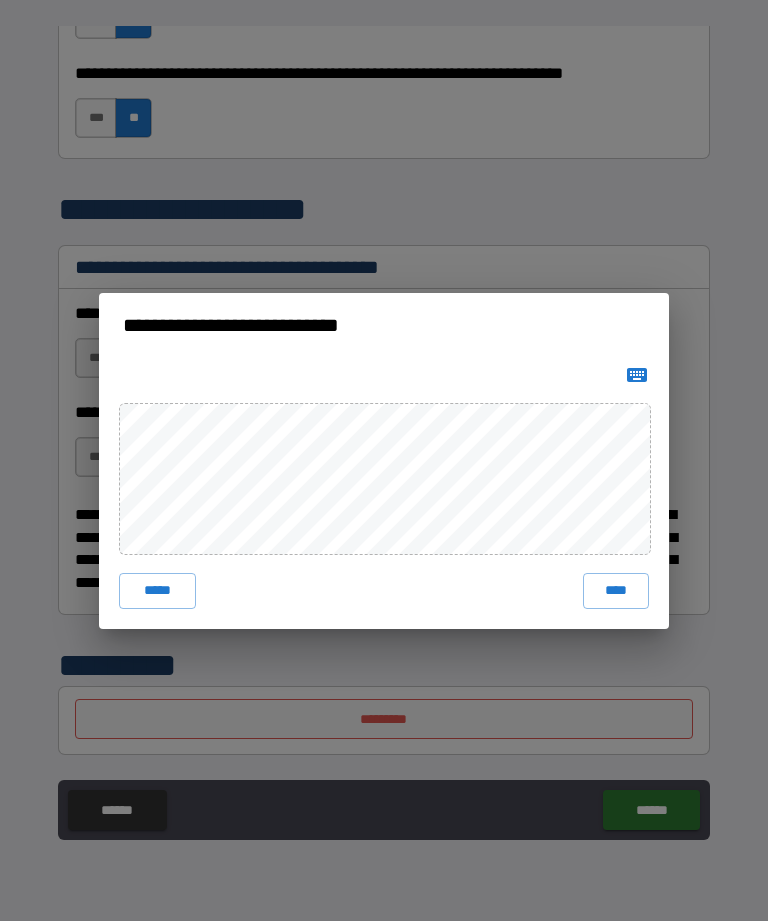 click on "****" at bounding box center [616, 591] 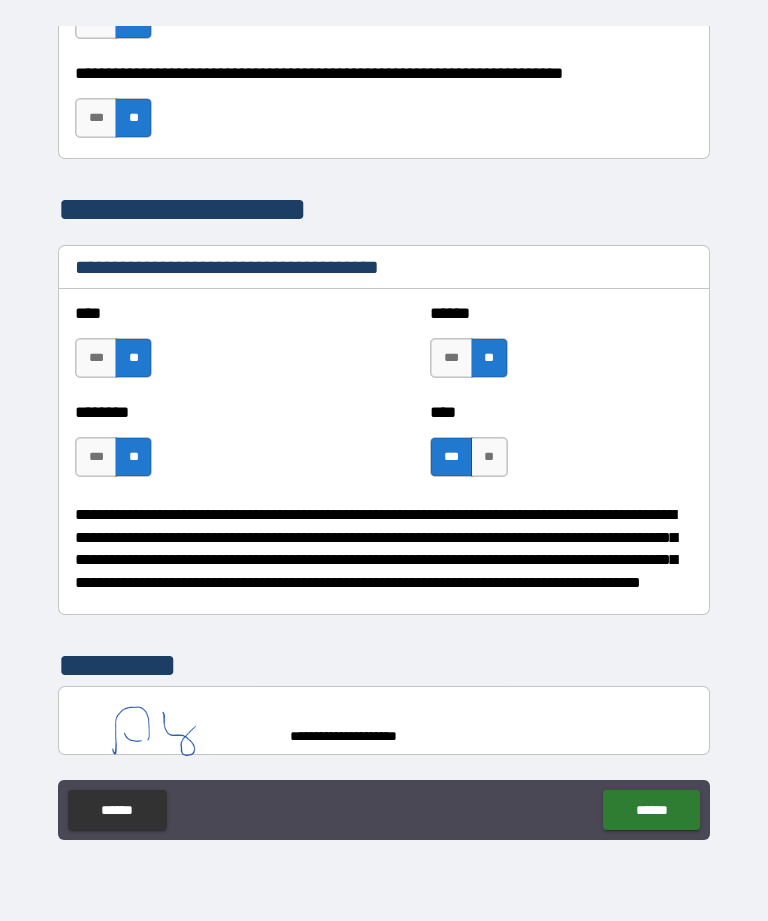 scroll, scrollTop: 6923, scrollLeft: 0, axis: vertical 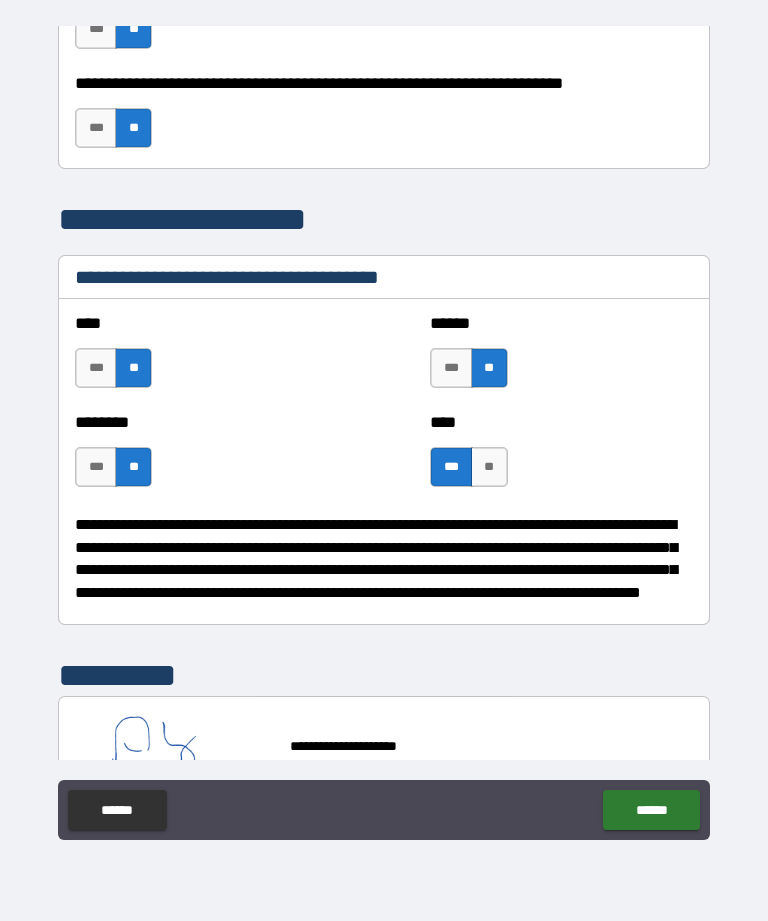 click on "******" at bounding box center (651, 810) 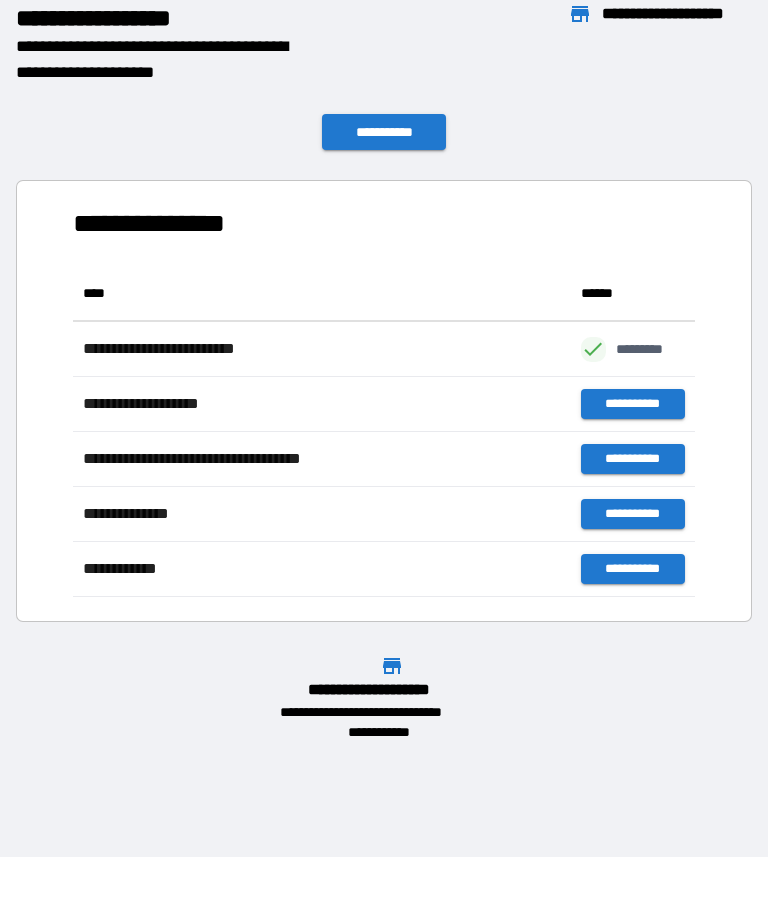 scroll, scrollTop: 1, scrollLeft: 1, axis: both 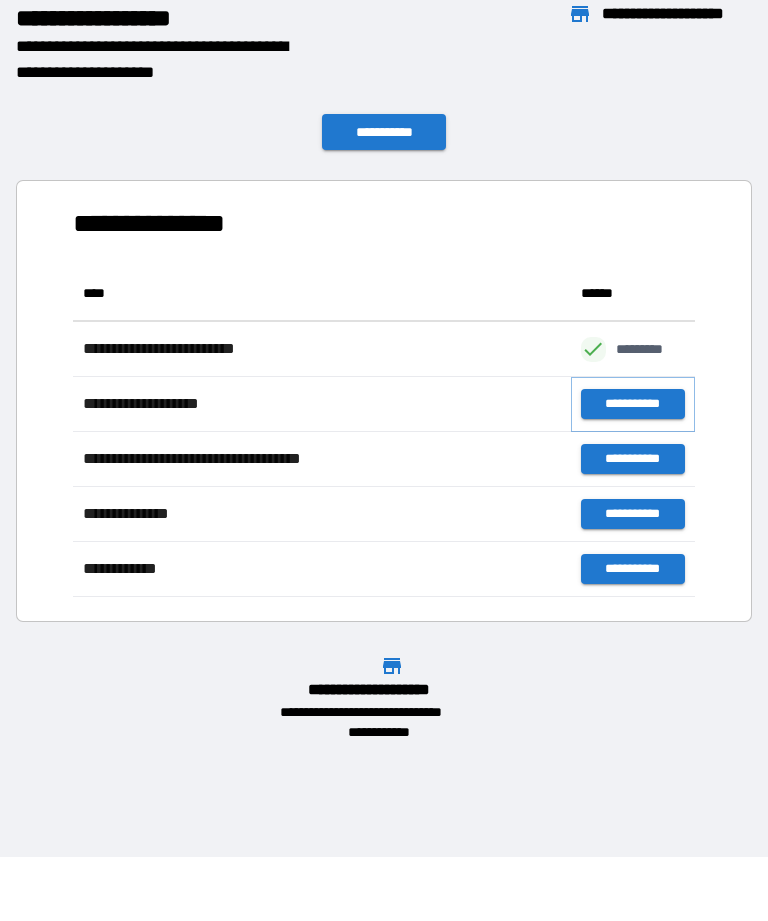click on "**********" at bounding box center [633, 404] 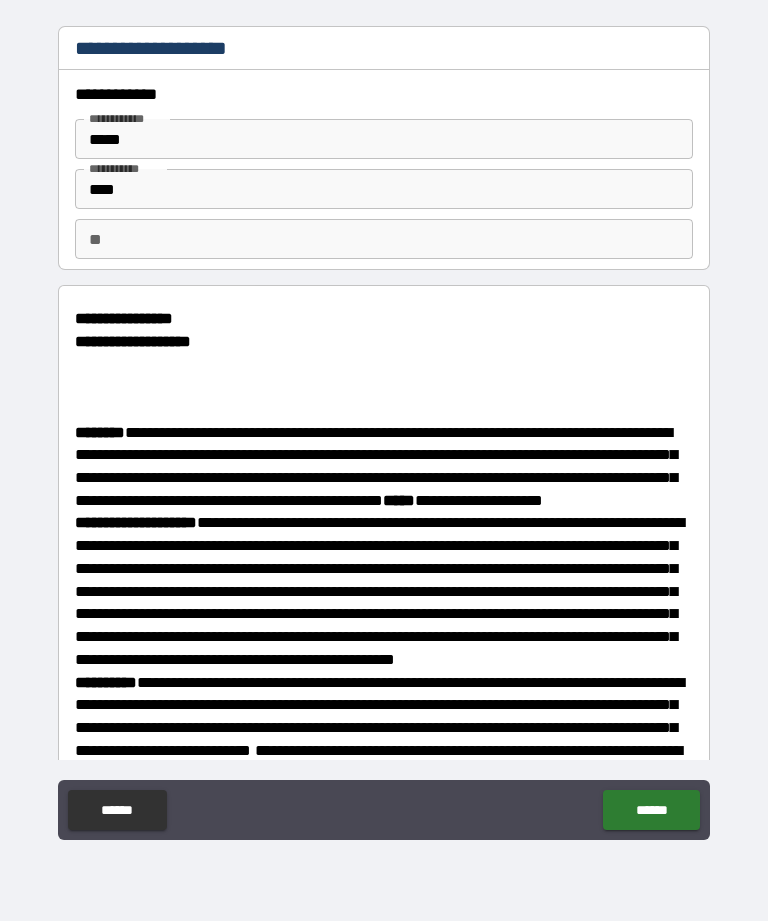 click on "******" at bounding box center (651, 810) 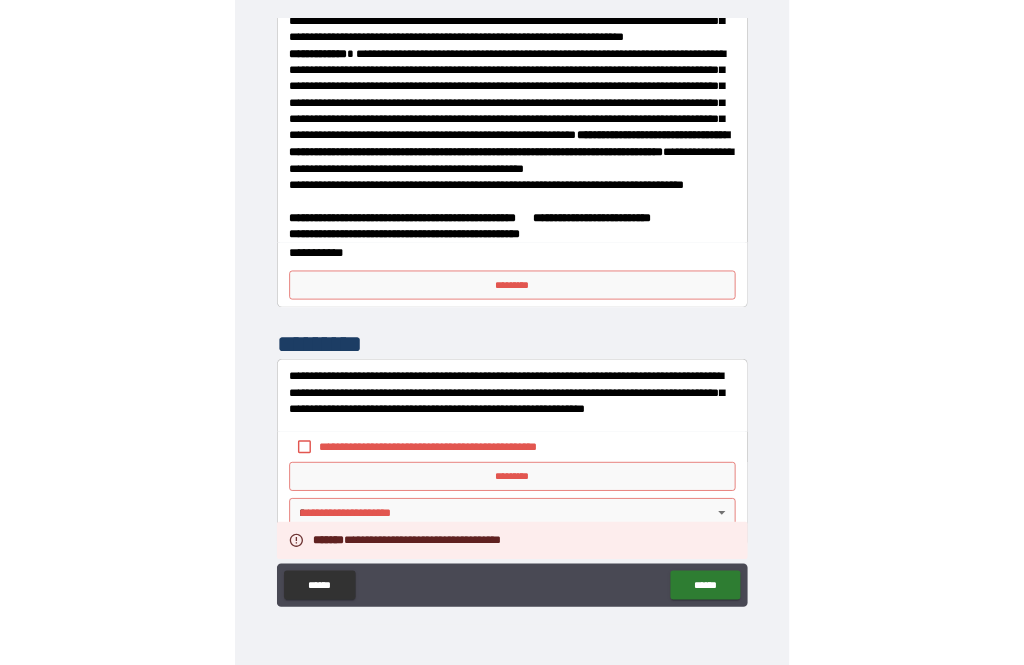 scroll, scrollTop: 1051, scrollLeft: 0, axis: vertical 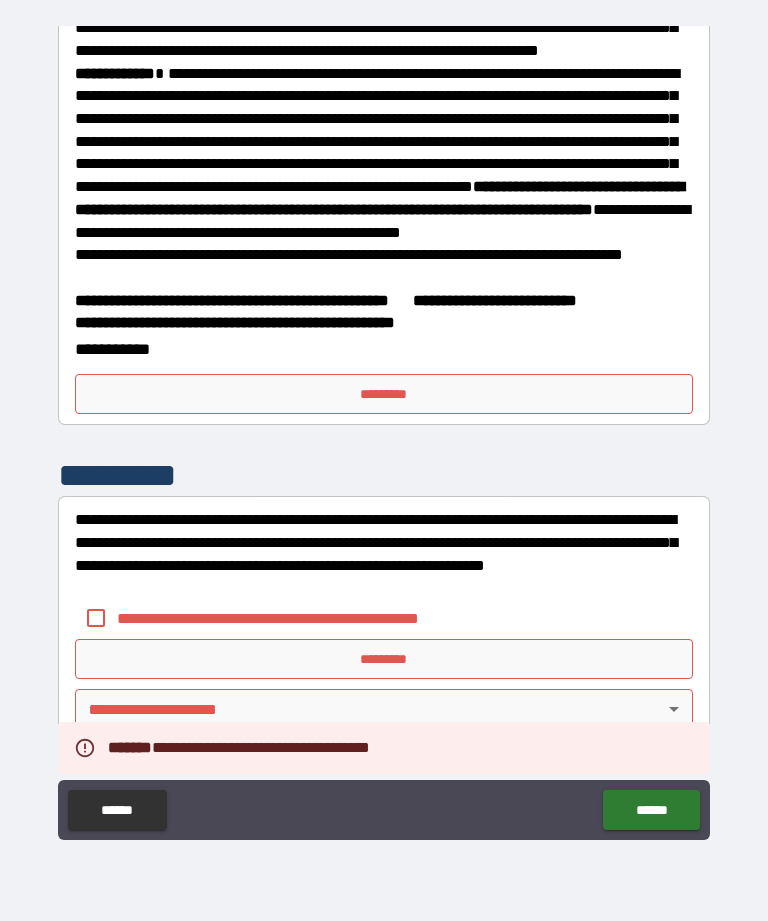 click on "**********" at bounding box center [326, 300] 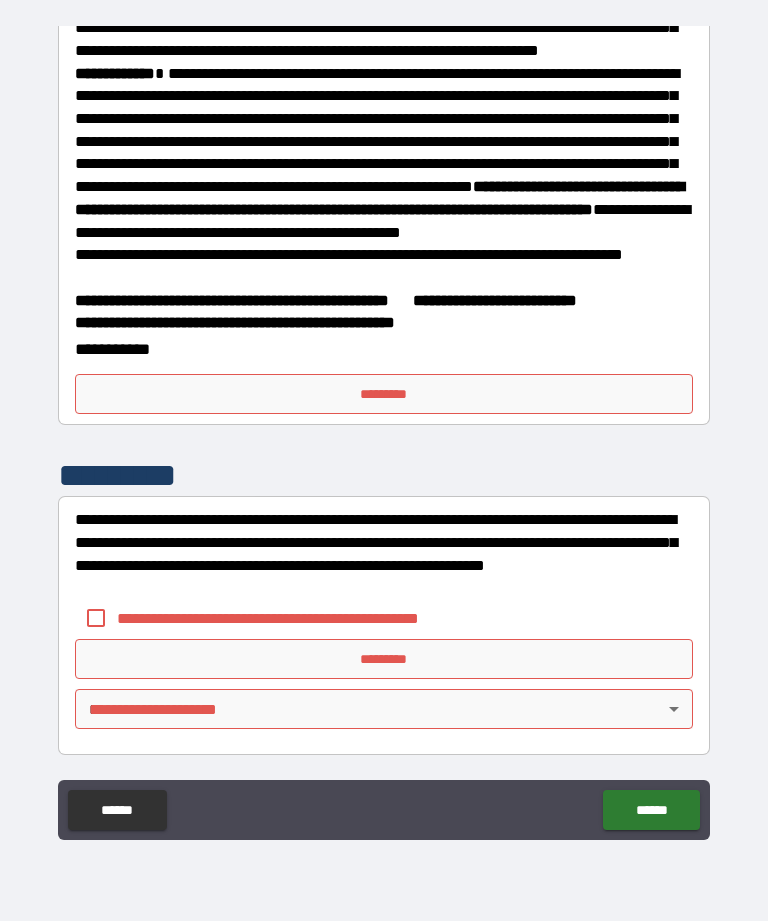 click on "*********" at bounding box center [384, 394] 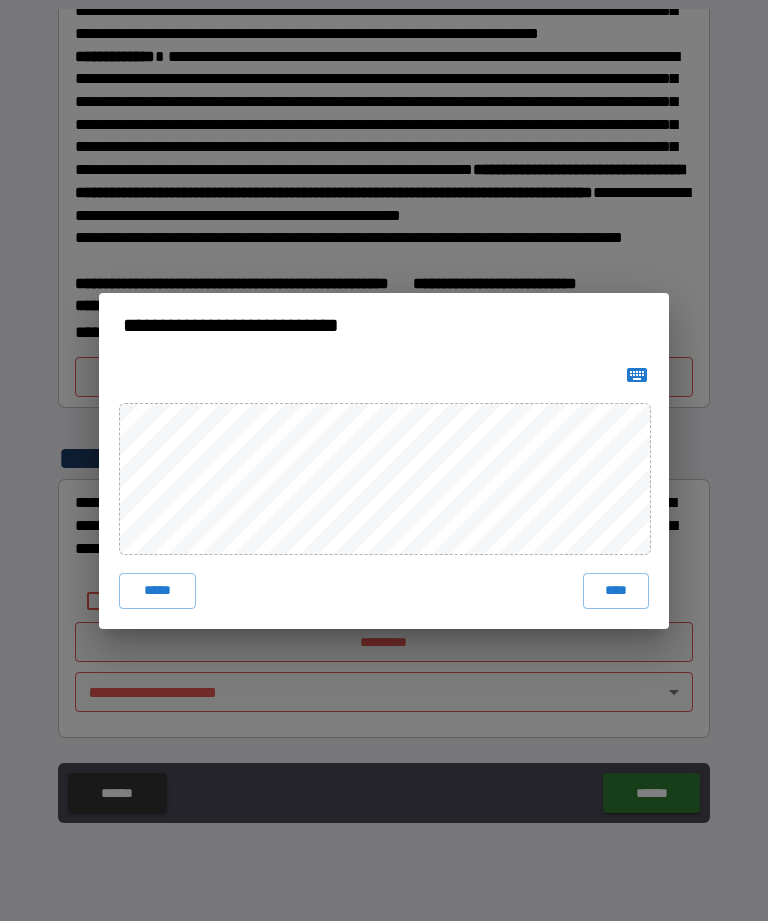 scroll, scrollTop: 975, scrollLeft: 0, axis: vertical 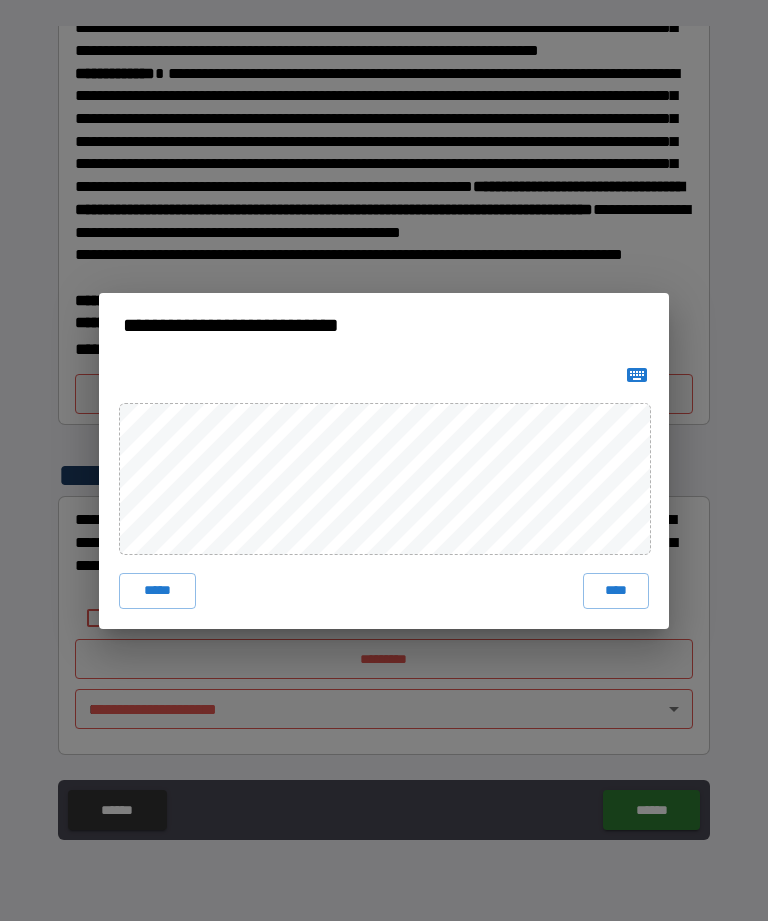 click on "****" at bounding box center [616, 591] 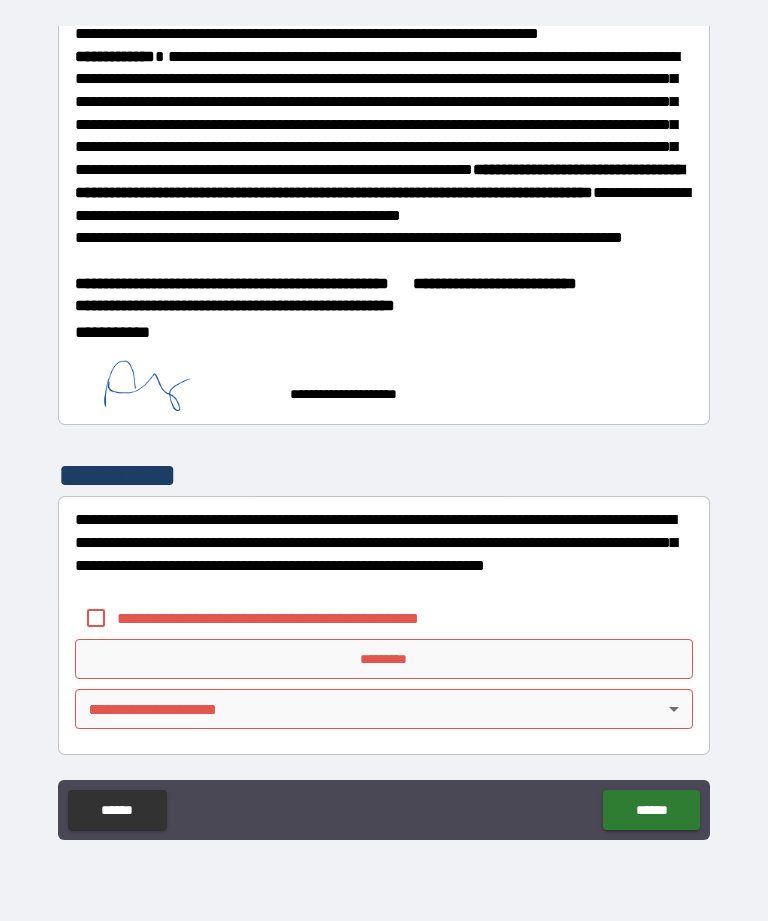 click at bounding box center [384, 261] 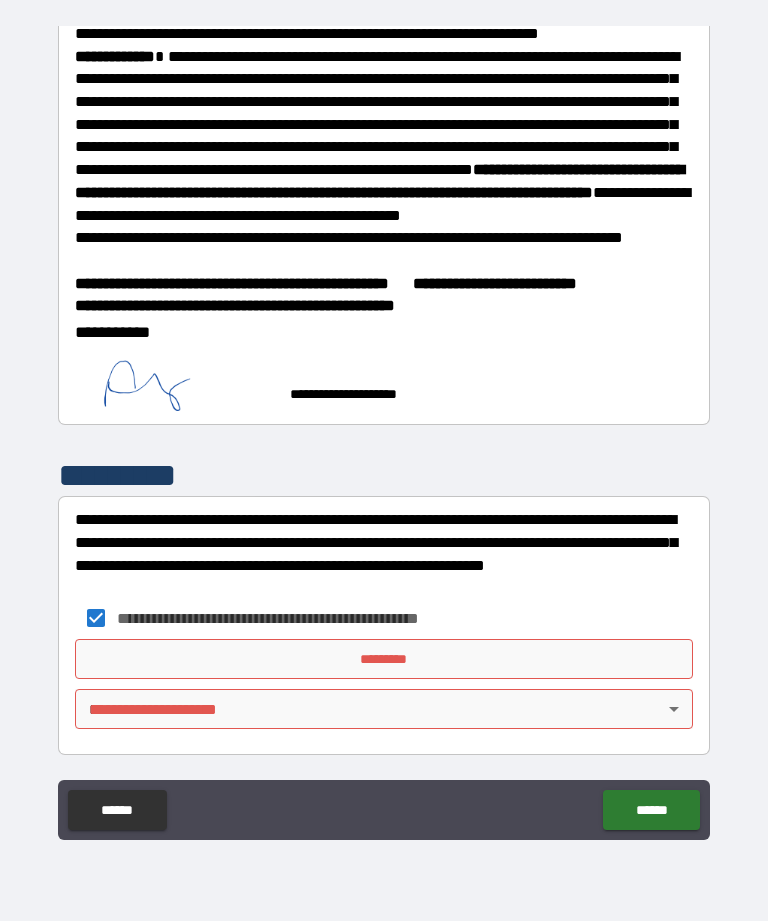 scroll, scrollTop: 1068, scrollLeft: 0, axis: vertical 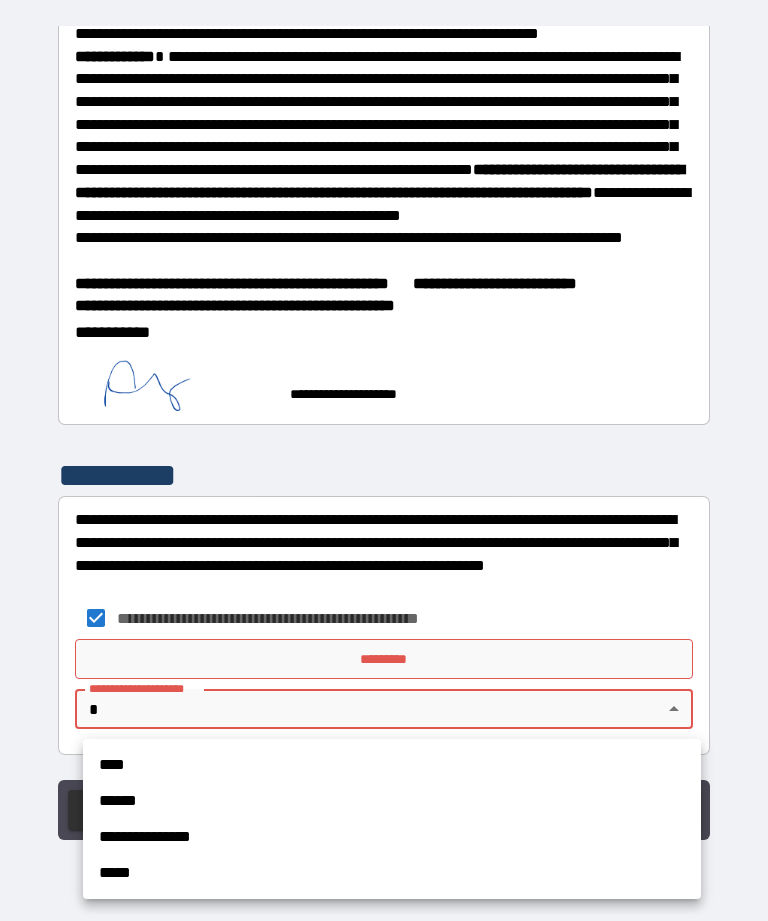 click on "****" at bounding box center (392, 765) 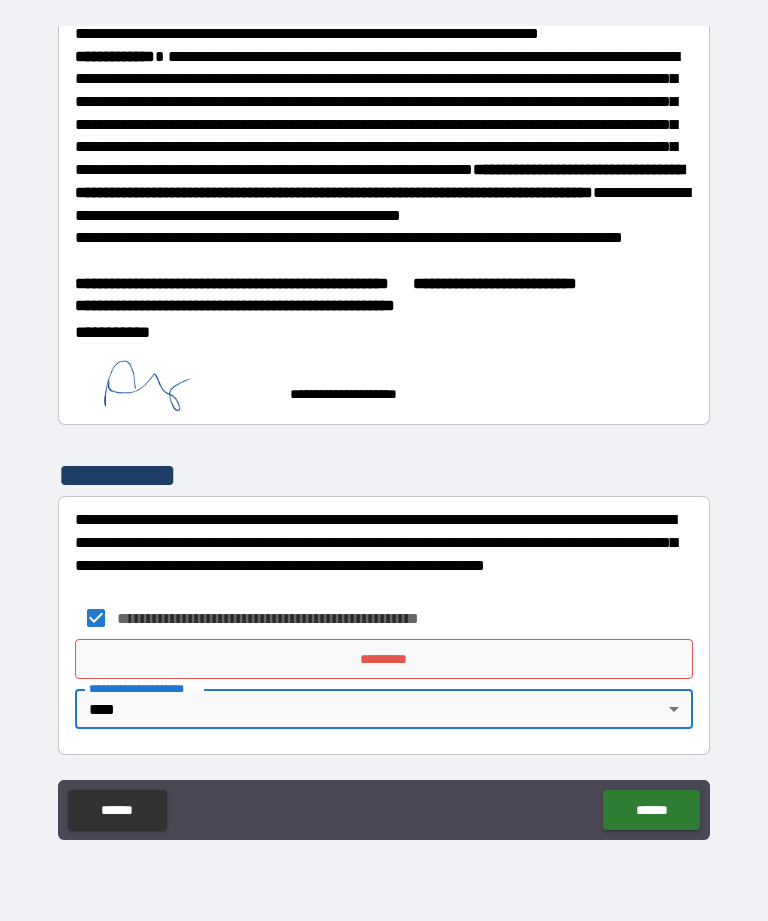 click on "******" at bounding box center [651, 810] 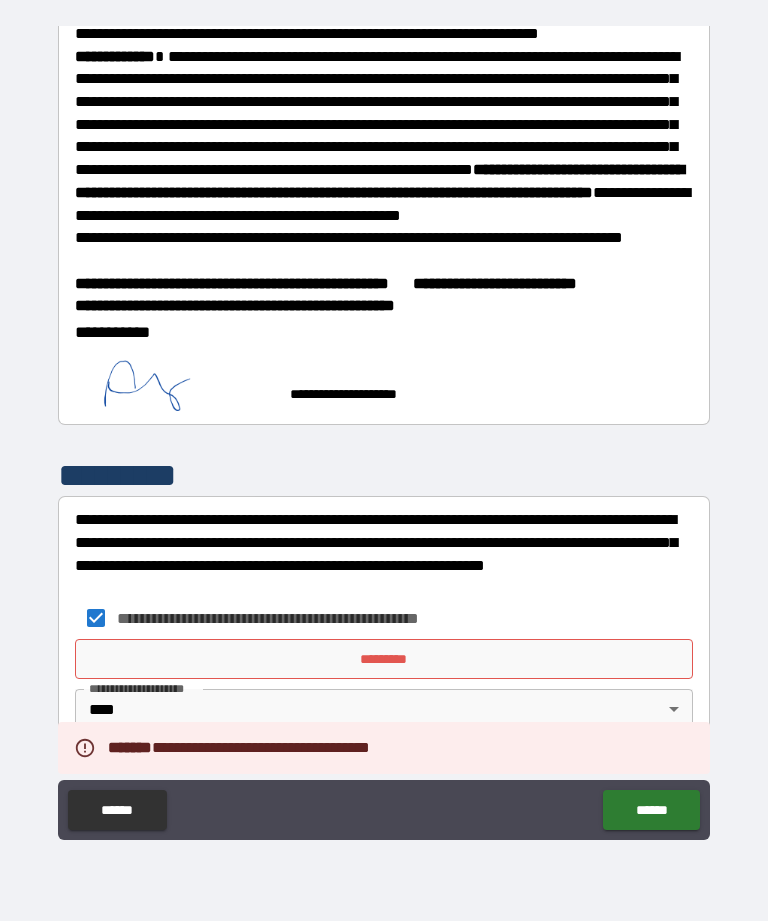 scroll, scrollTop: 1068, scrollLeft: 0, axis: vertical 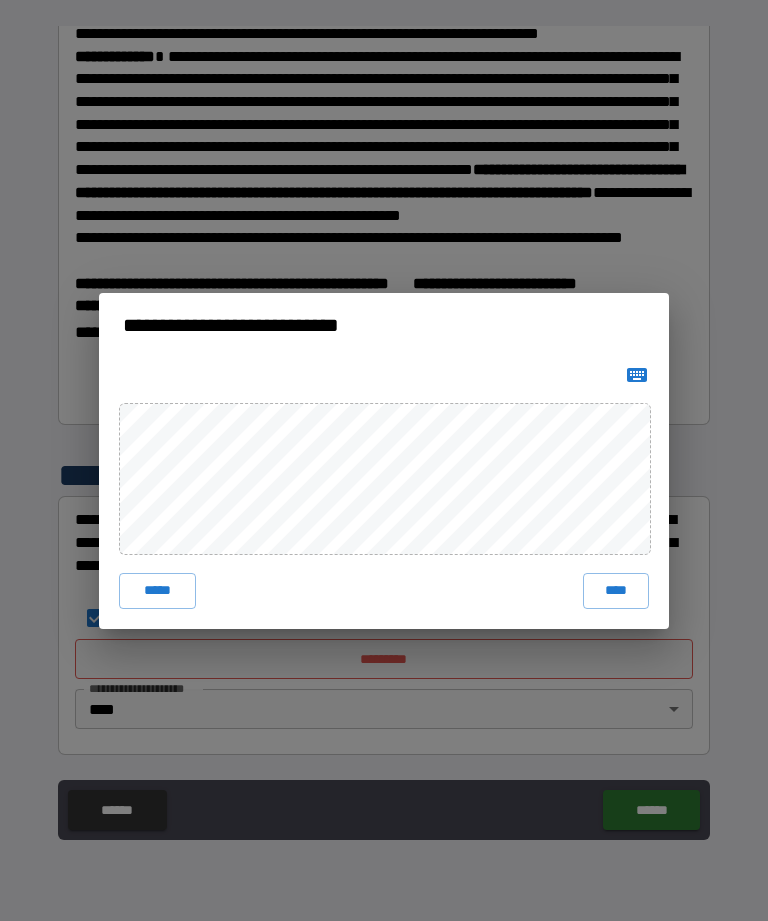 click on "****" at bounding box center (616, 591) 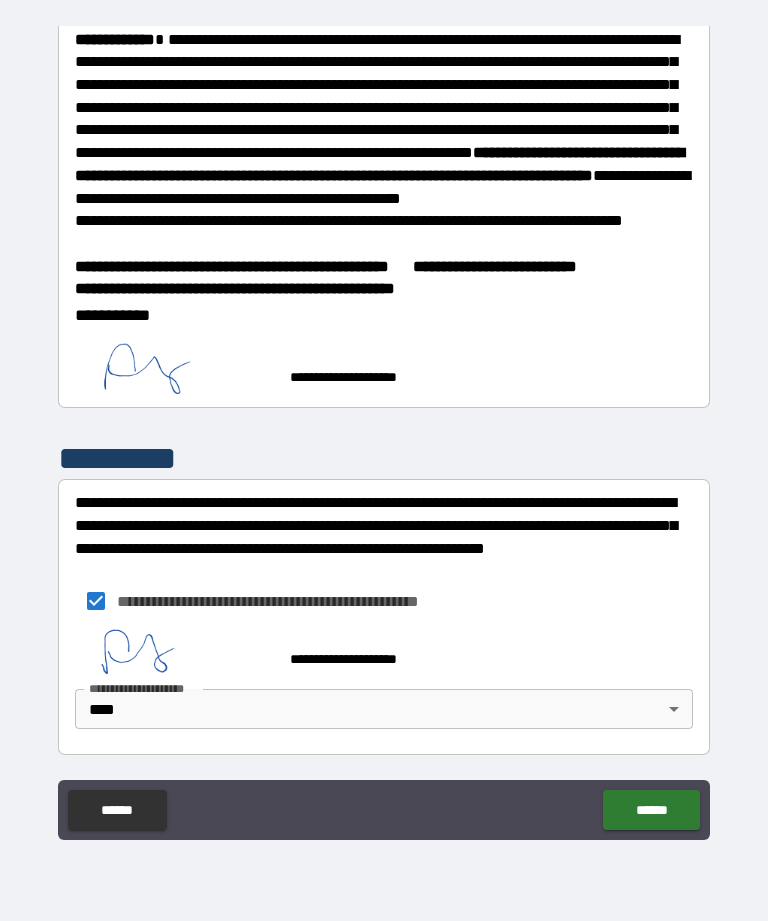 scroll, scrollTop: 1058, scrollLeft: 0, axis: vertical 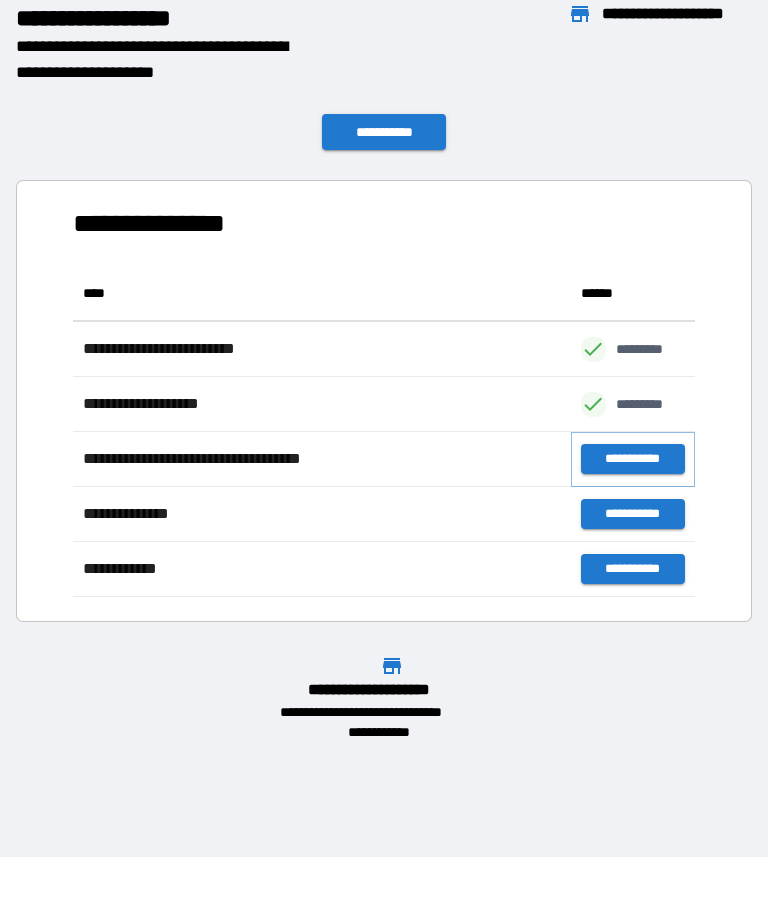 click on "**********" at bounding box center [633, 459] 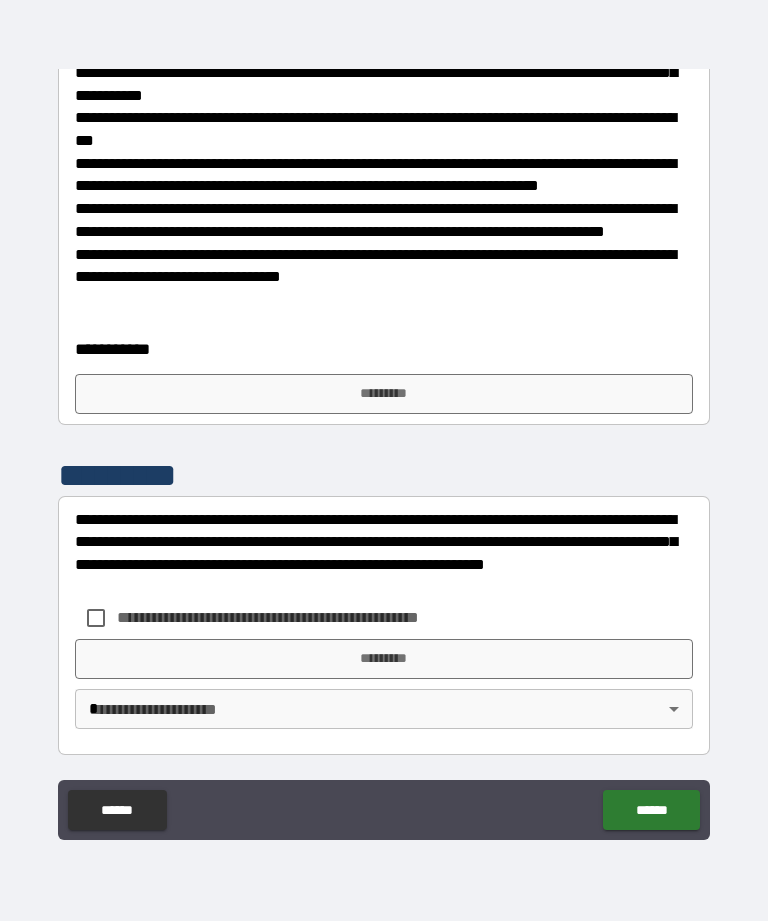 scroll, scrollTop: 412, scrollLeft: 0, axis: vertical 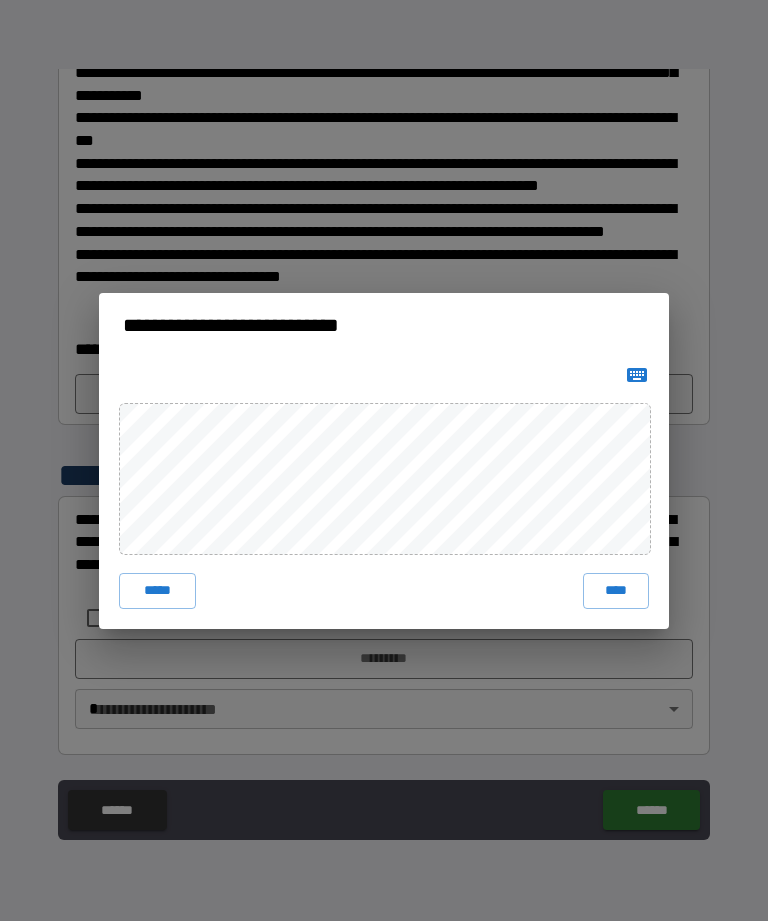 click on "****" at bounding box center (616, 591) 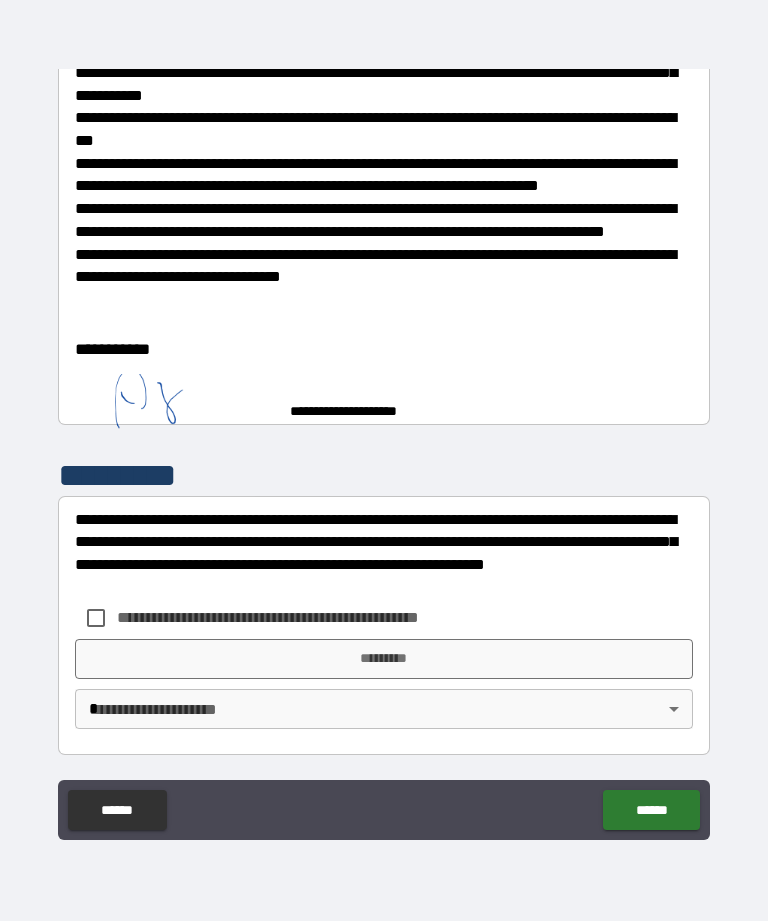 scroll, scrollTop: 402, scrollLeft: 0, axis: vertical 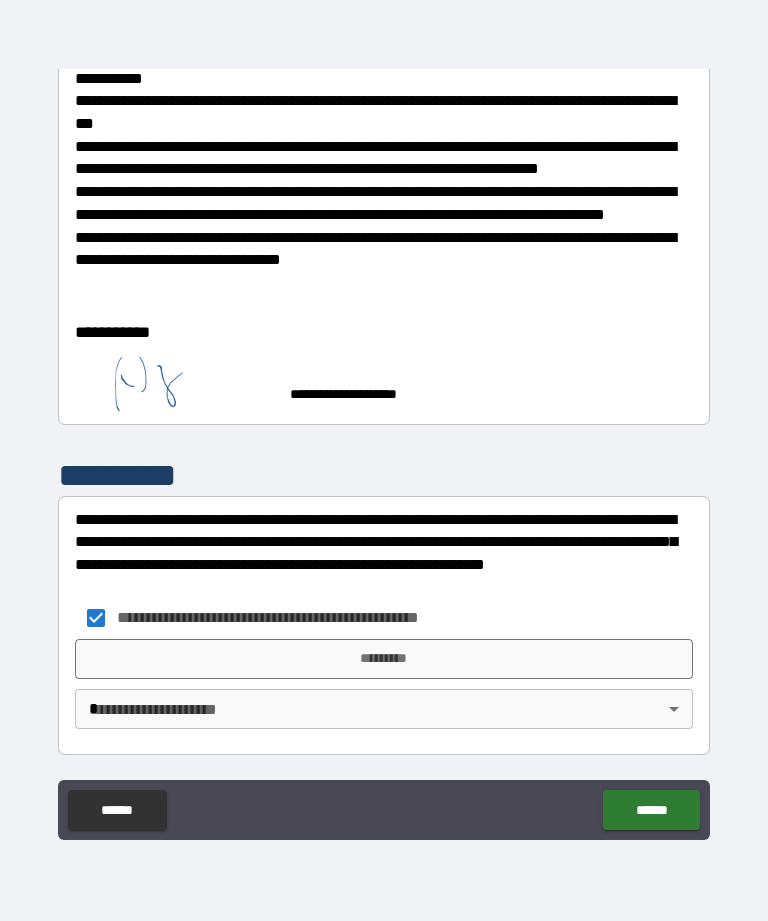 click on "*********" at bounding box center [384, 659] 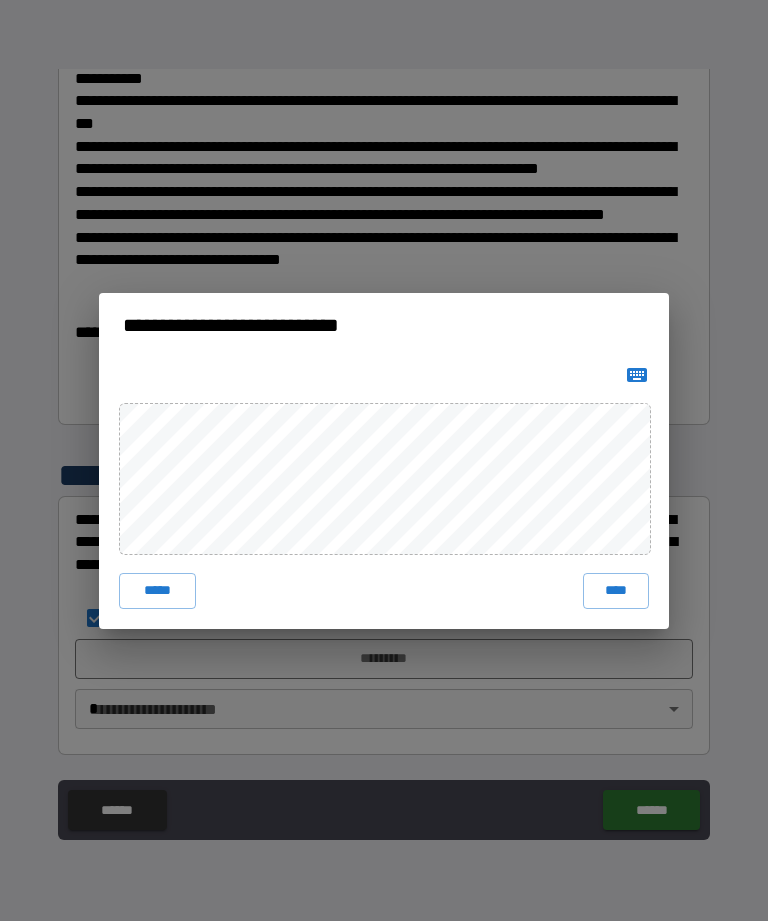 click on "****" at bounding box center (616, 591) 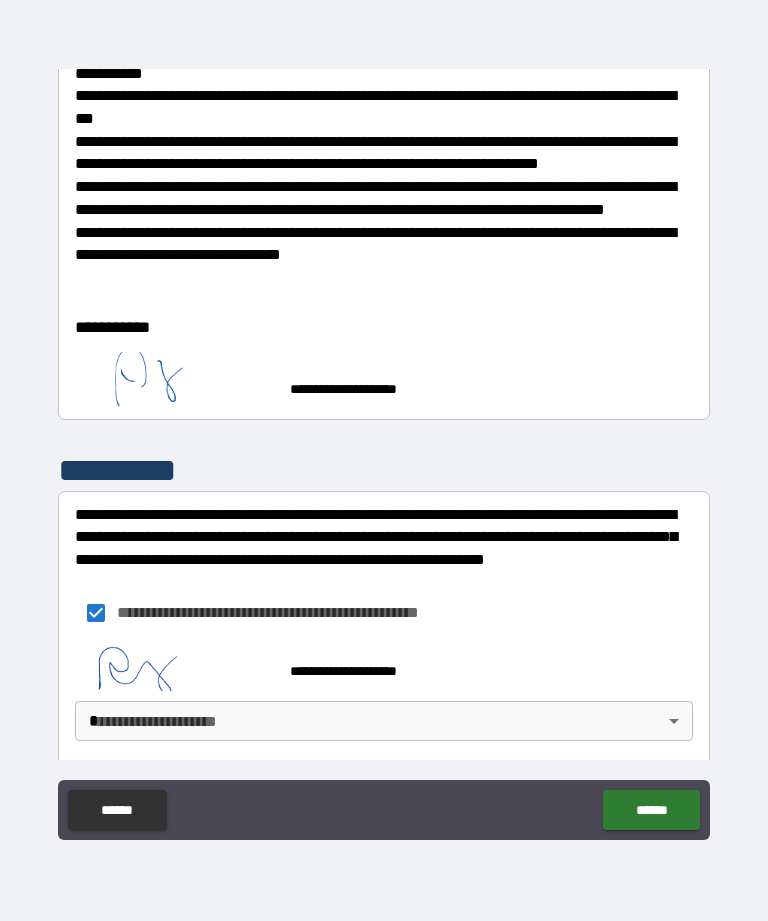 click on "**********" at bounding box center [384, 428] 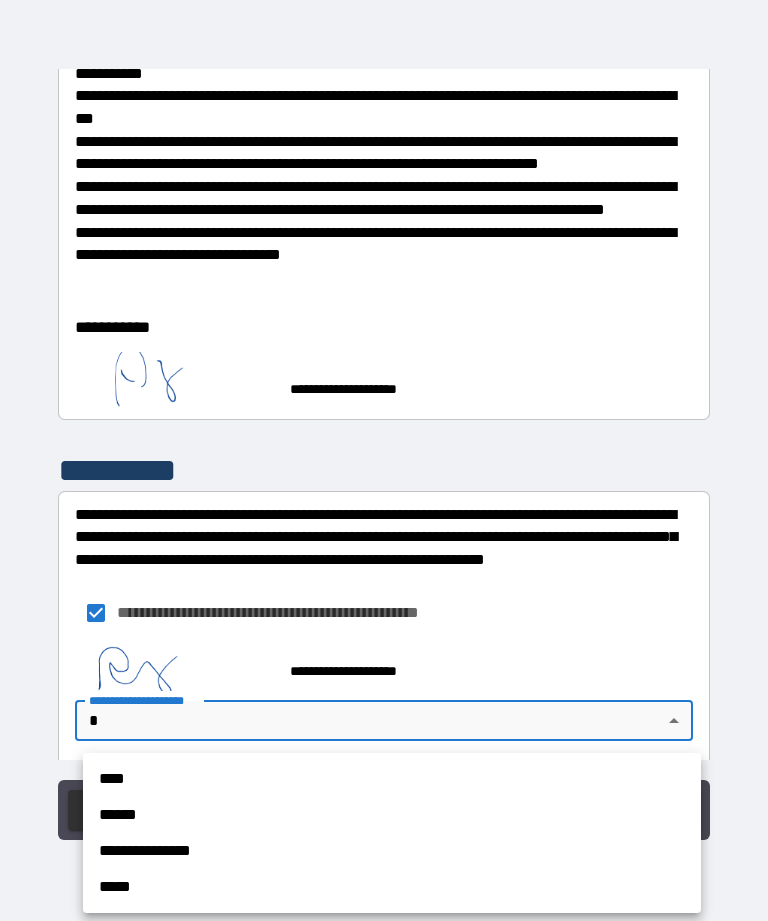 click on "****" at bounding box center (392, 779) 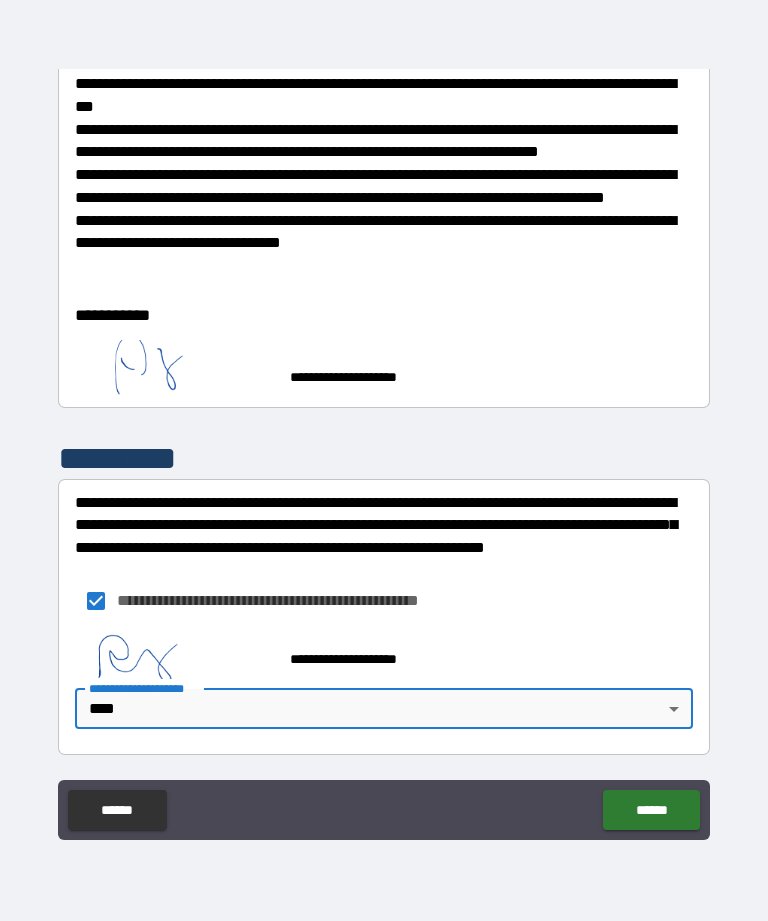 click on "******" at bounding box center [651, 810] 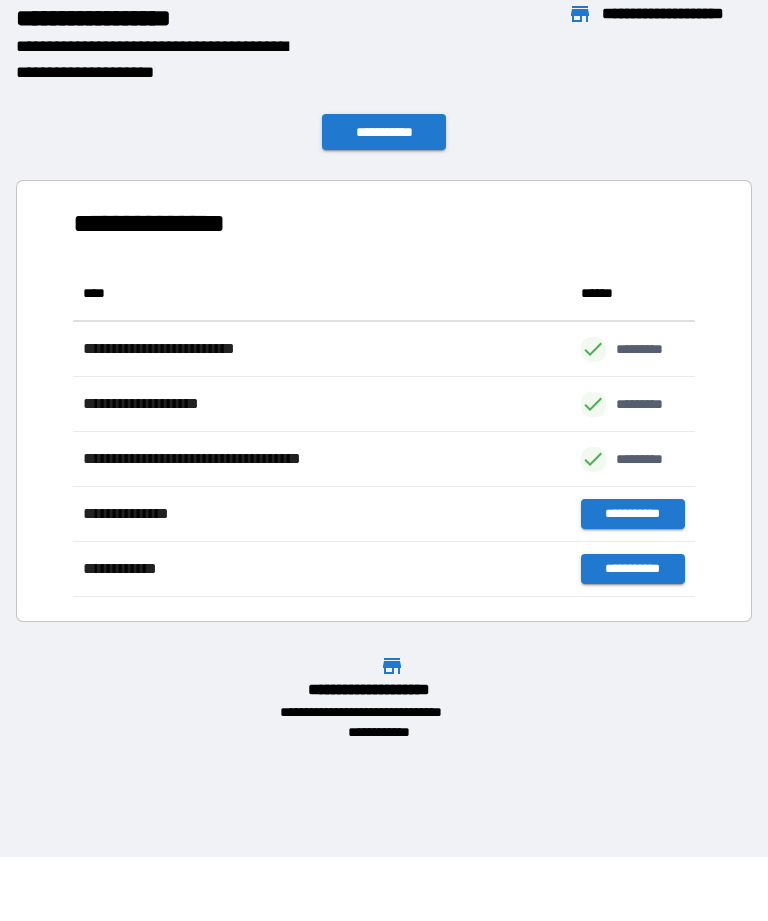scroll, scrollTop: 331, scrollLeft: 622, axis: both 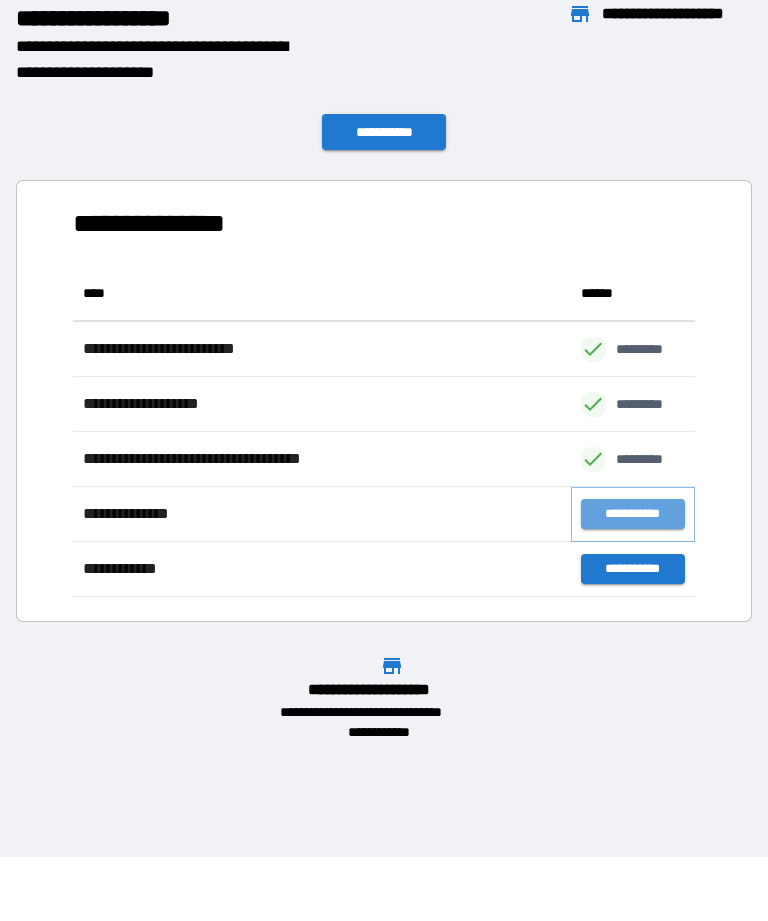 click on "**********" at bounding box center [633, 514] 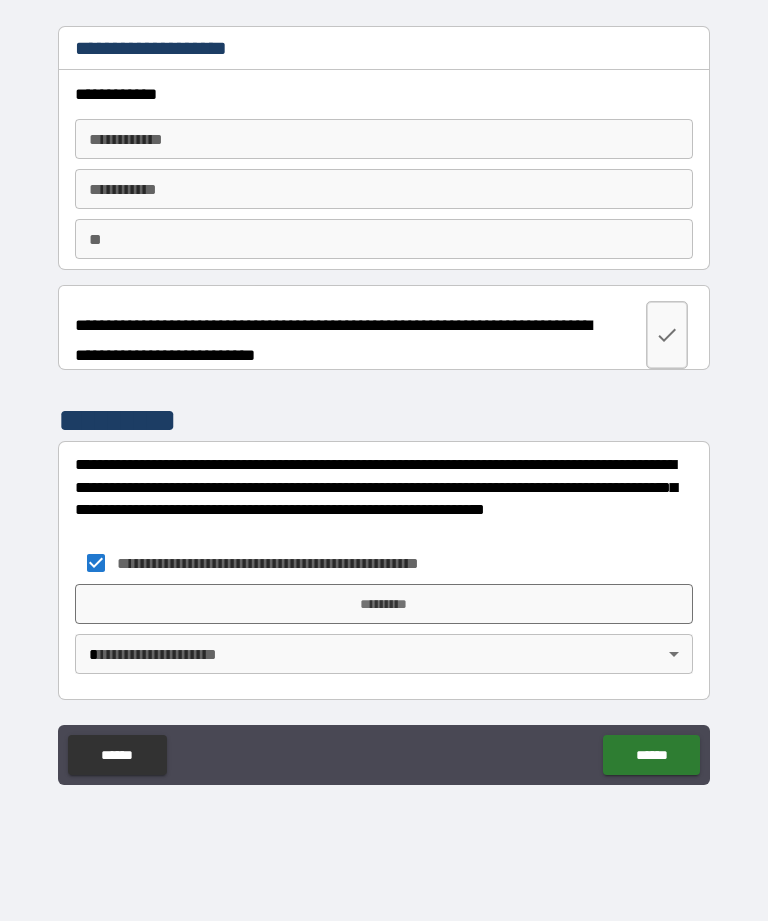 click on "**********" at bounding box center (384, 365) 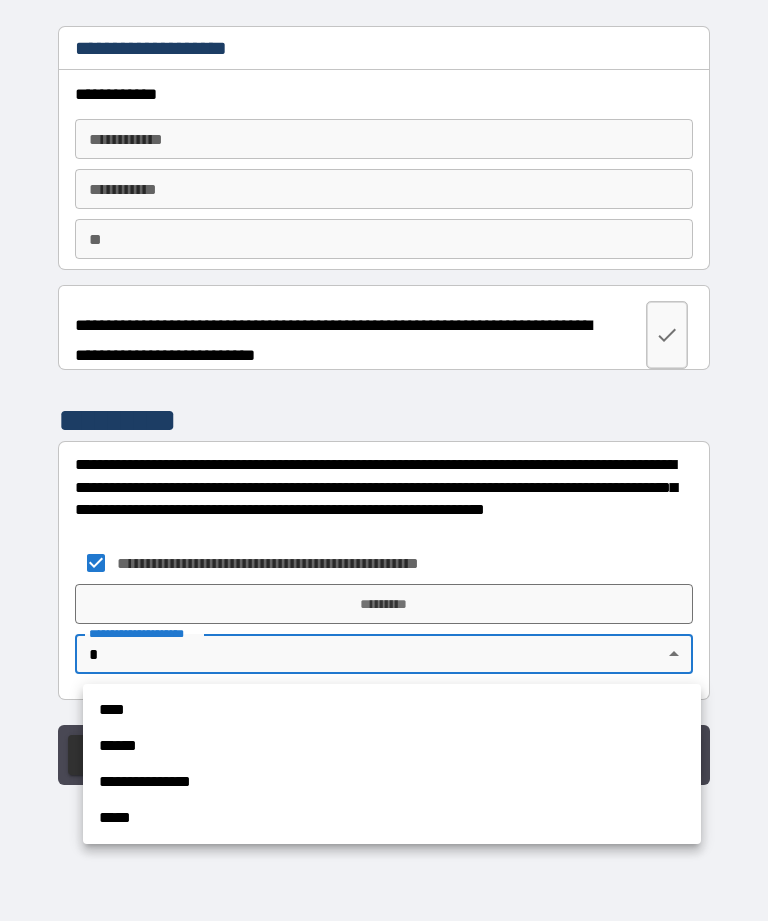 click on "****" at bounding box center (392, 710) 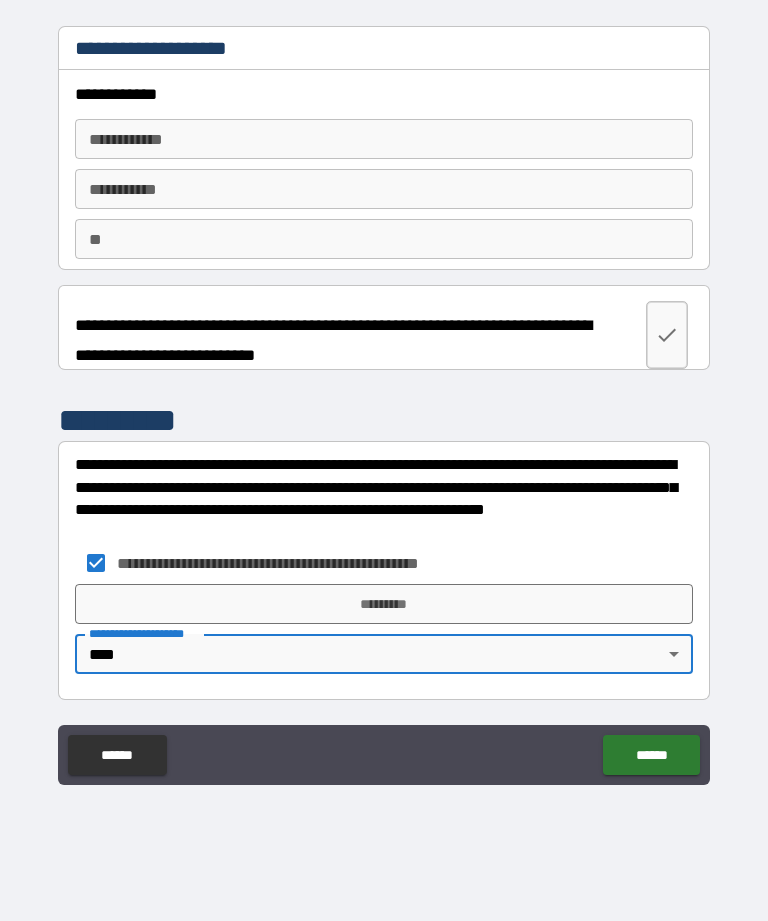 click on "*********" at bounding box center (384, 604) 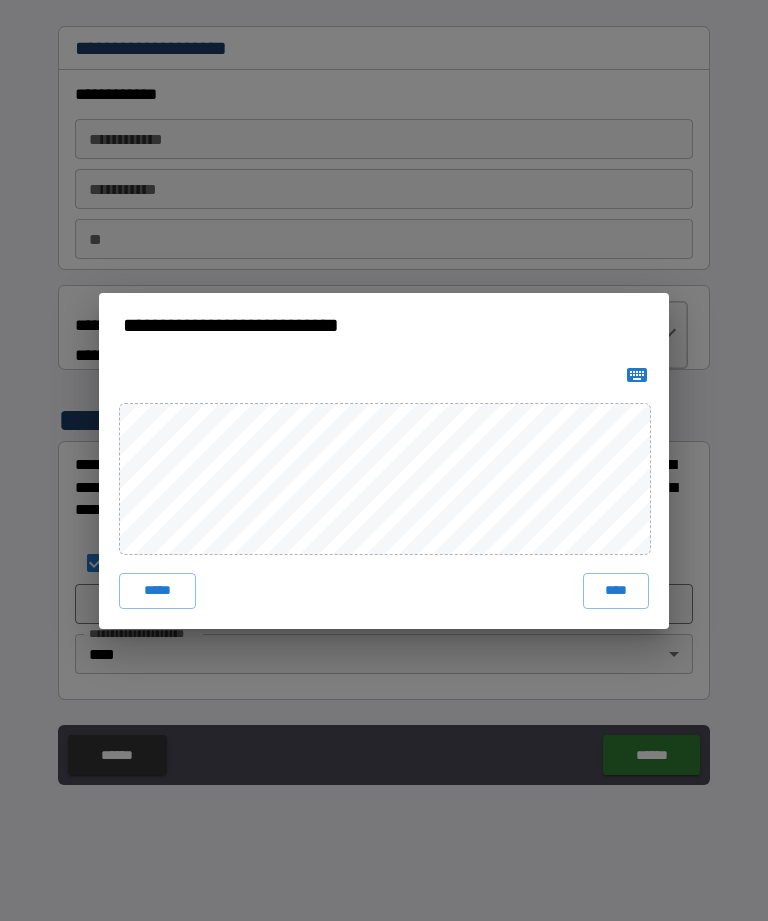 click on "****" at bounding box center [616, 591] 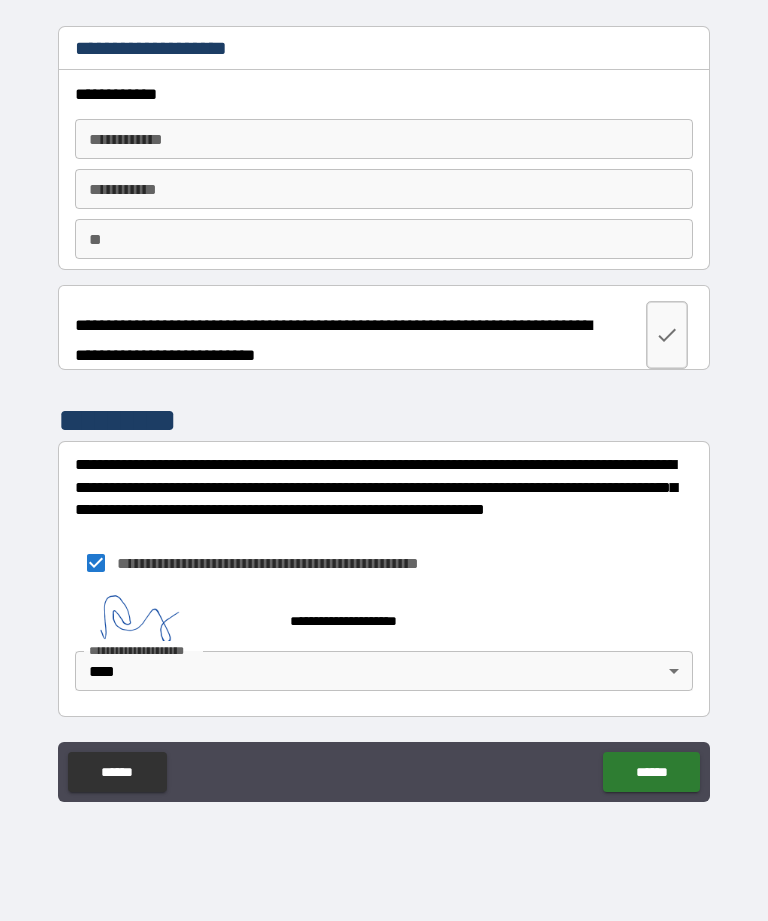 click on "**********" at bounding box center (384, 139) 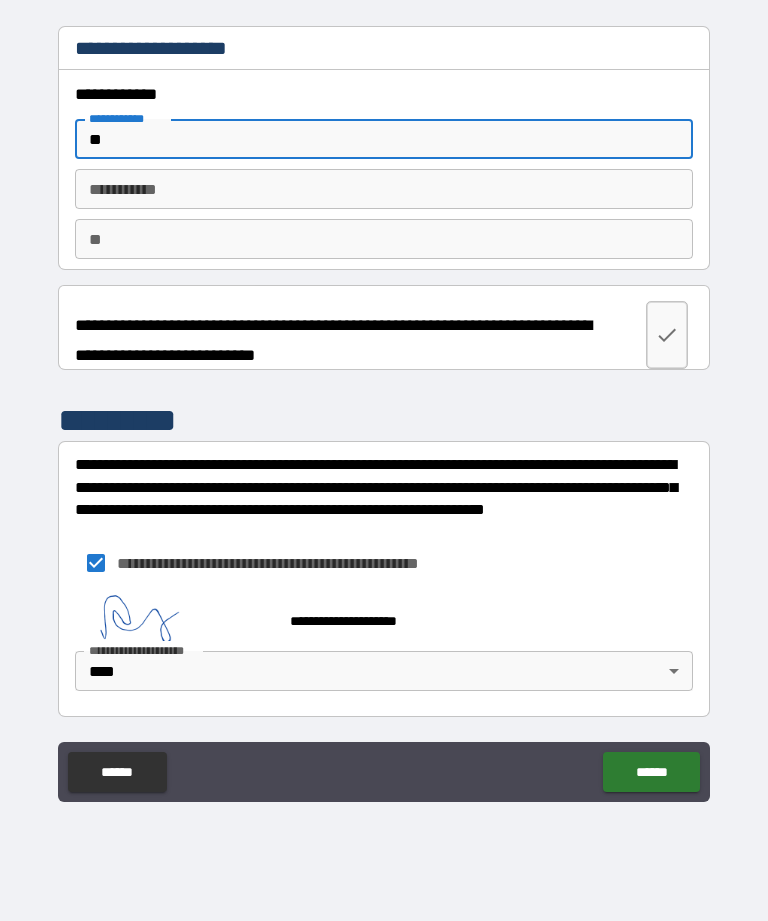 type on "*" 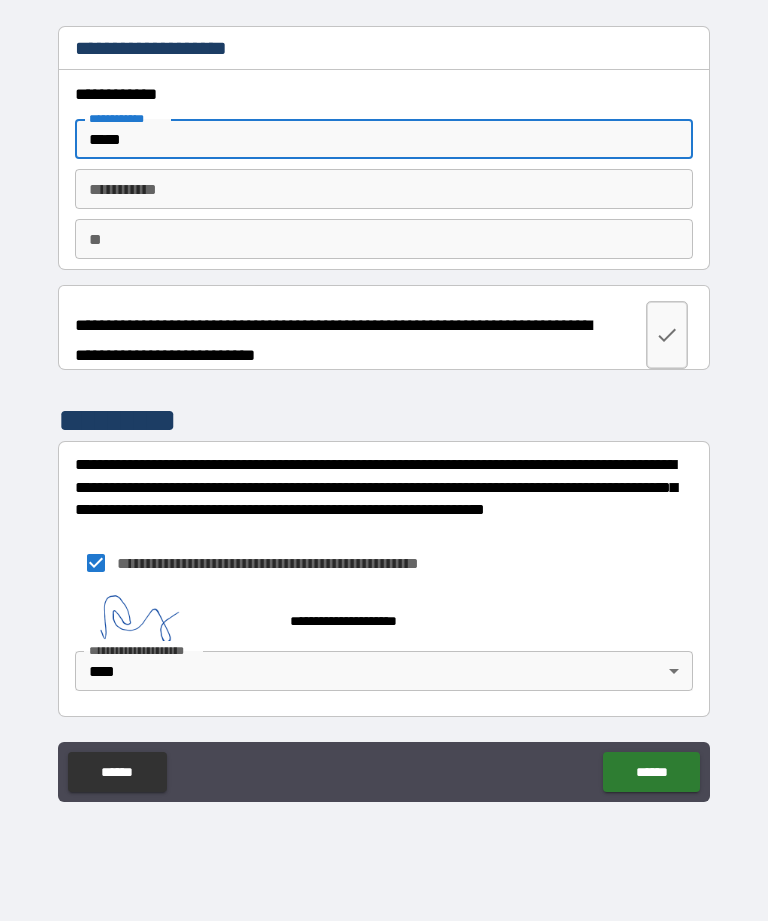 type on "*****" 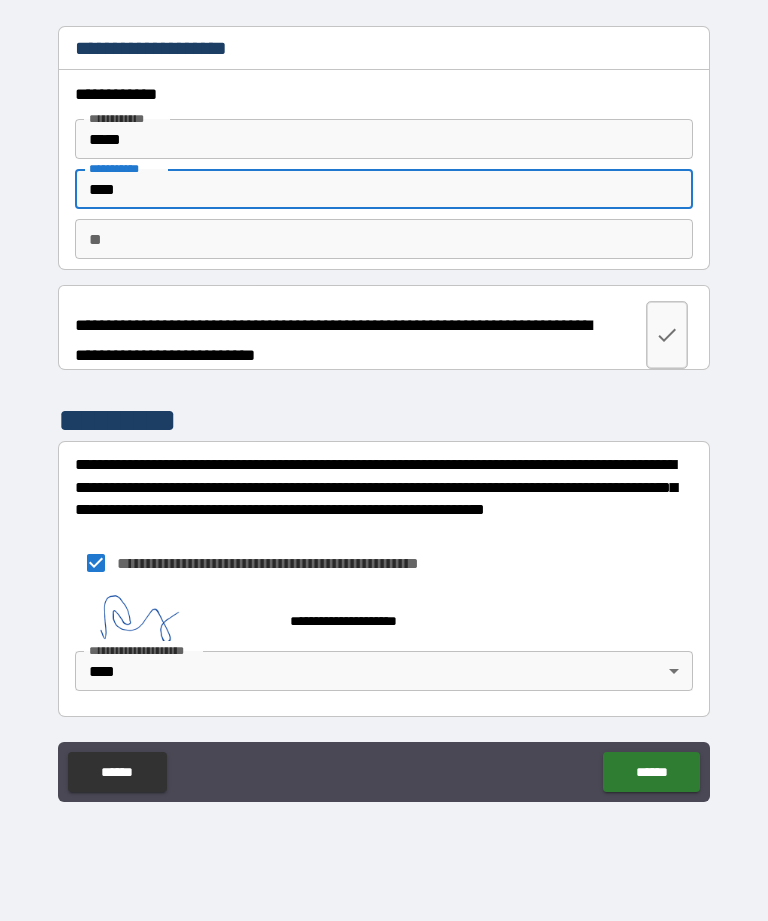 type on "****" 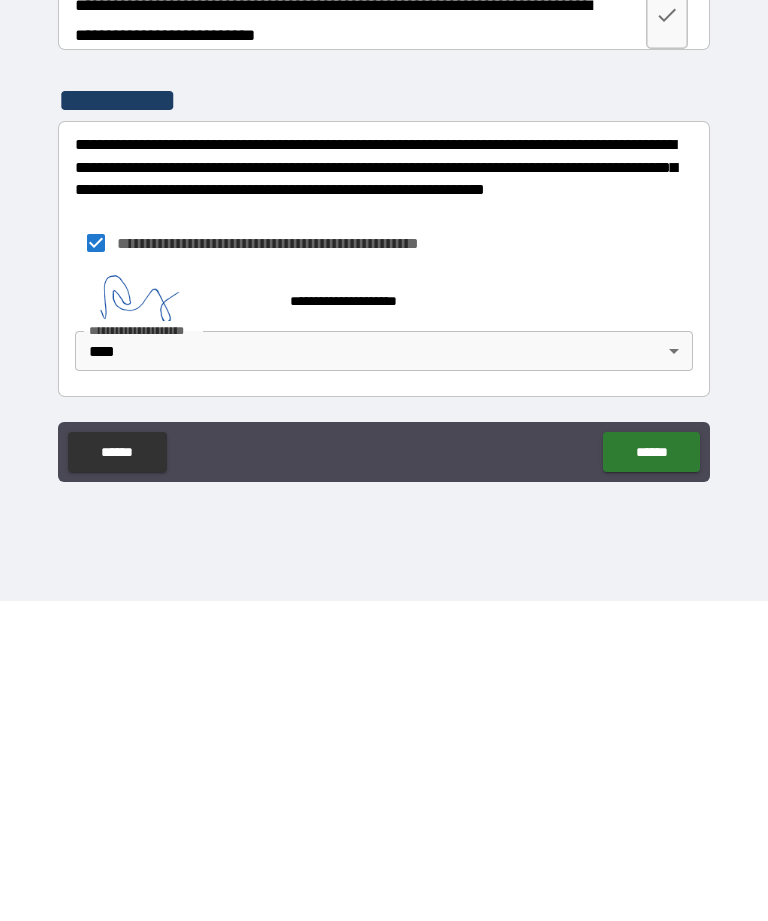 type on "*" 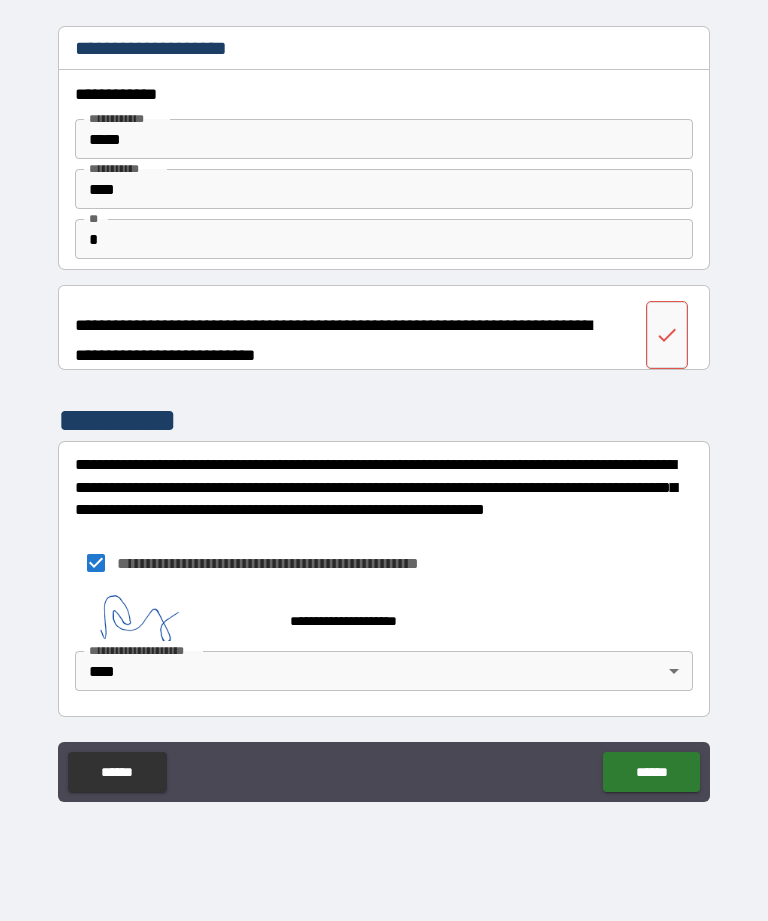 click on "******" at bounding box center [651, 772] 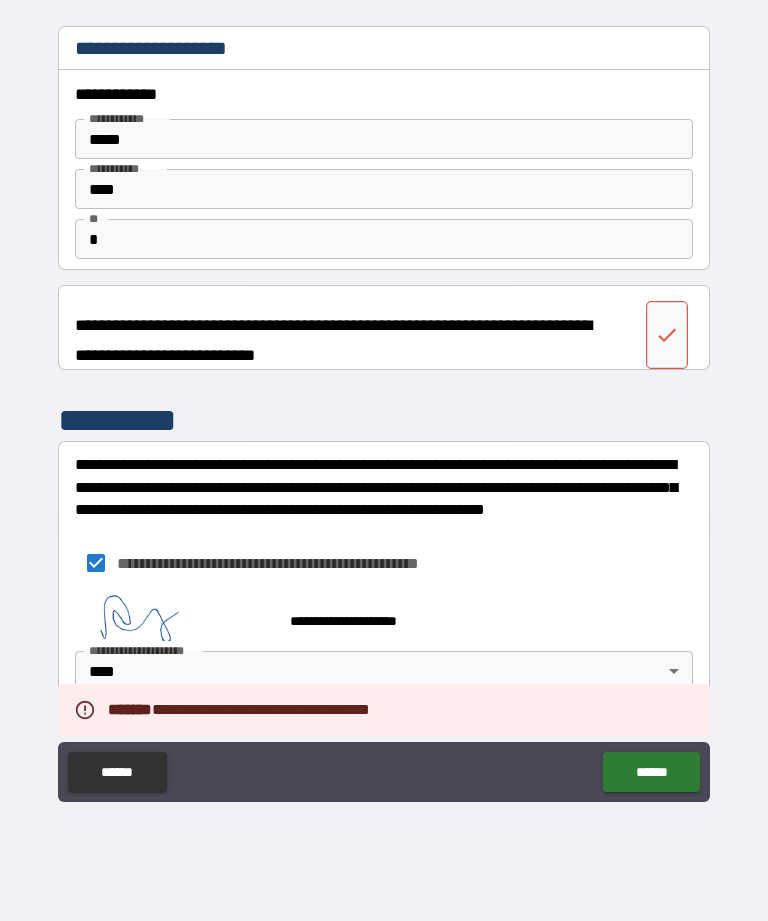 click 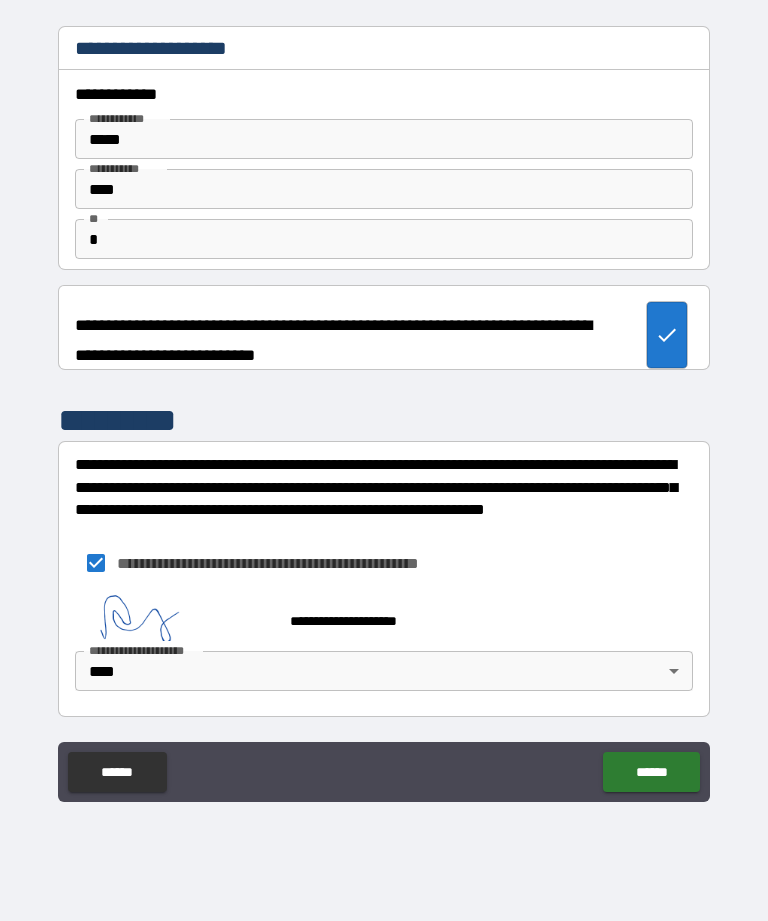 click on "******" at bounding box center [651, 772] 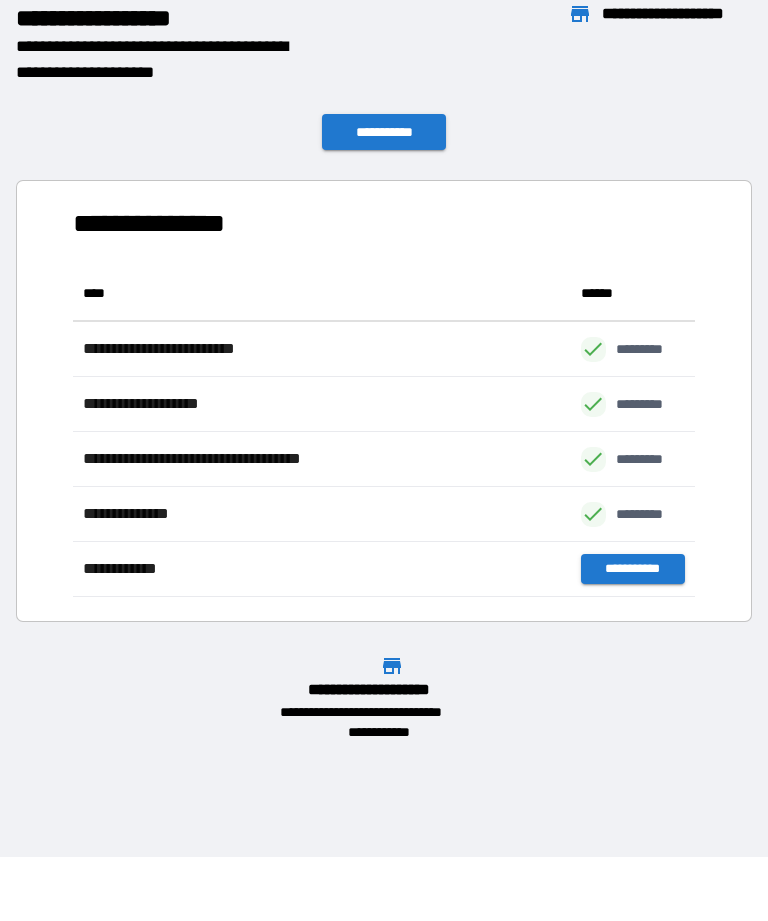 scroll, scrollTop: 331, scrollLeft: 622, axis: both 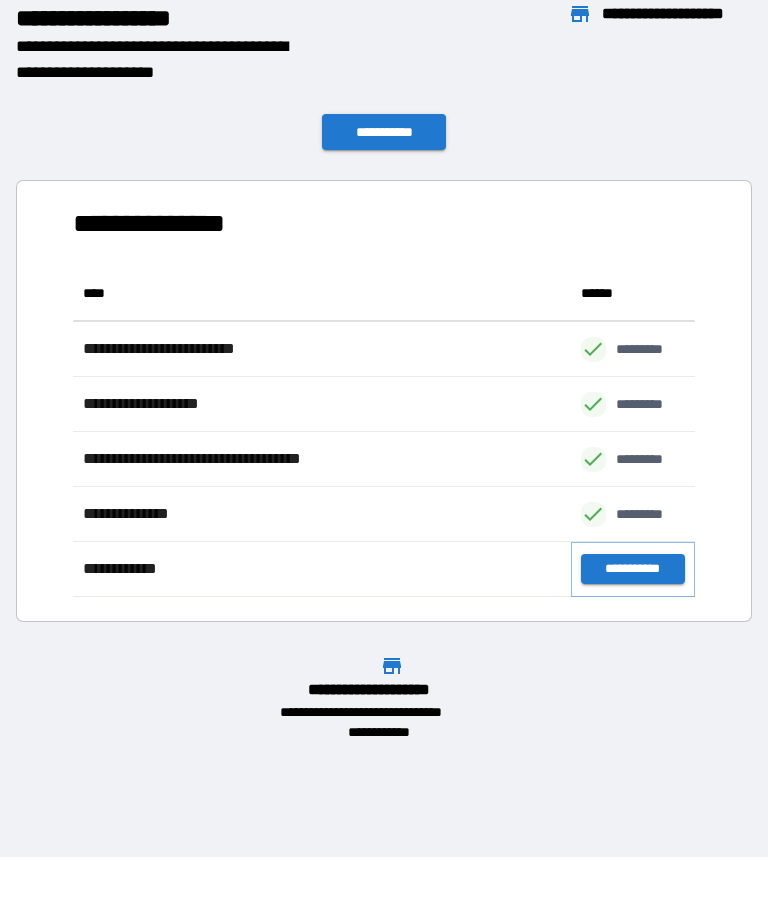 click on "**********" at bounding box center (633, 569) 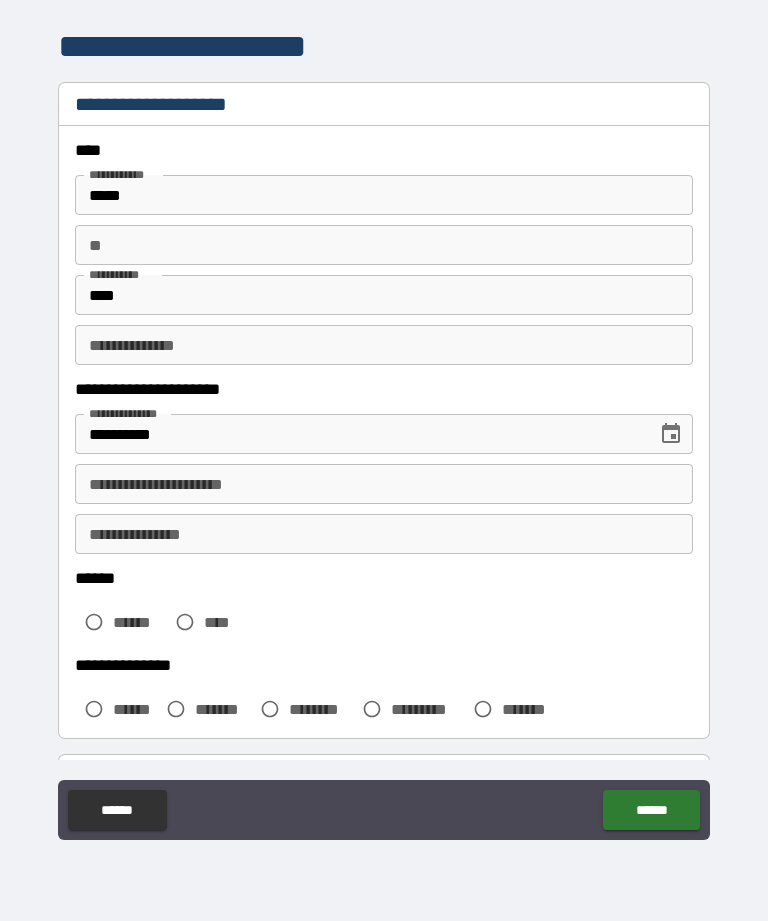 click on "**********" at bounding box center [384, 484] 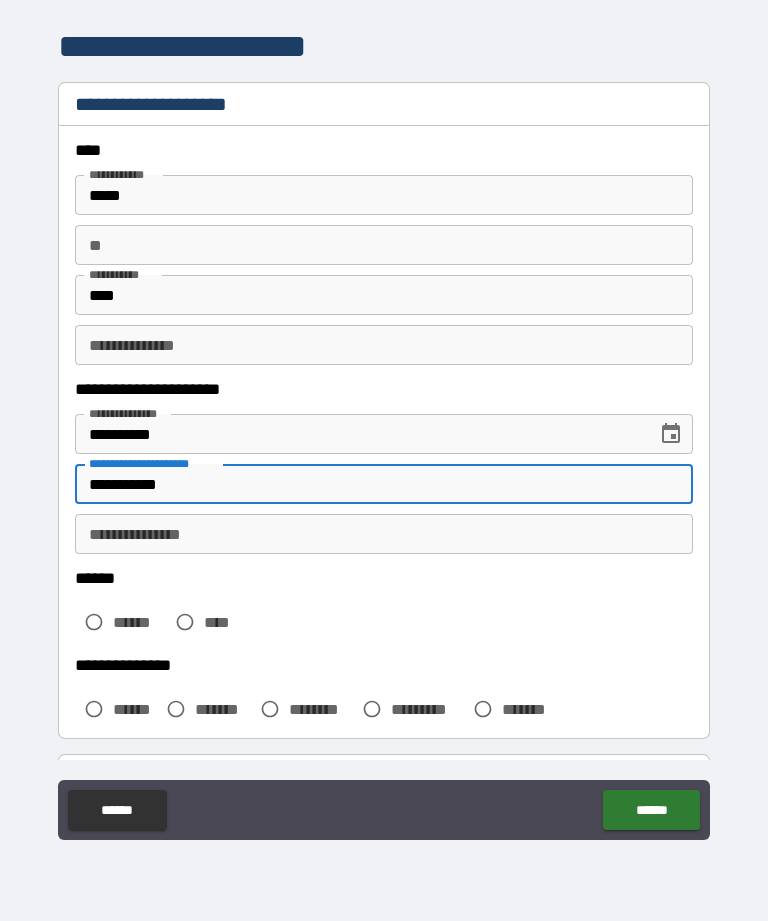 type on "**********" 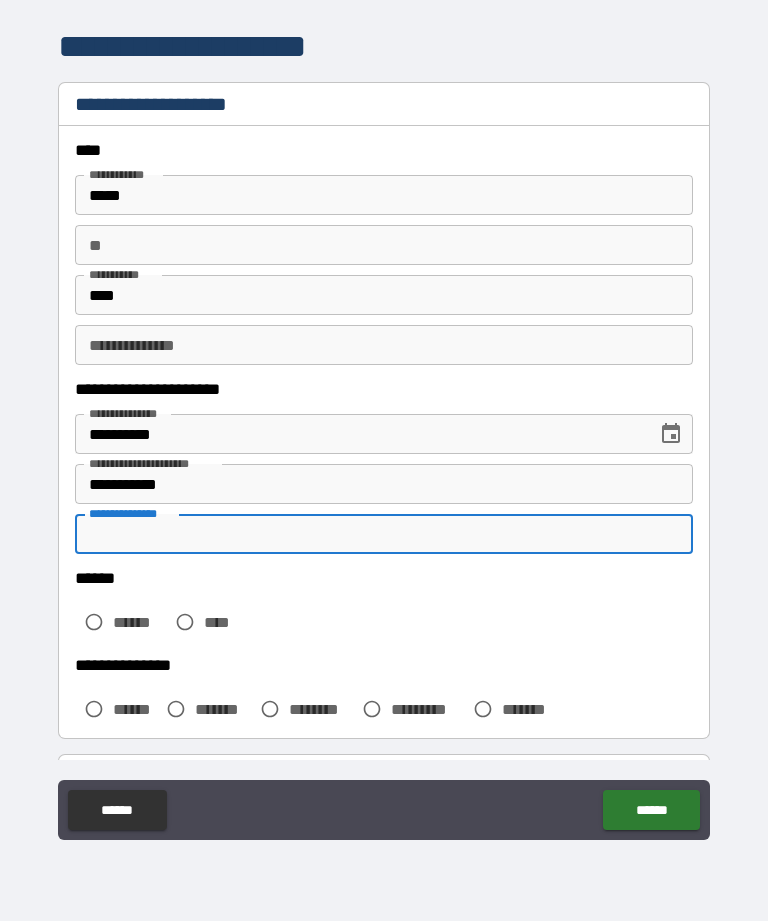 type on "*" 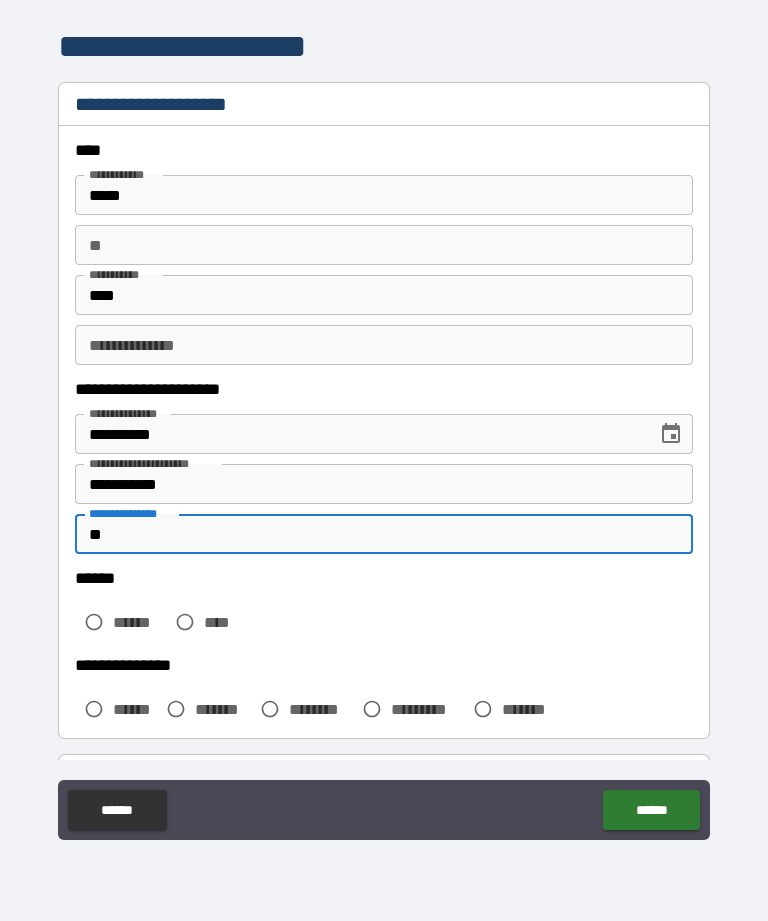 type on "*" 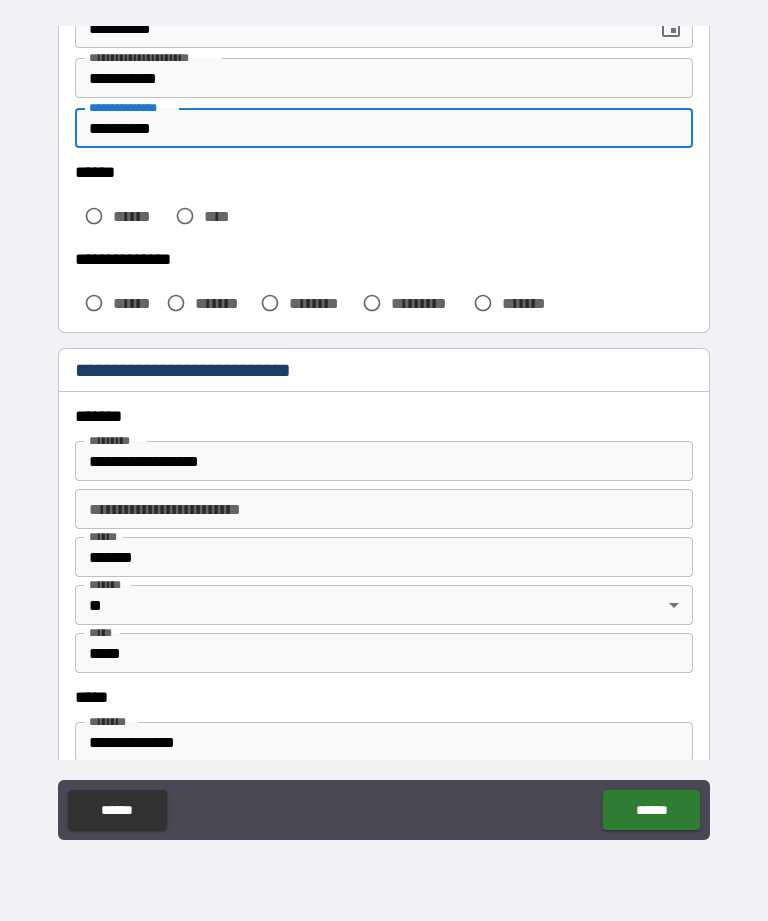 scroll, scrollTop: 408, scrollLeft: 0, axis: vertical 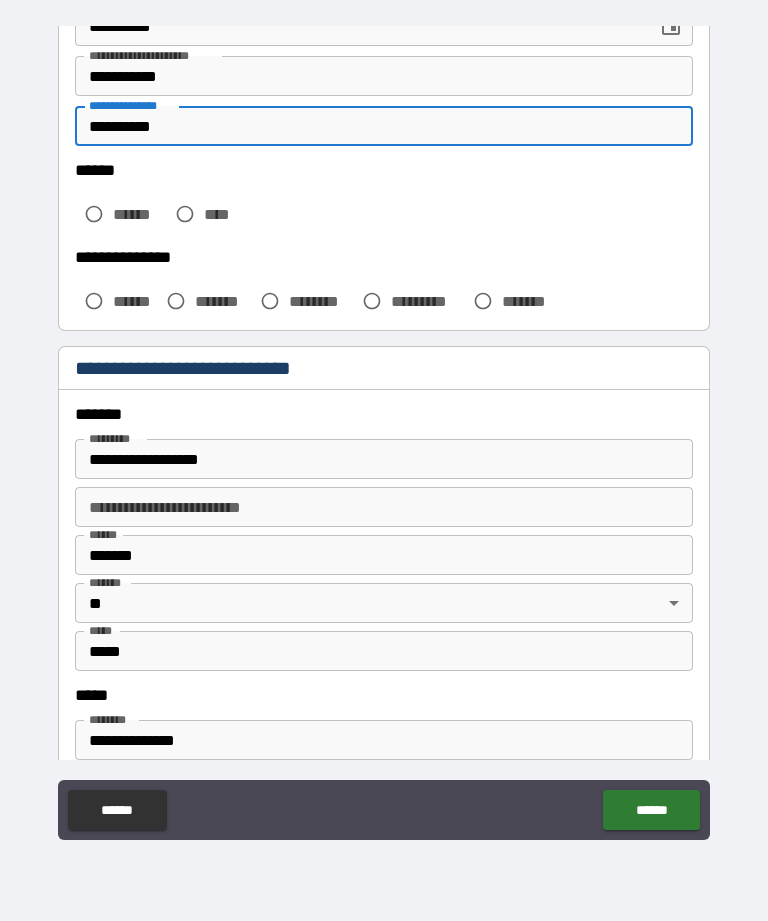 type on "**********" 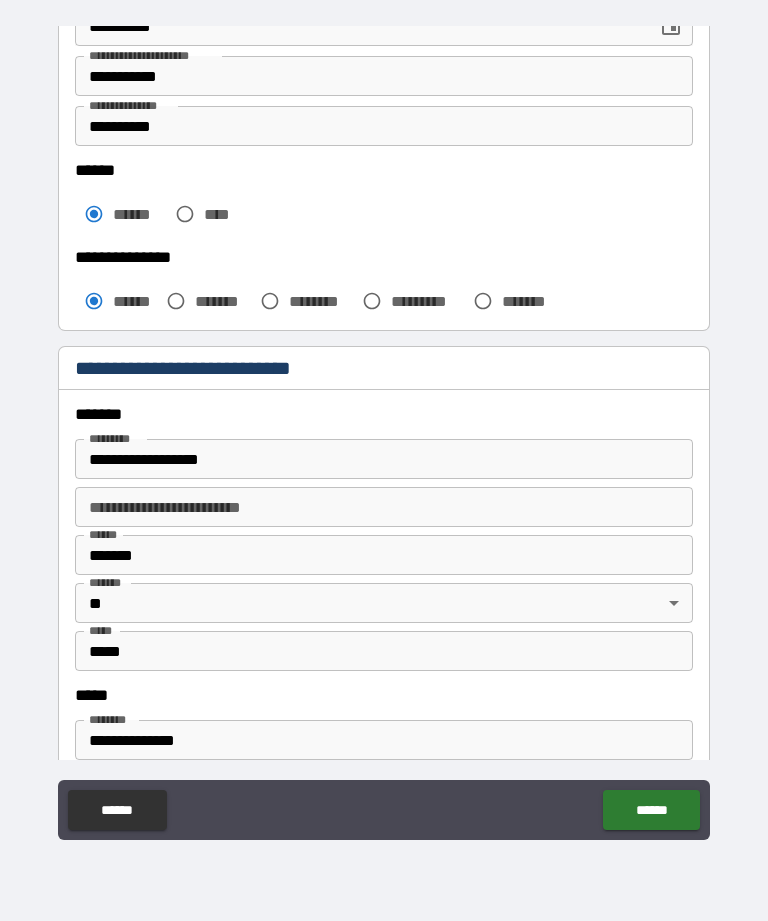 click on "**********" at bounding box center [384, 507] 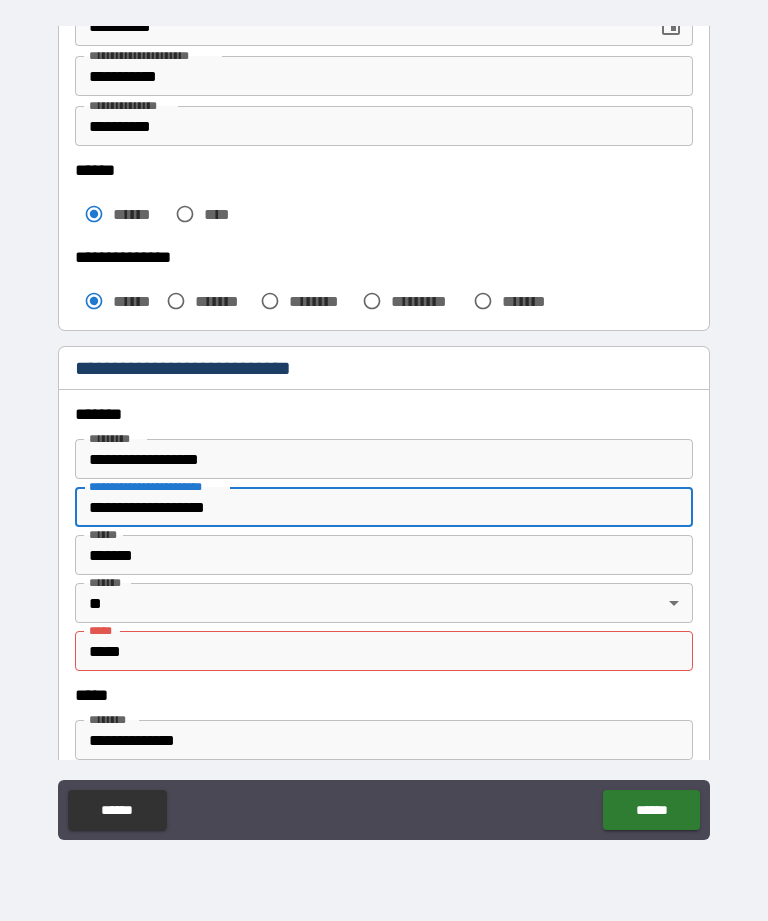 click on "**********" at bounding box center (384, 507) 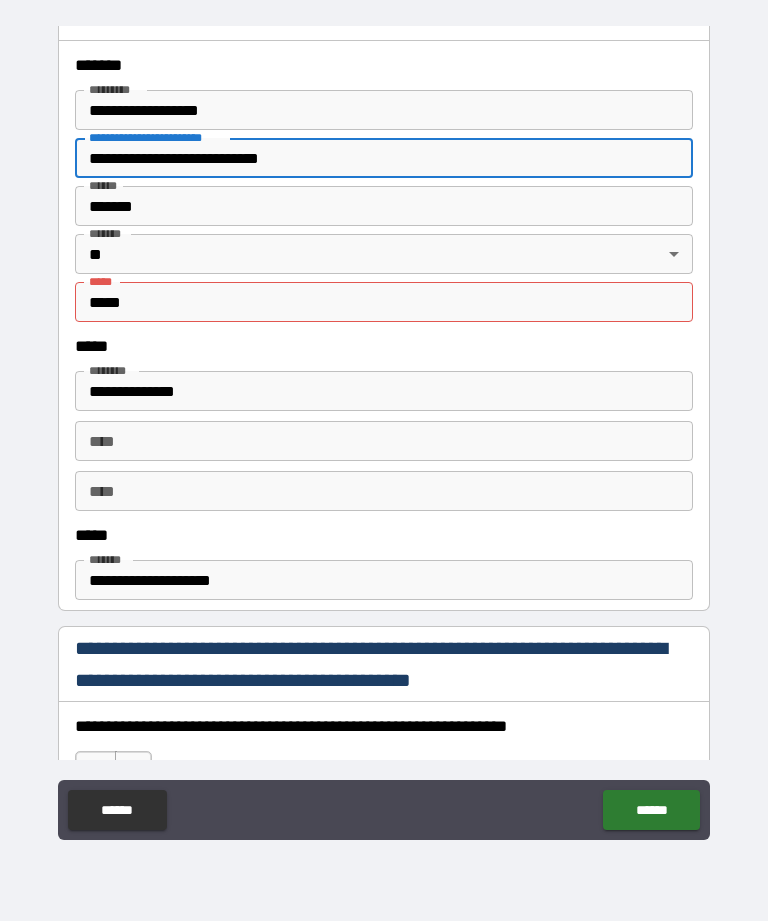 scroll, scrollTop: 759, scrollLeft: 0, axis: vertical 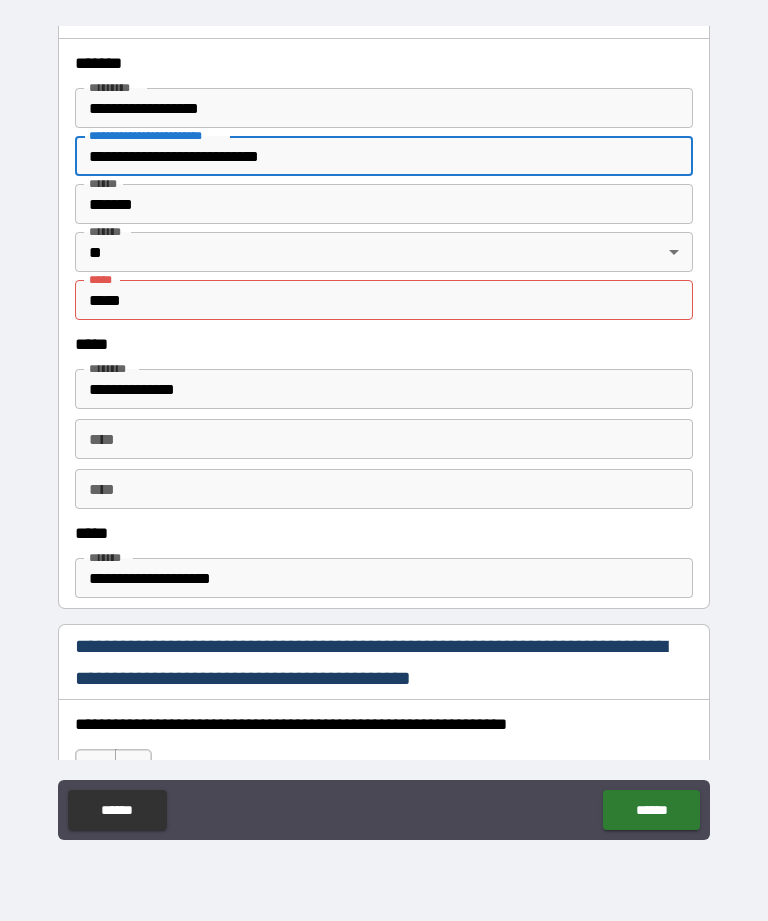 type on "**********" 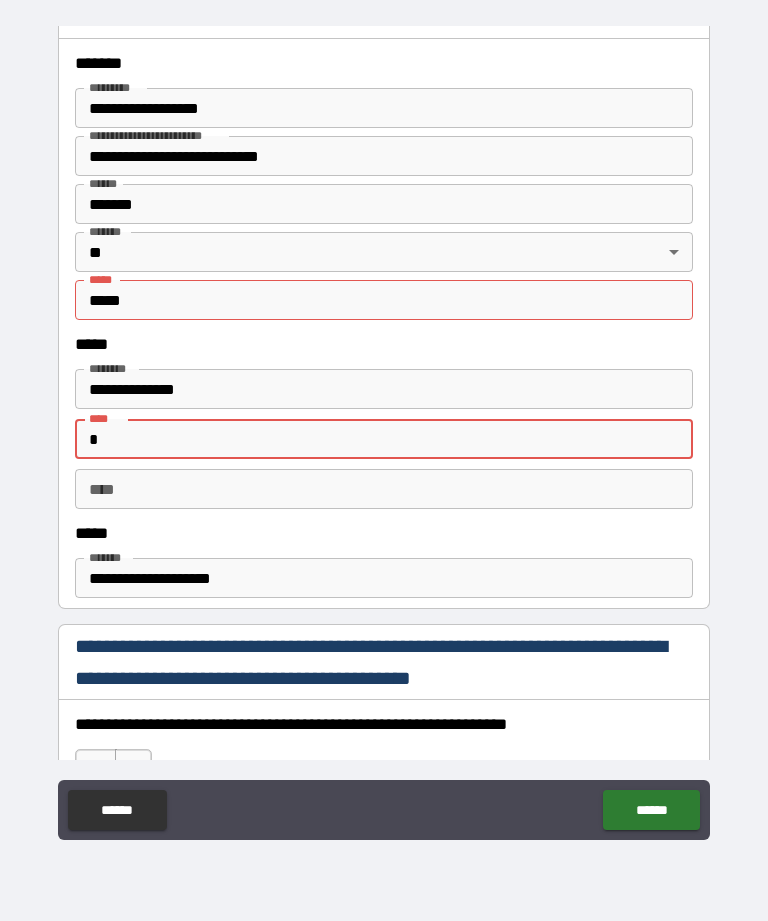 click on "**********" at bounding box center (384, 389) 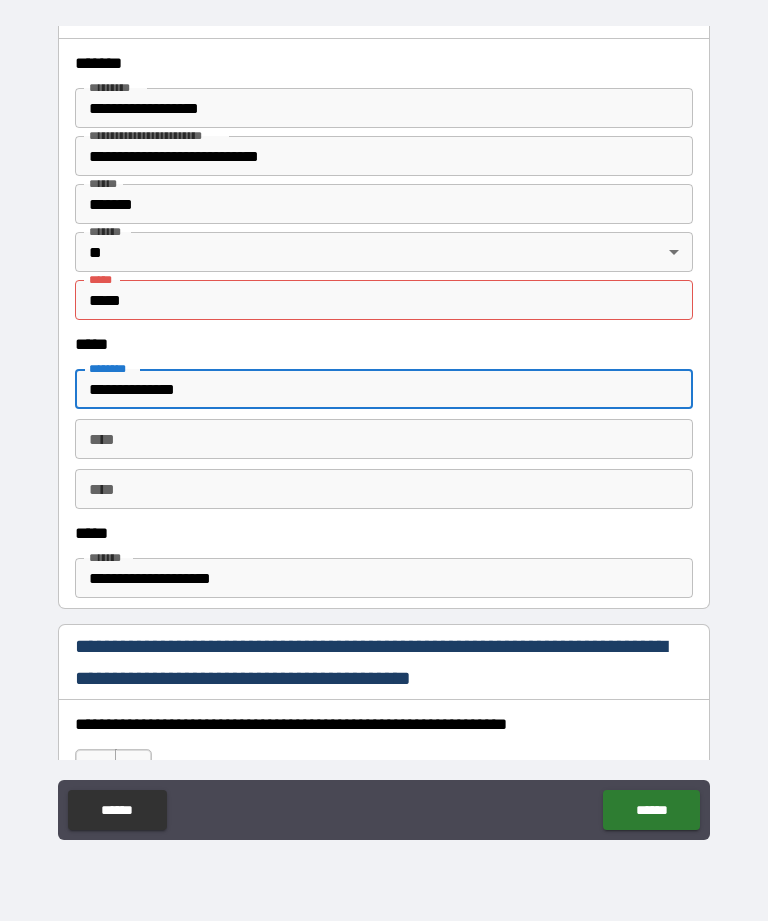 type on "**********" 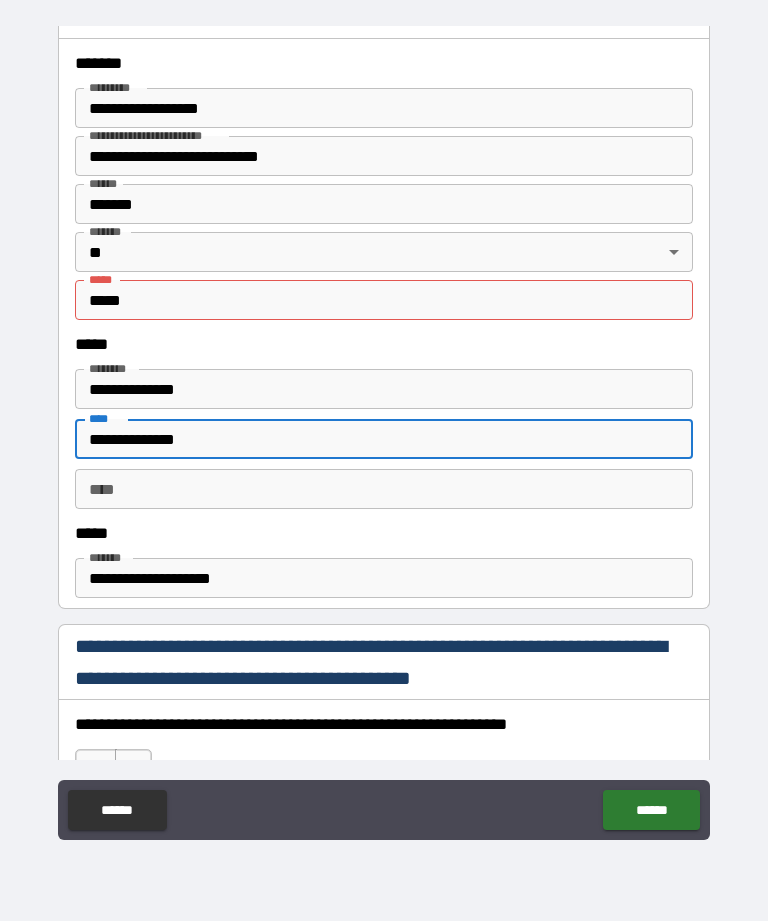 type on "**********" 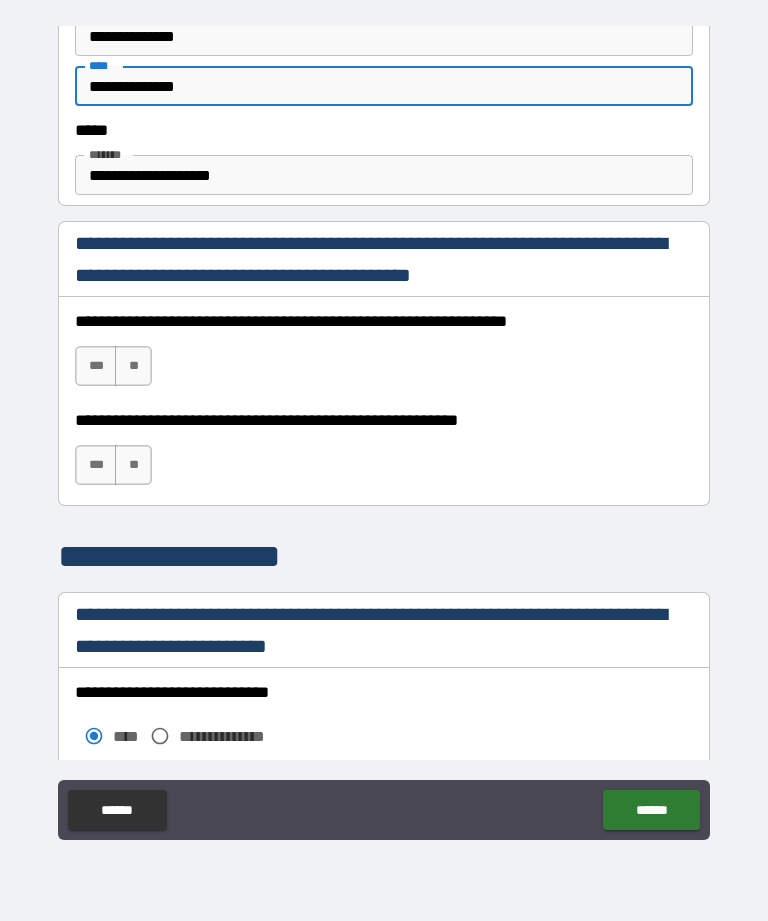 scroll, scrollTop: 1156, scrollLeft: 0, axis: vertical 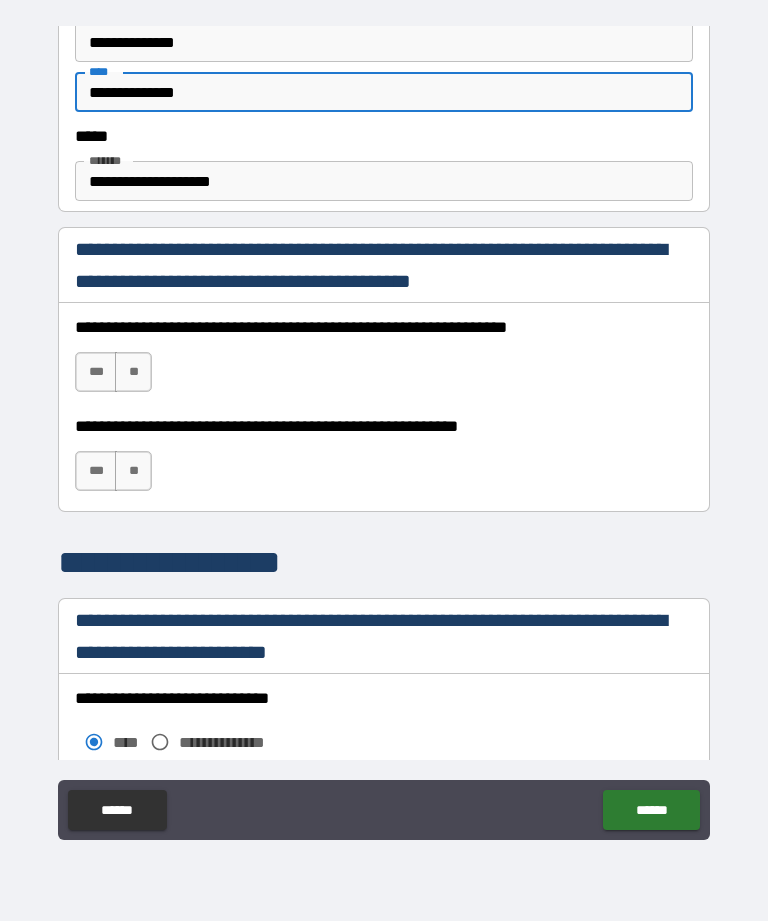type on "**********" 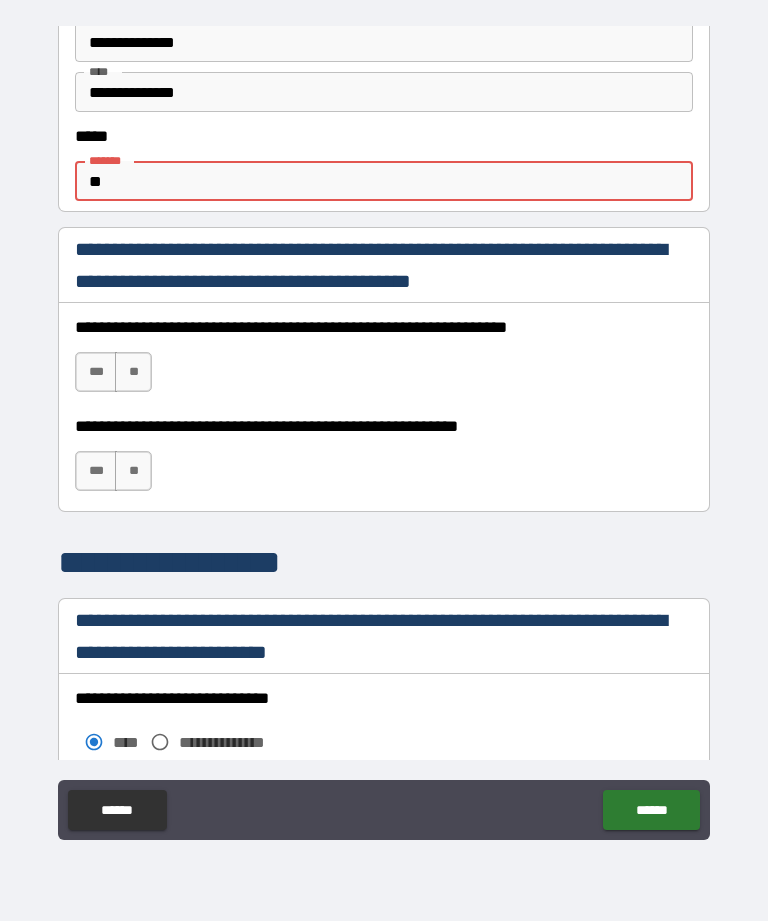 type on "*" 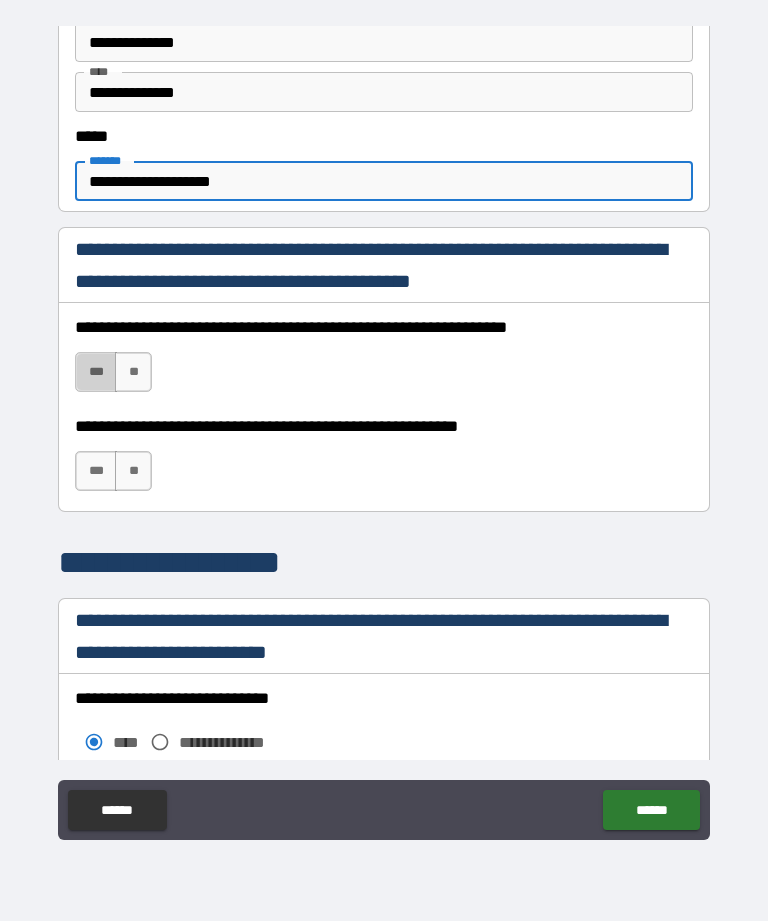 type on "**********" 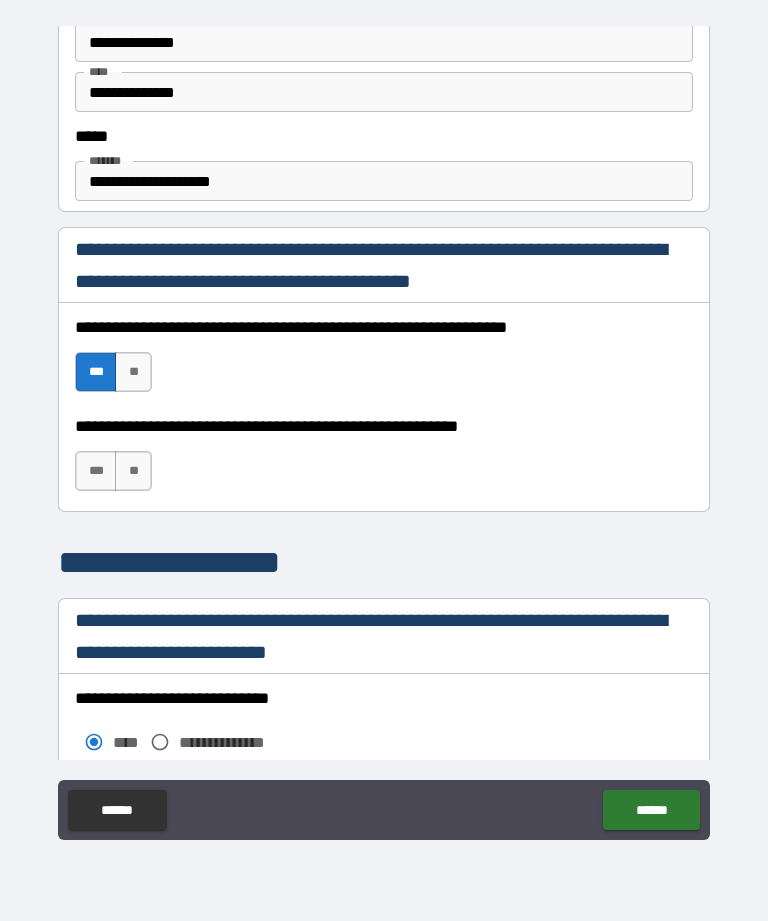 click on "**" at bounding box center [133, 471] 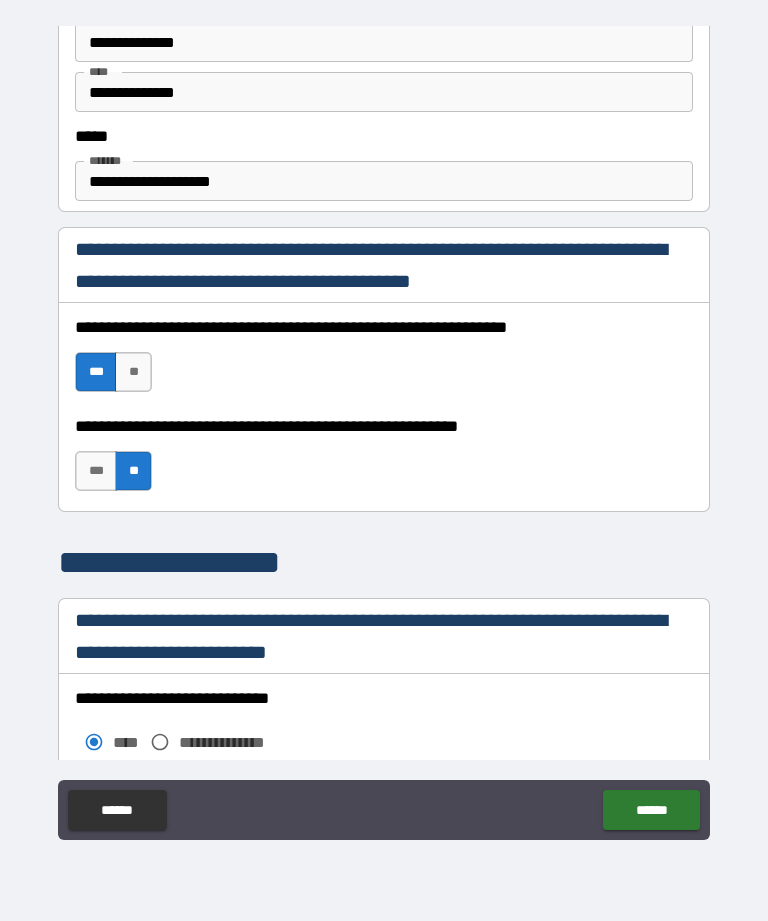 click on "**" at bounding box center [133, 471] 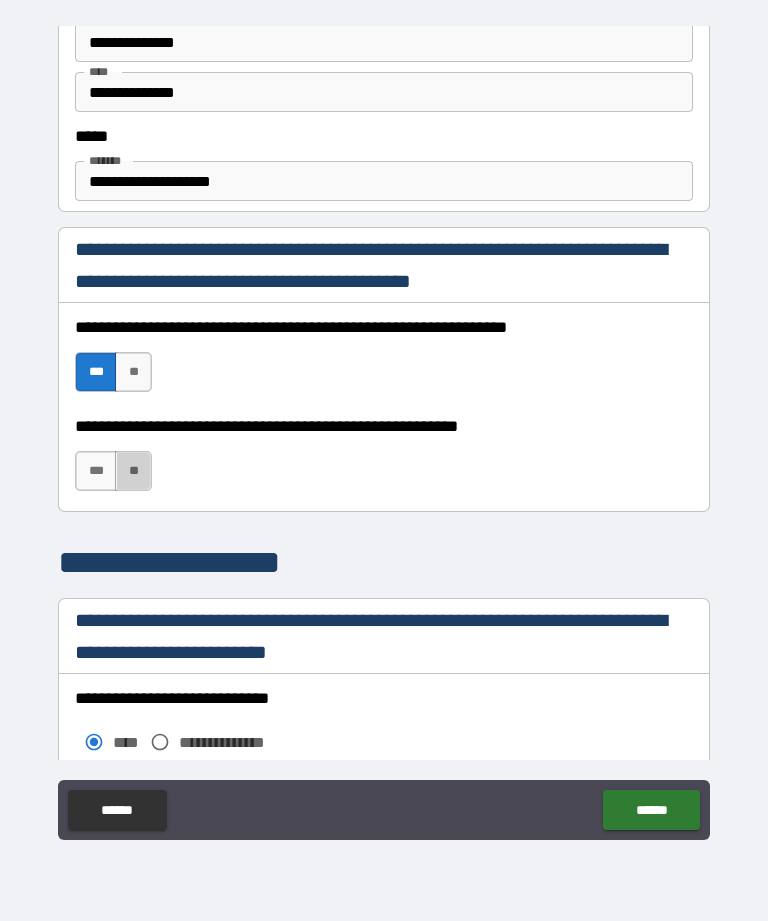 click on "**" at bounding box center [133, 471] 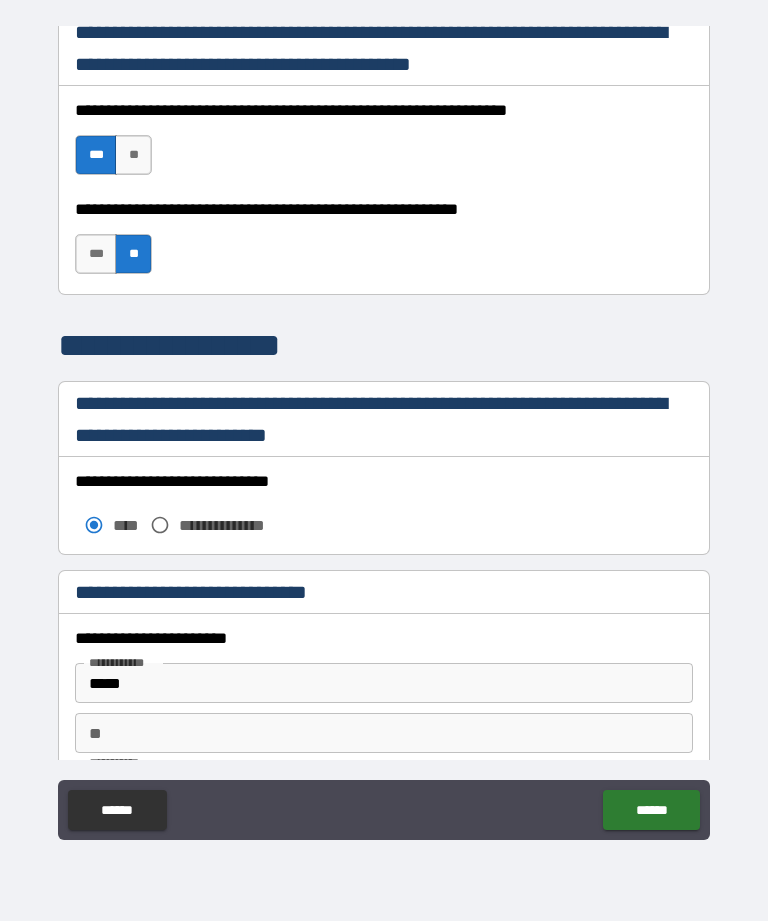 scroll, scrollTop: 1360, scrollLeft: 0, axis: vertical 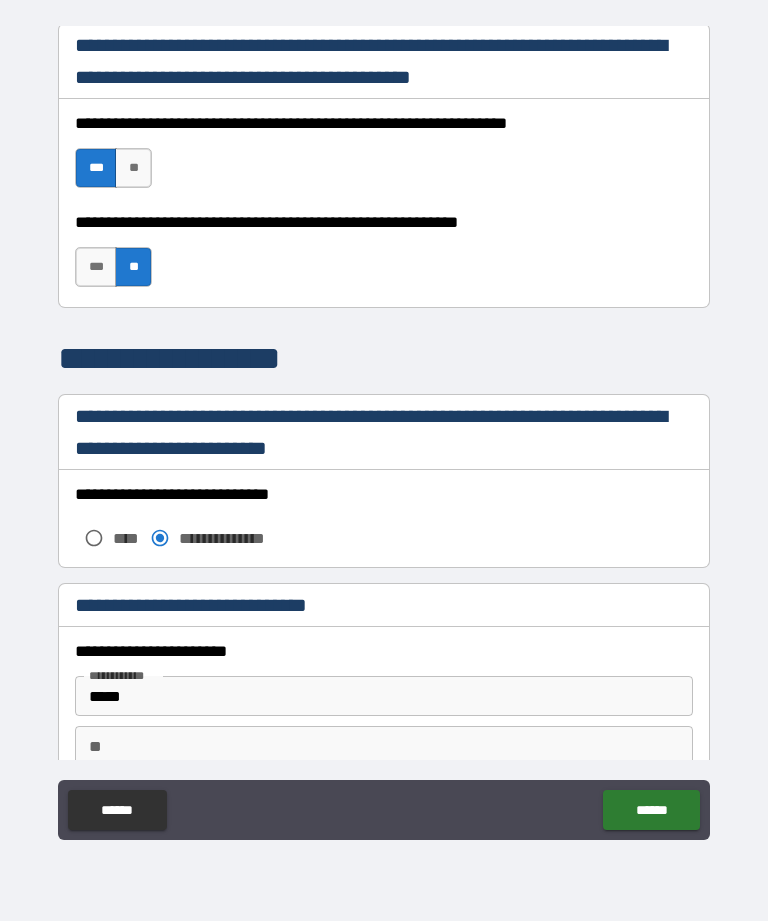 click on "**********" at bounding box center (384, 651) 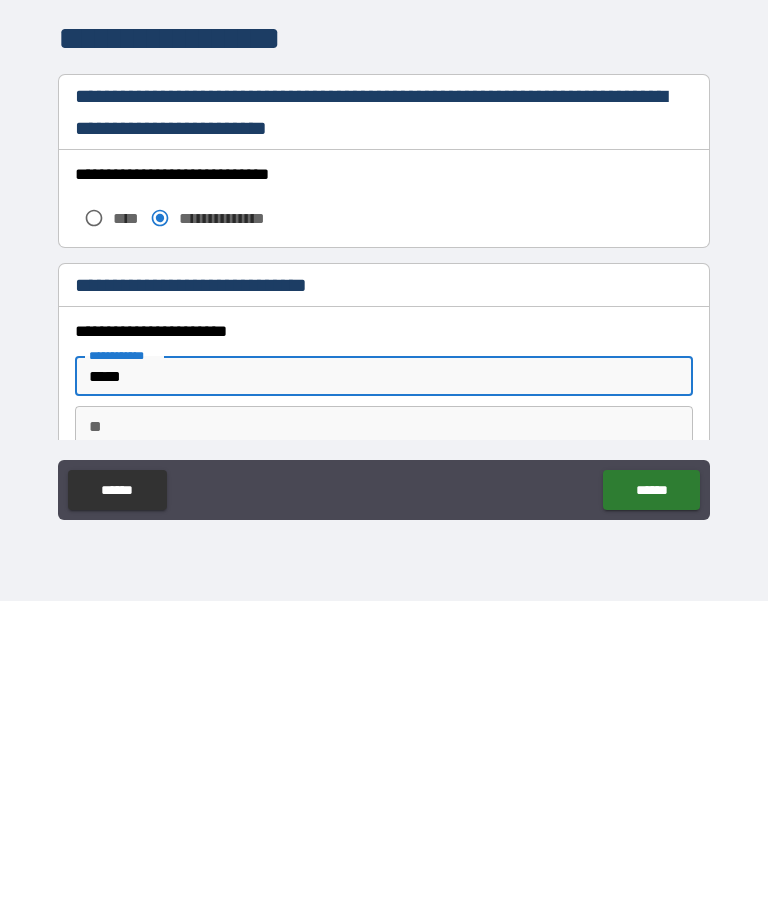 click on "*****" at bounding box center (384, 696) 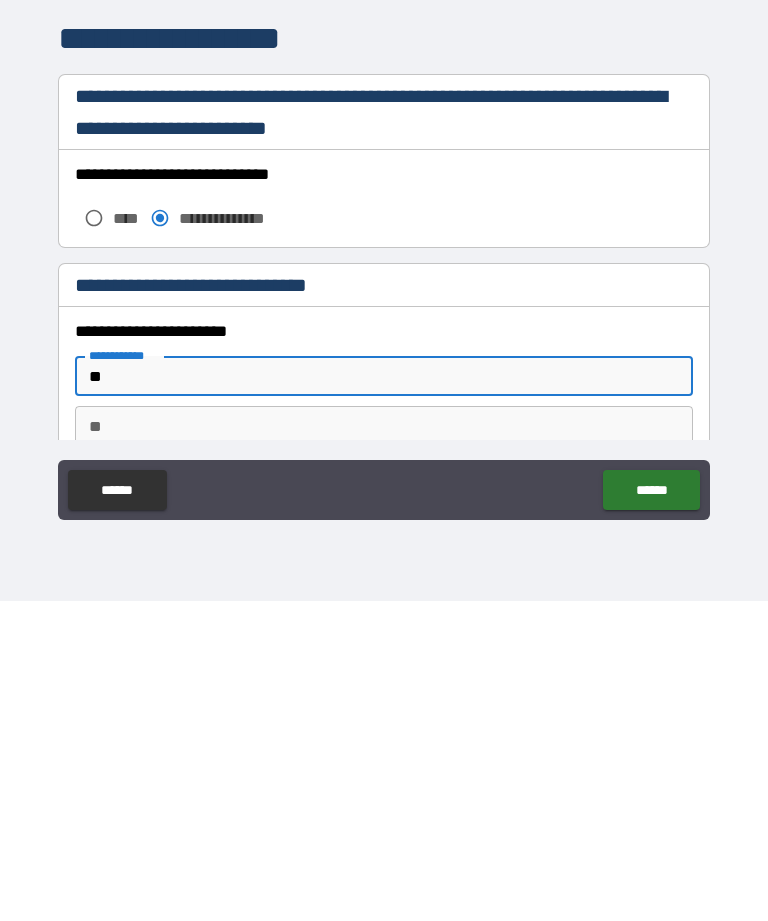type on "*" 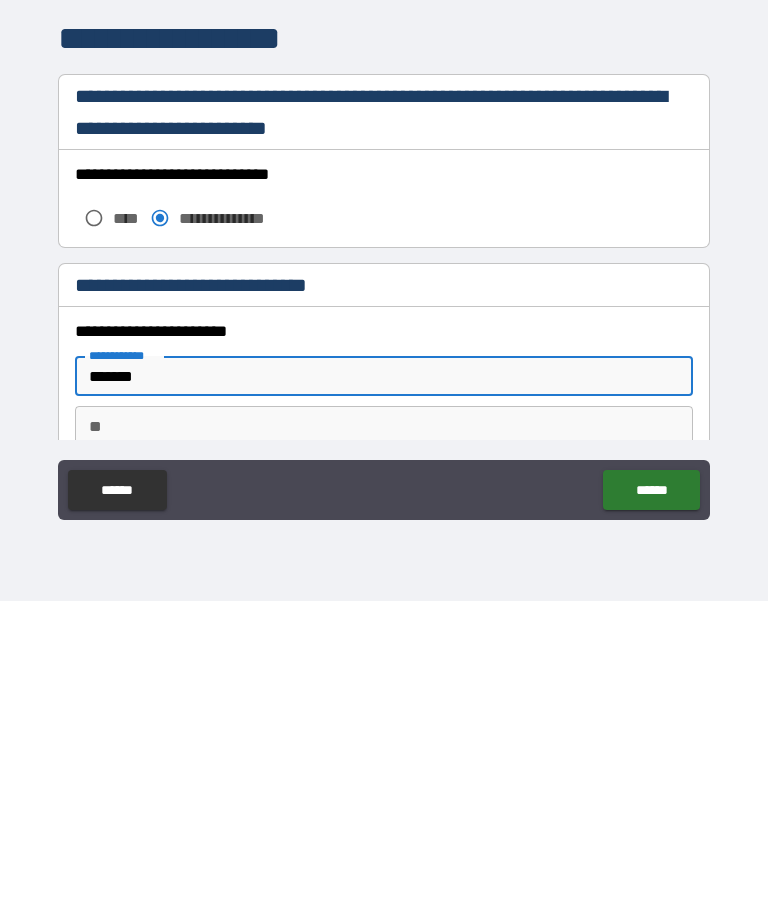 type on "*******" 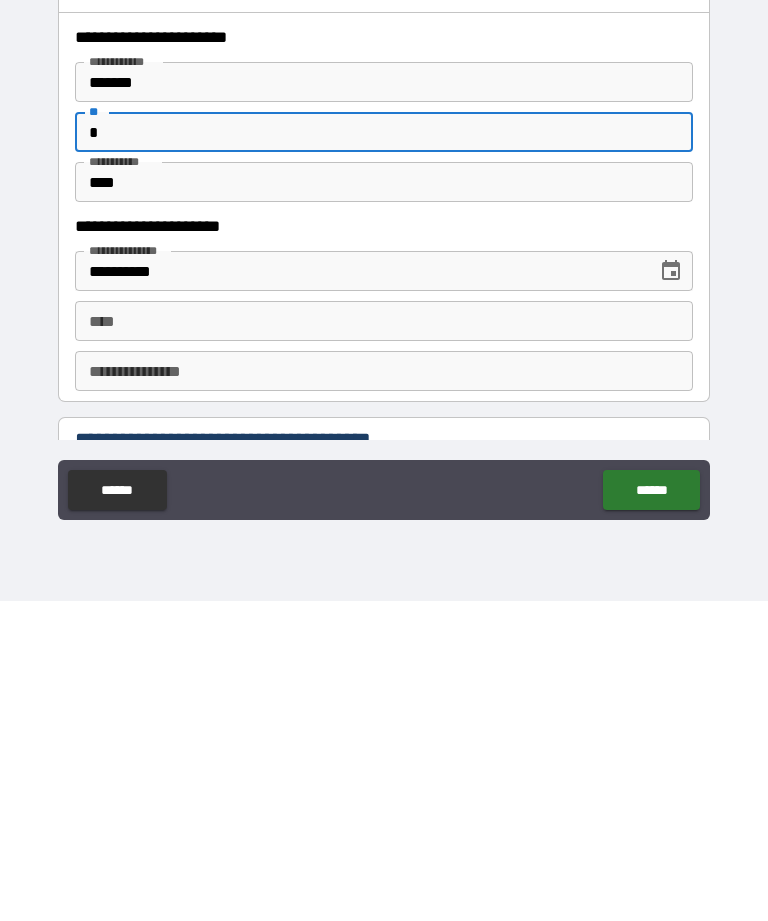 scroll, scrollTop: 1658, scrollLeft: 0, axis: vertical 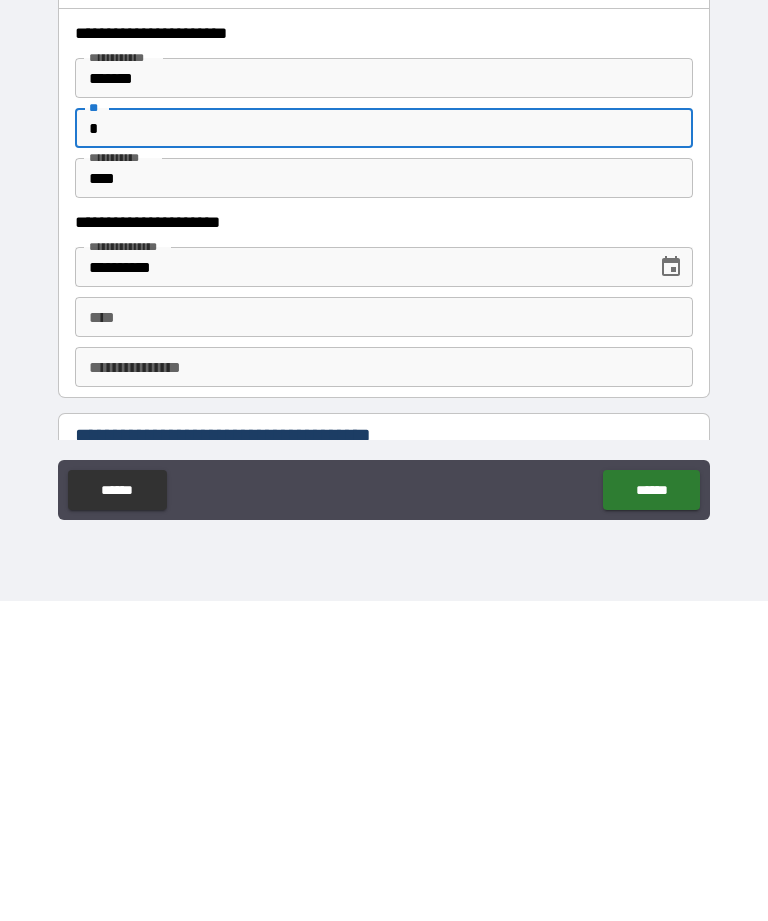 type on "*" 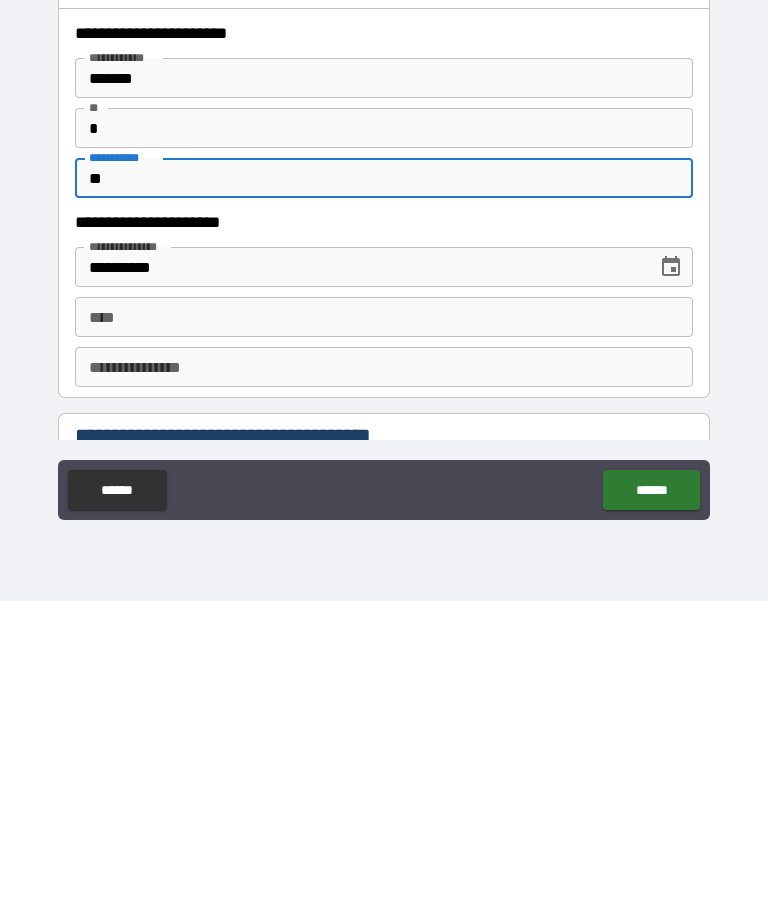 type on "*" 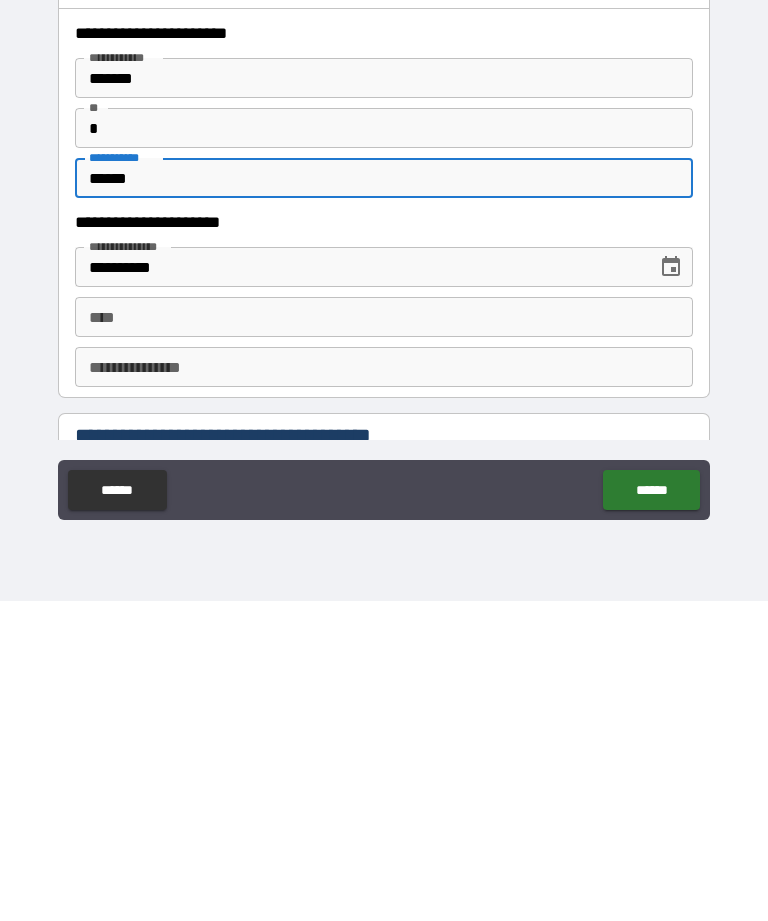type on "******" 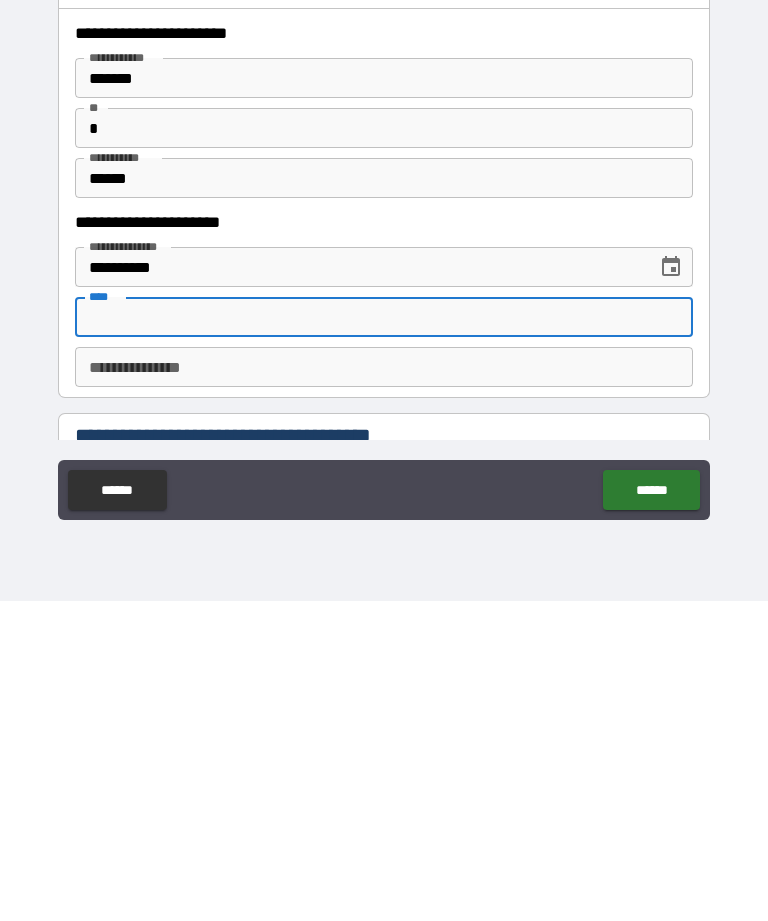 click on "**********" at bounding box center (384, 431) 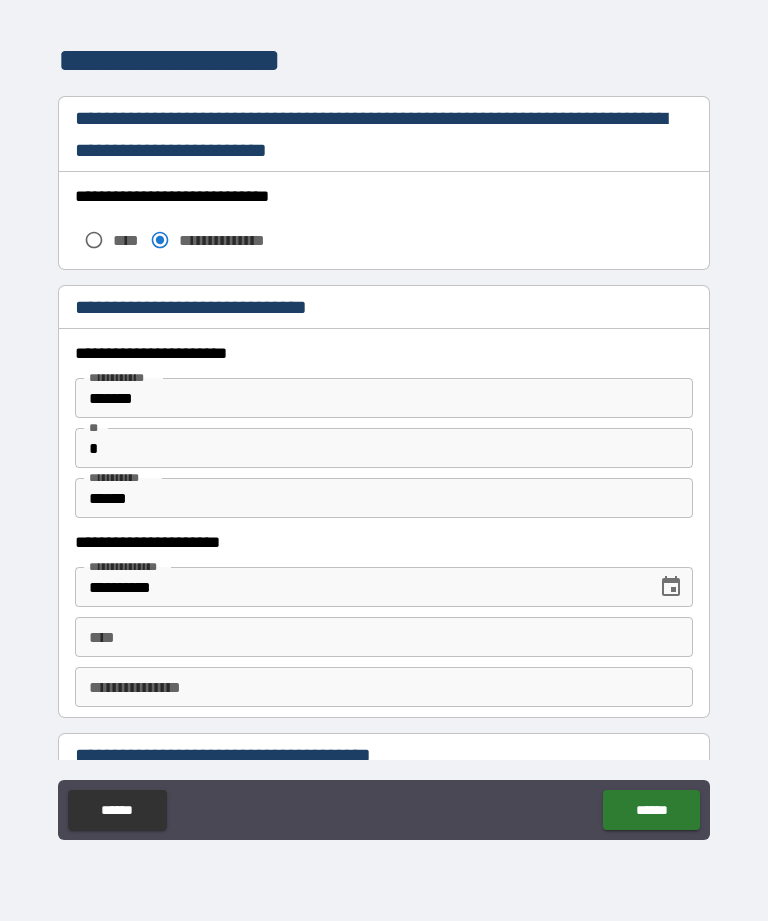 click on "**********" at bounding box center [359, 587] 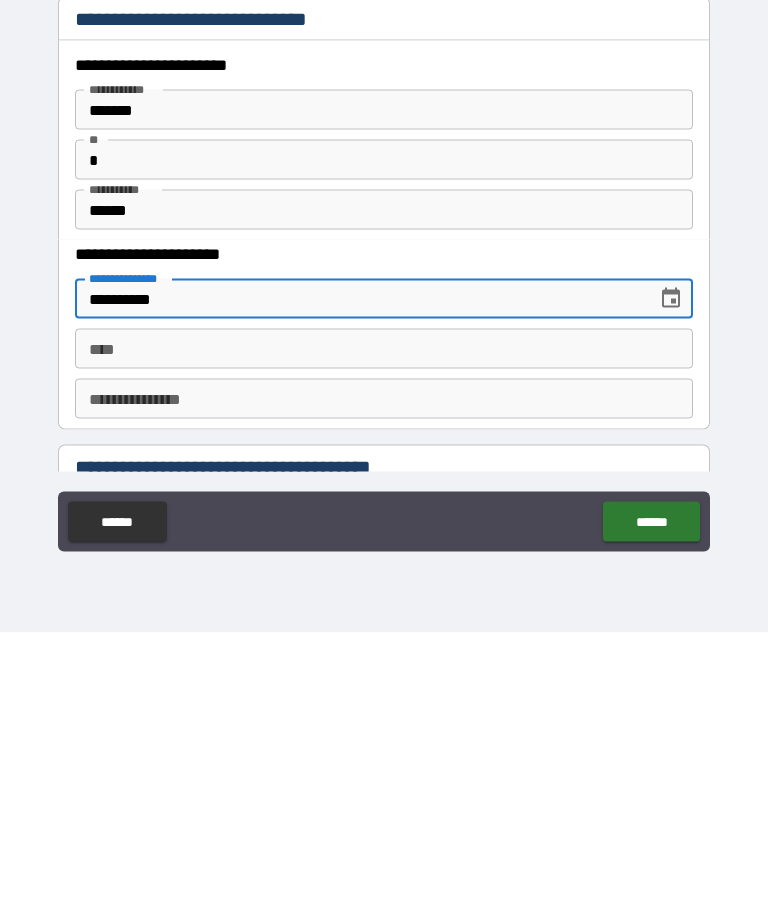 click on "**********" at bounding box center (359, 587) 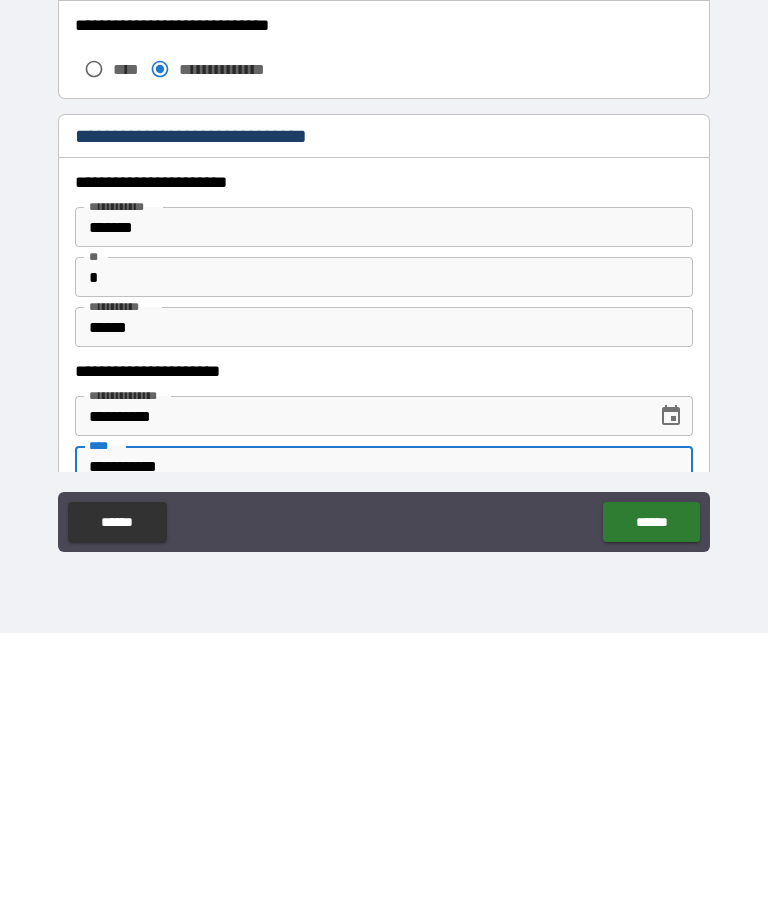 scroll, scrollTop: 1548, scrollLeft: 0, axis: vertical 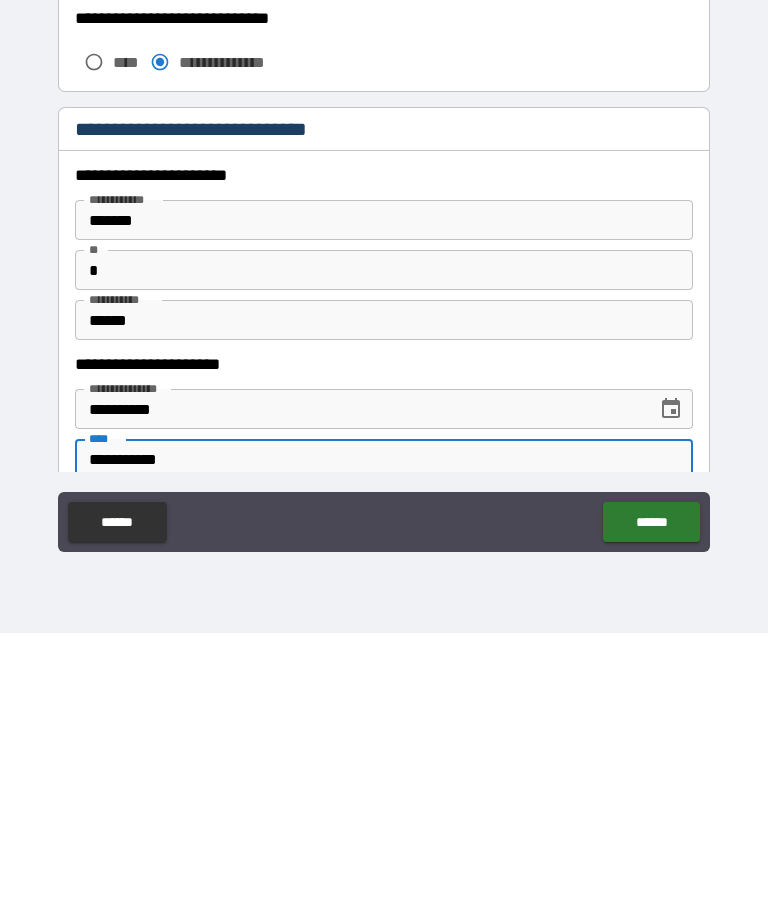 type on "**********" 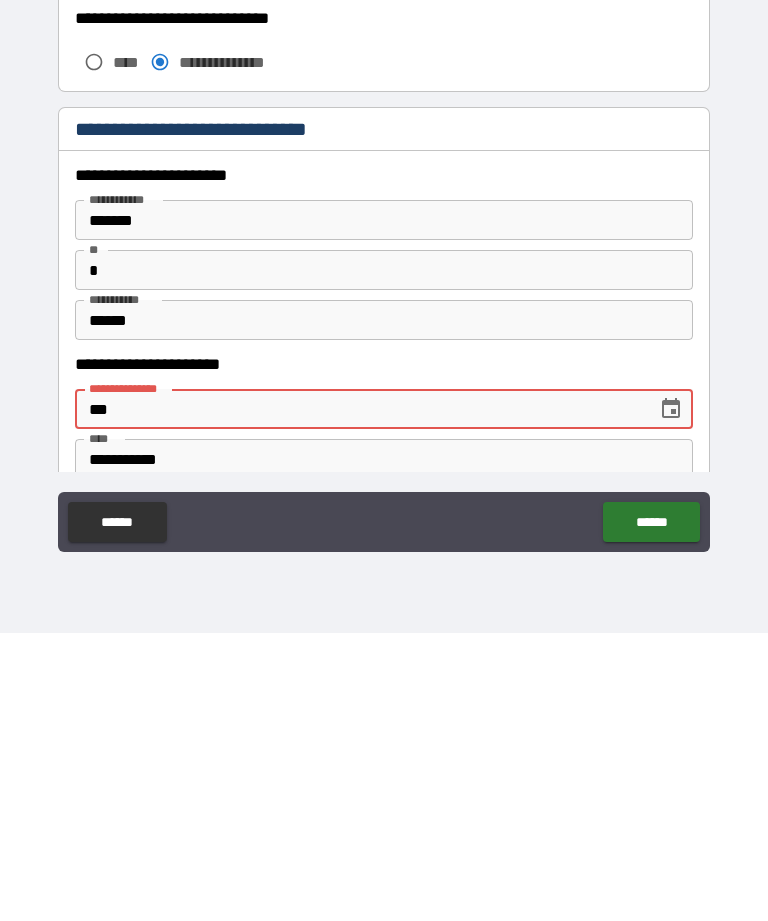type on "*" 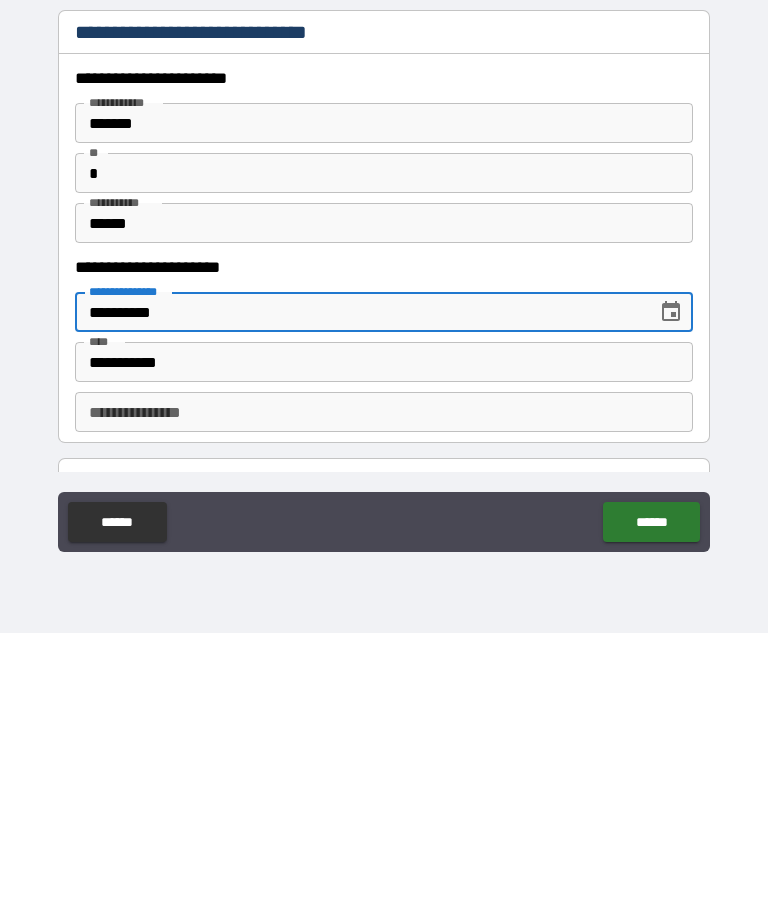 scroll, scrollTop: 1648, scrollLeft: 0, axis: vertical 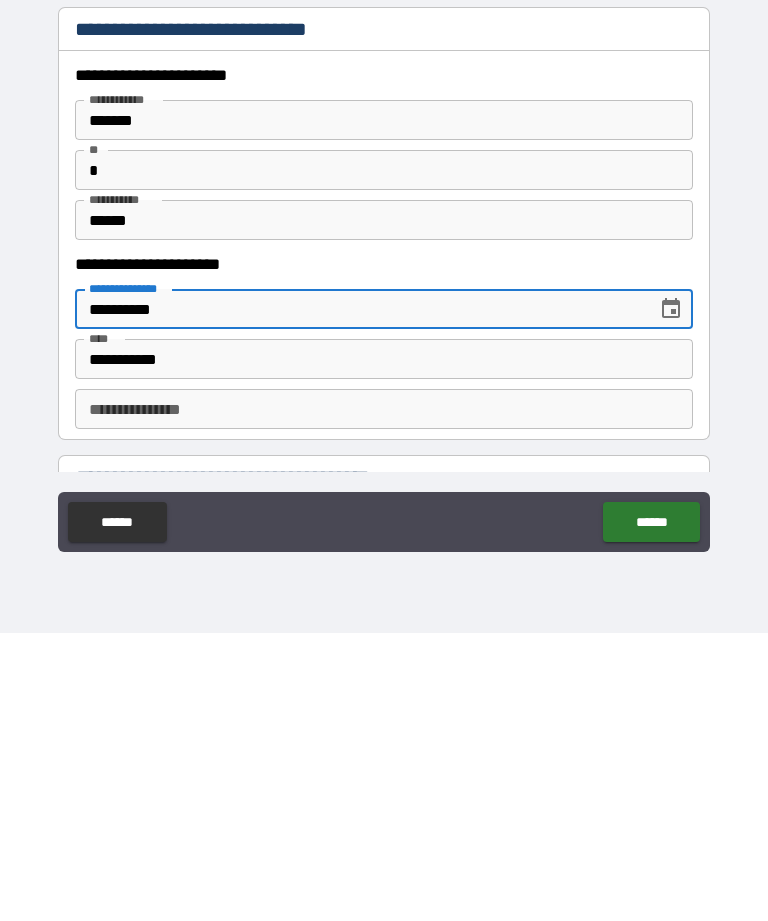 type on "**********" 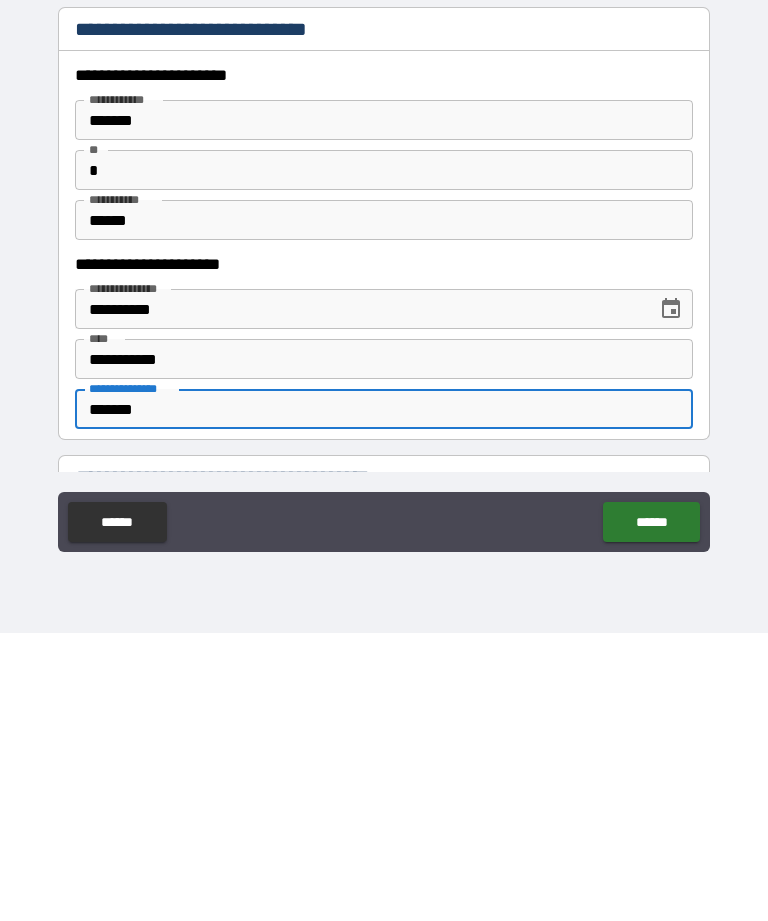 click on "*******" at bounding box center [384, 697] 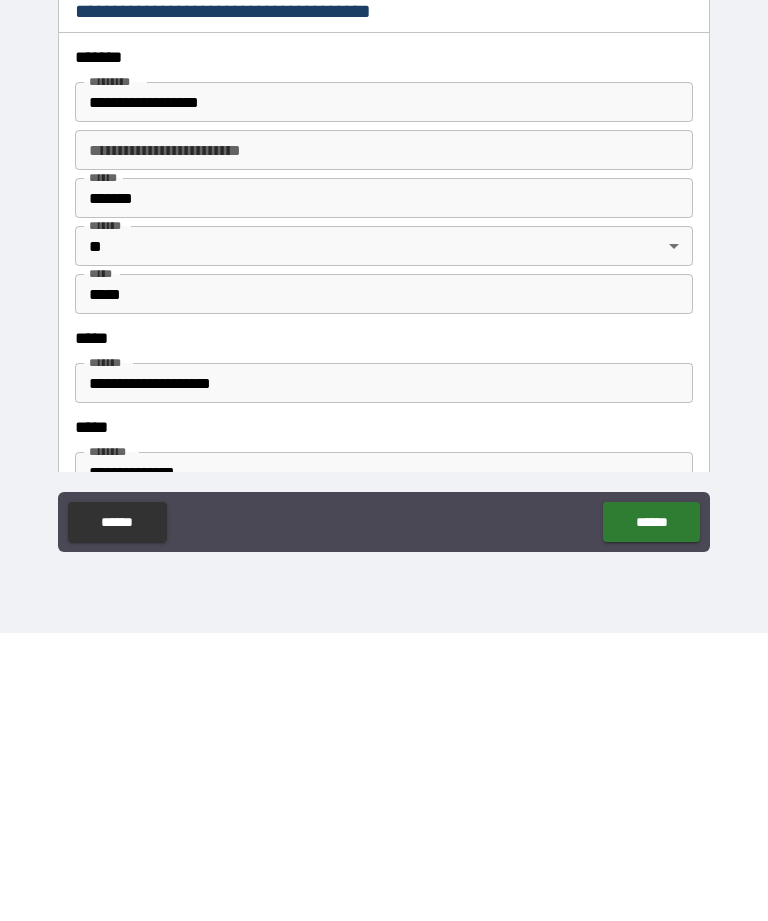 scroll, scrollTop: 2116, scrollLeft: 0, axis: vertical 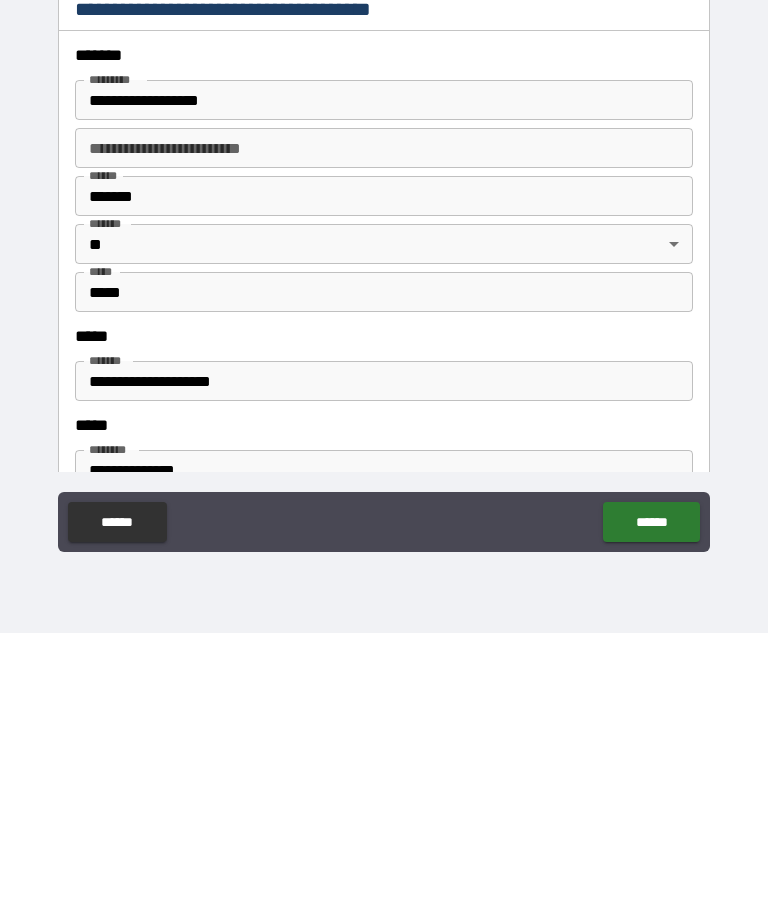 type on "**********" 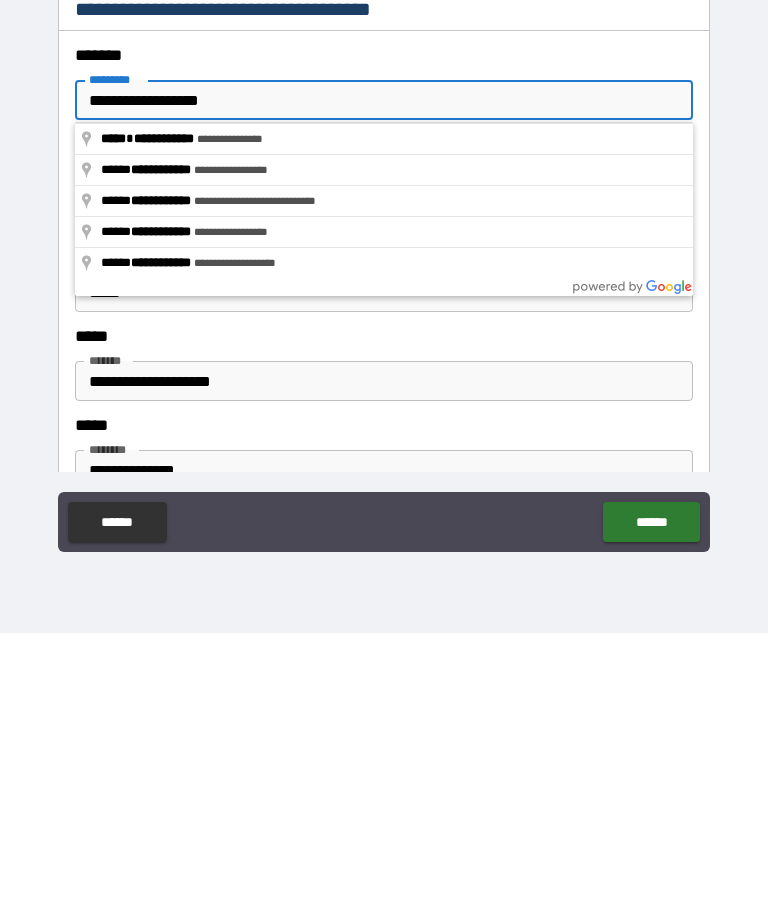 click on "**********" at bounding box center [384, 431] 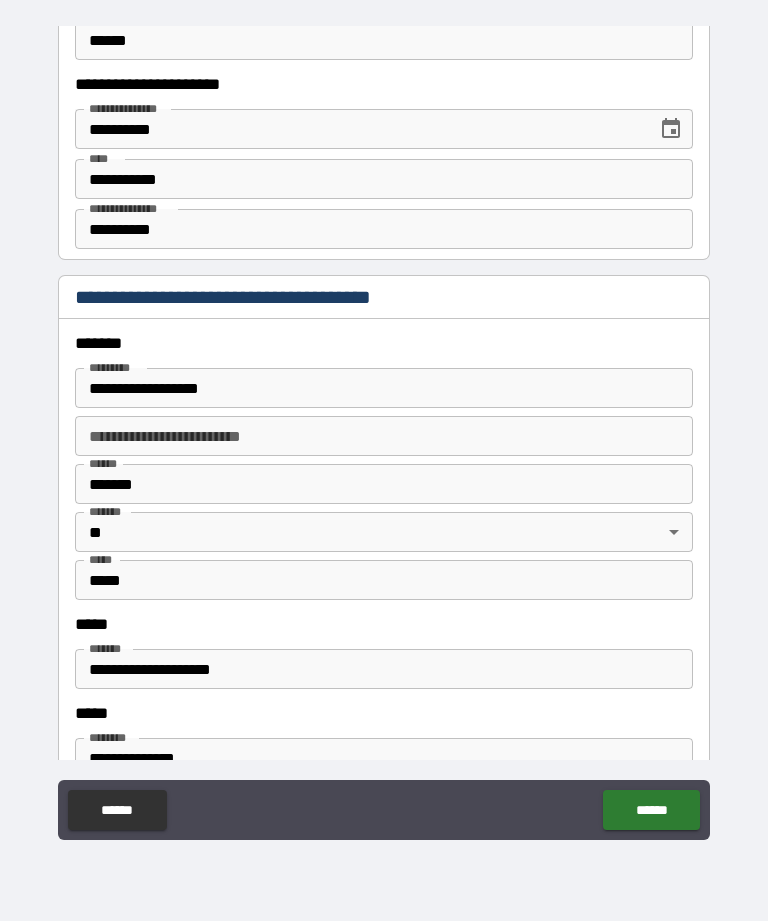 click on "**********" at bounding box center (384, 388) 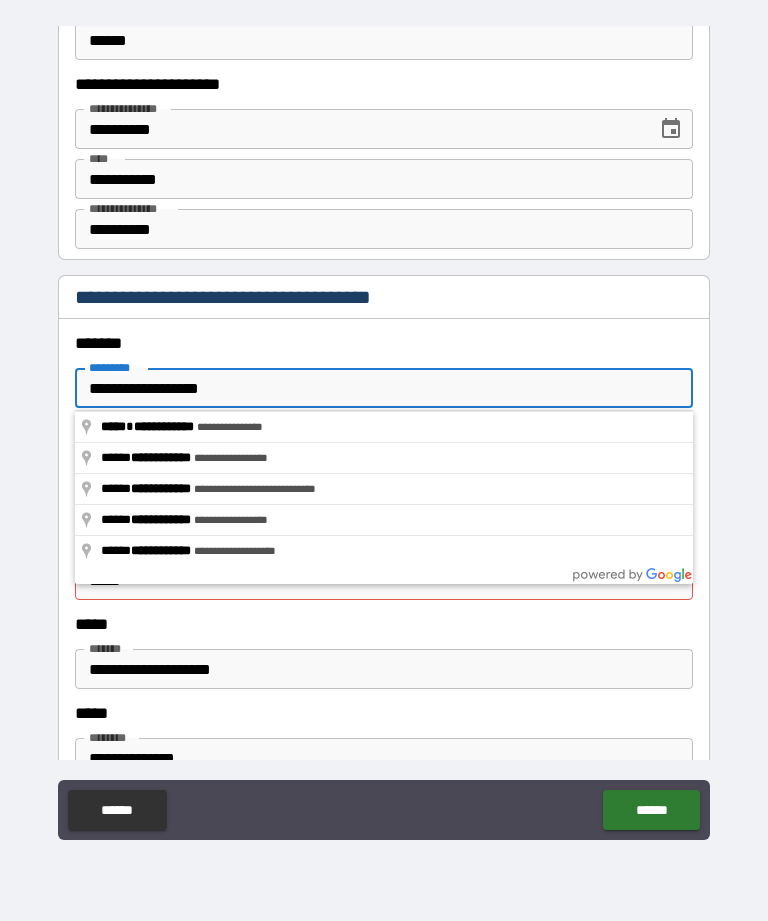 type on "**********" 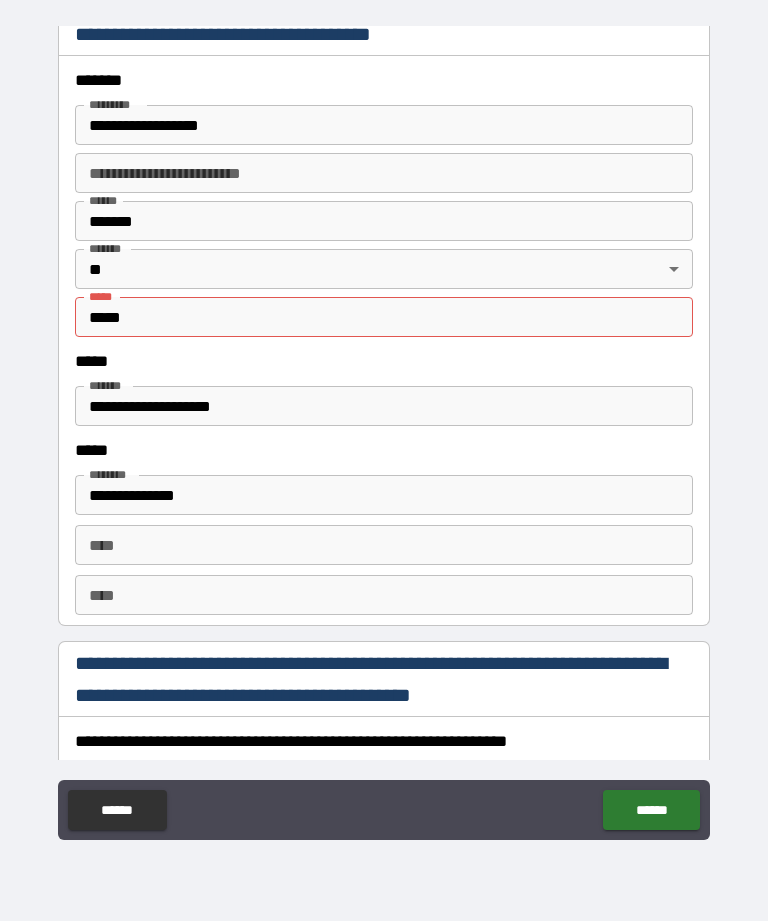 scroll, scrollTop: 2386, scrollLeft: 0, axis: vertical 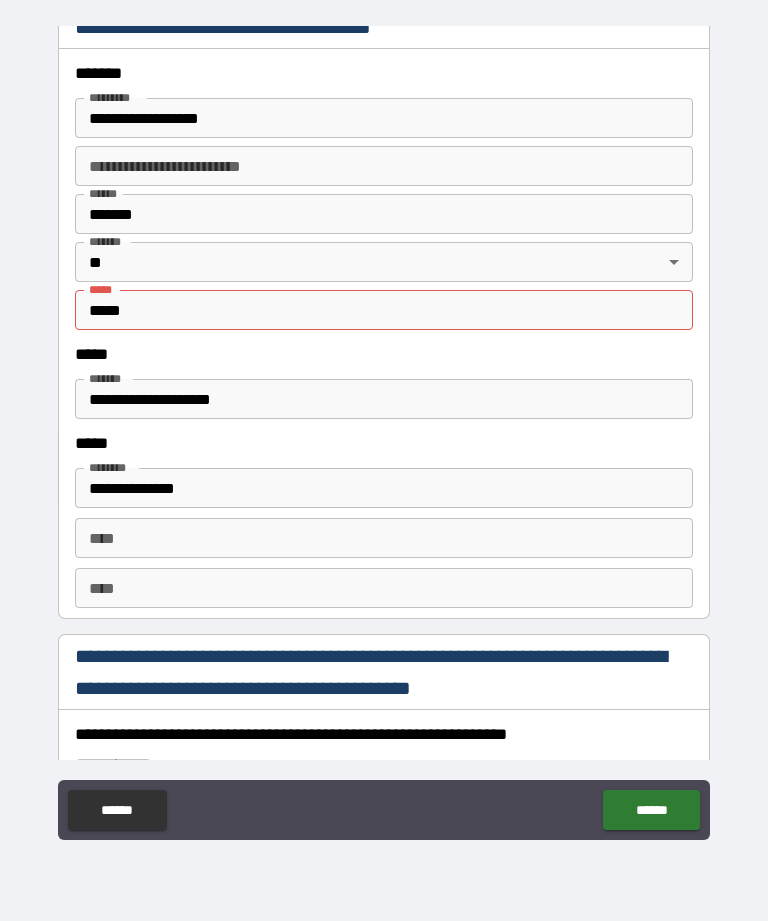 click on "**********" at bounding box center [384, 399] 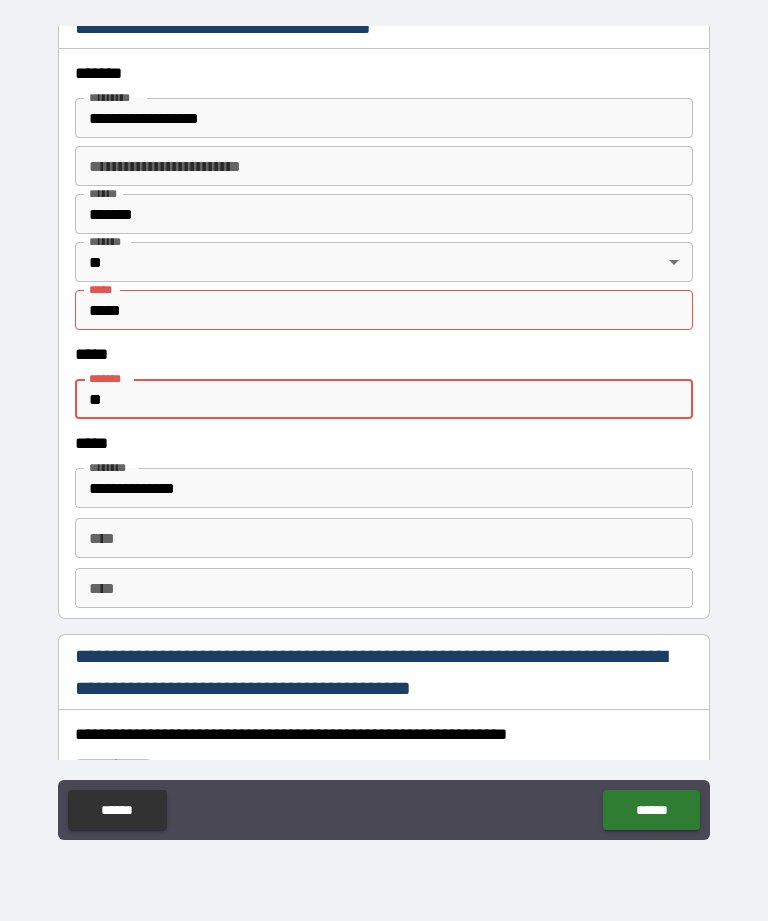 type on "*" 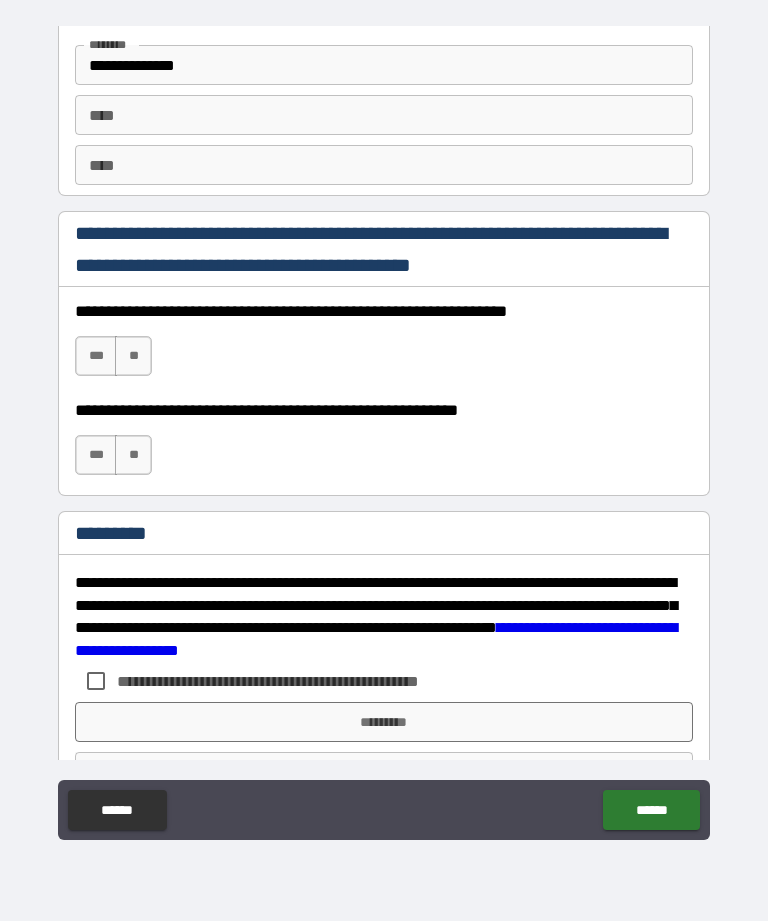 scroll, scrollTop: 2810, scrollLeft: 0, axis: vertical 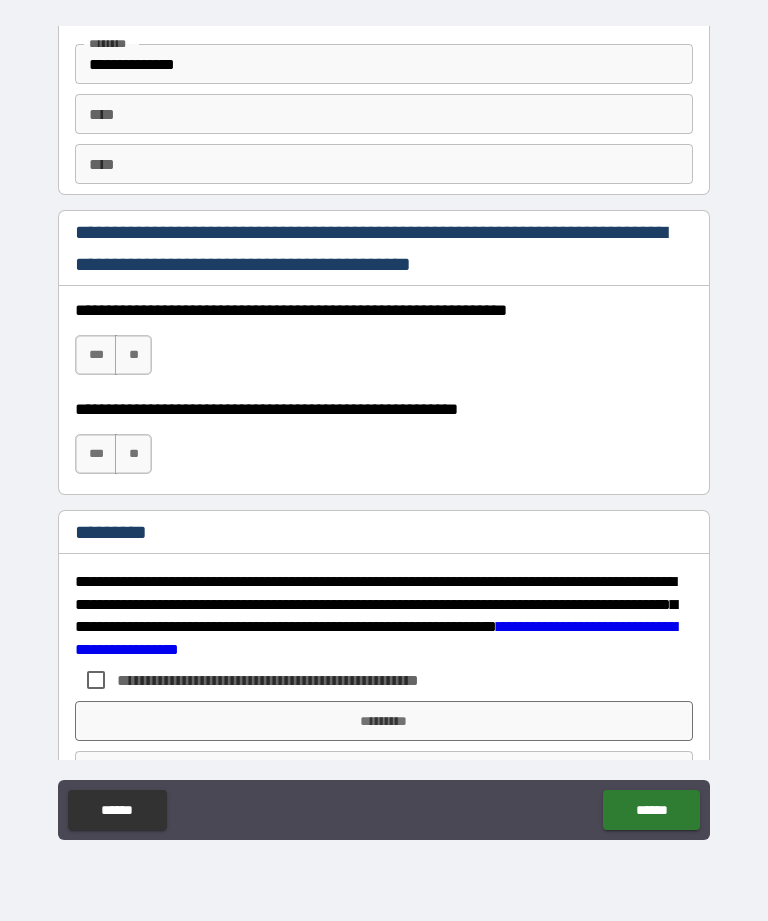 type on "**********" 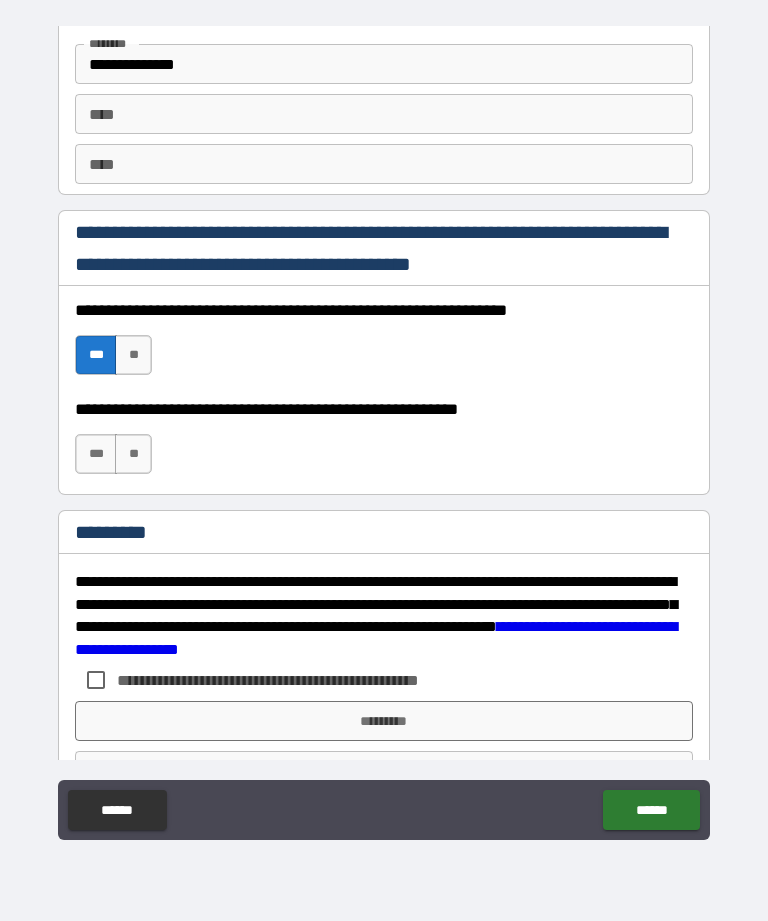 click on "**" at bounding box center [133, 454] 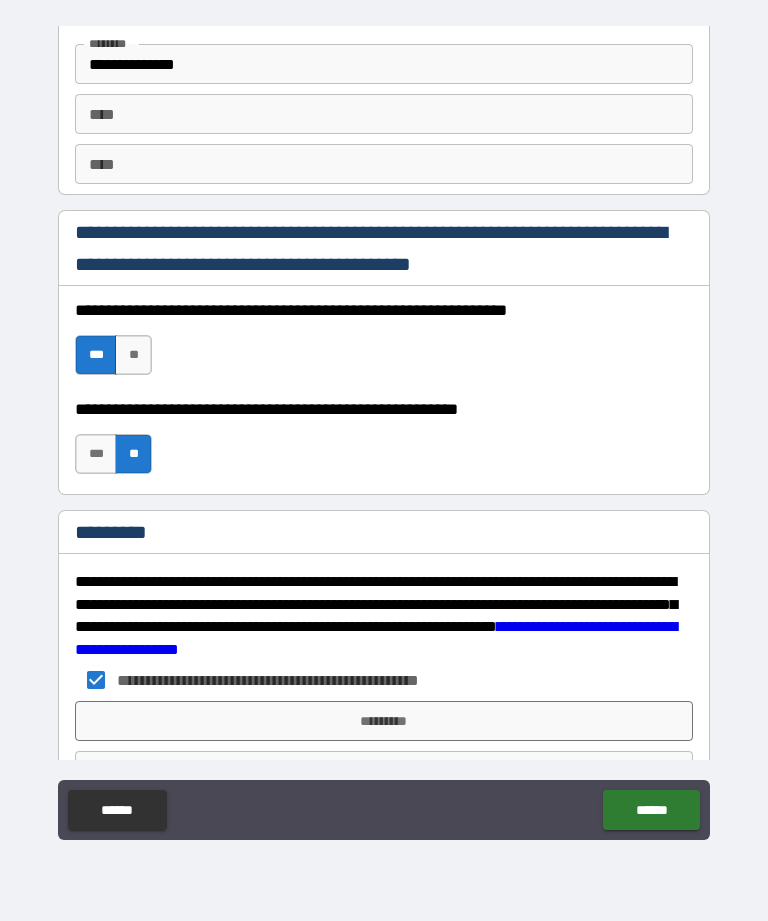 click on "*********" at bounding box center [384, 721] 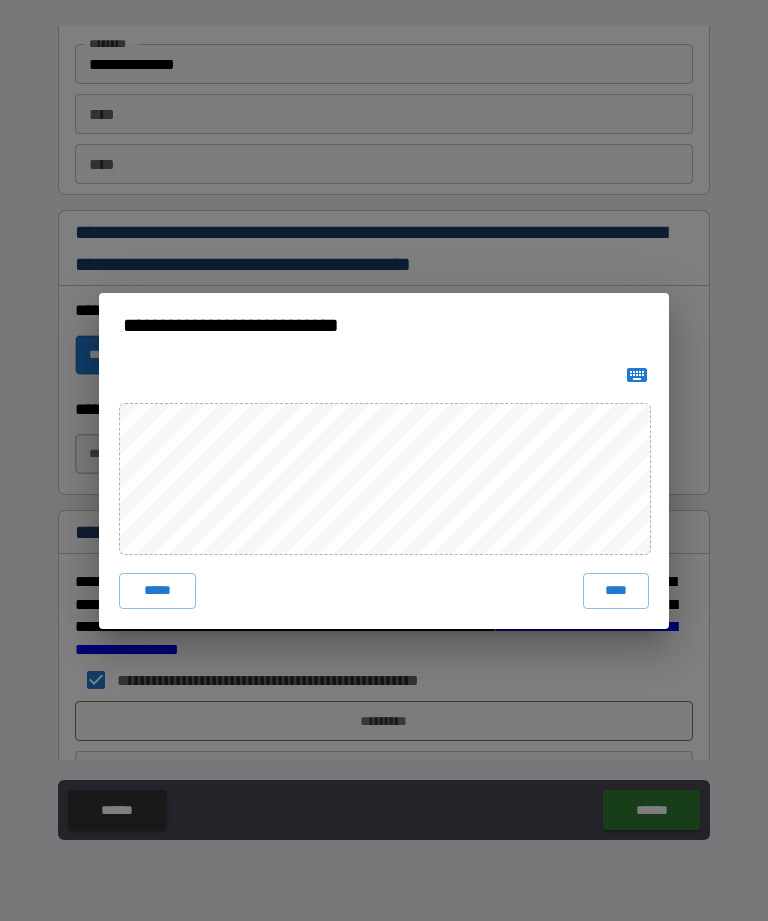 click on "**********" at bounding box center (384, 460) 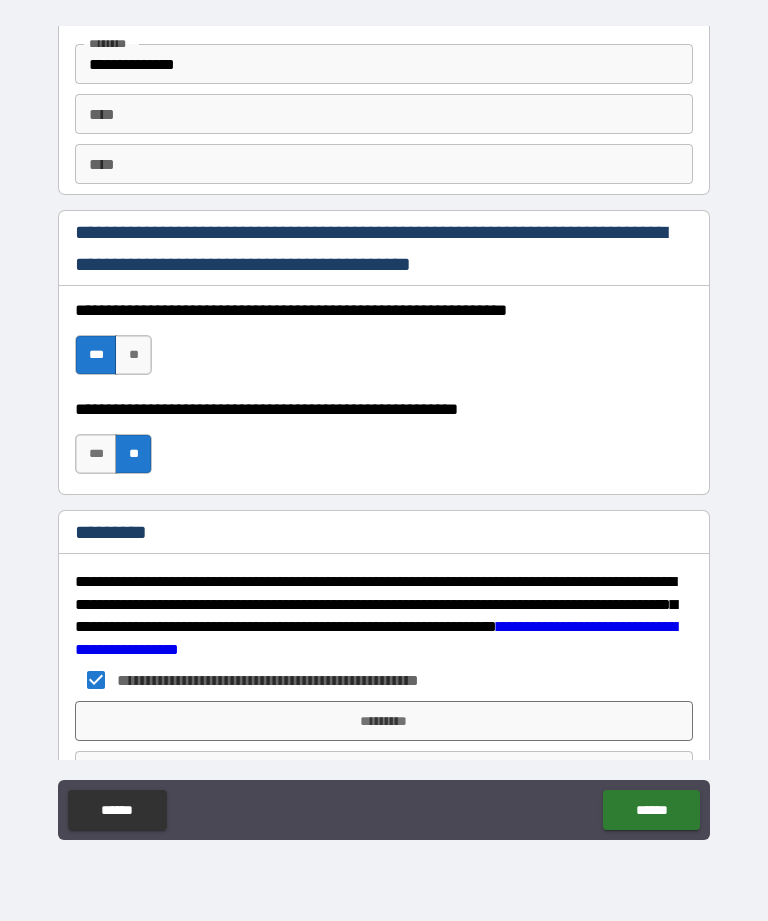 click on "**********" at bounding box center (384, 431) 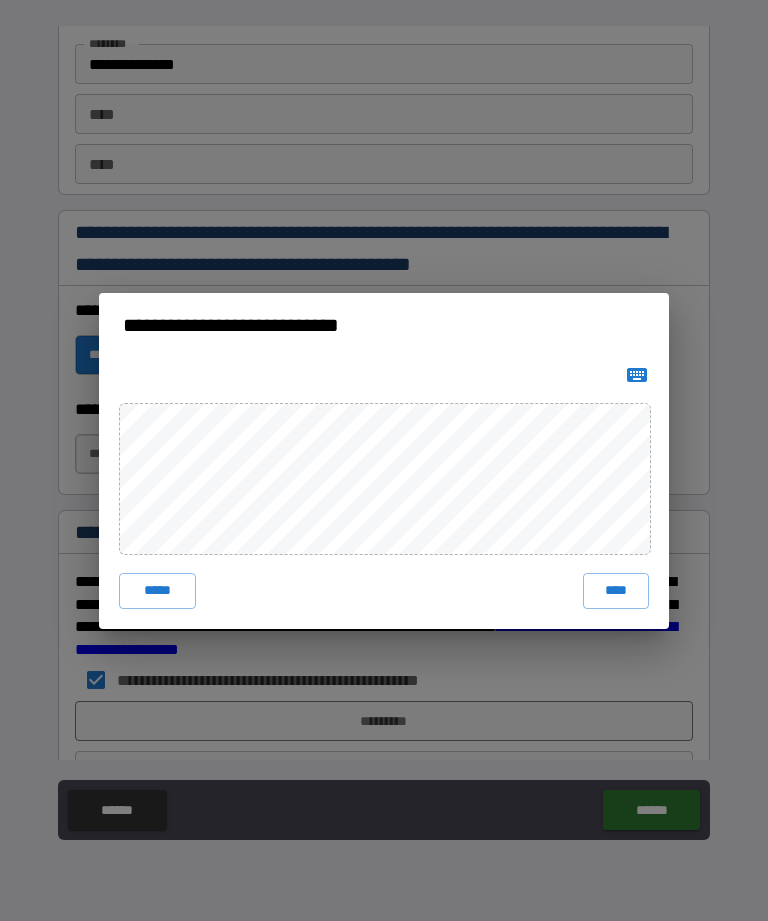 click on "****" at bounding box center [616, 591] 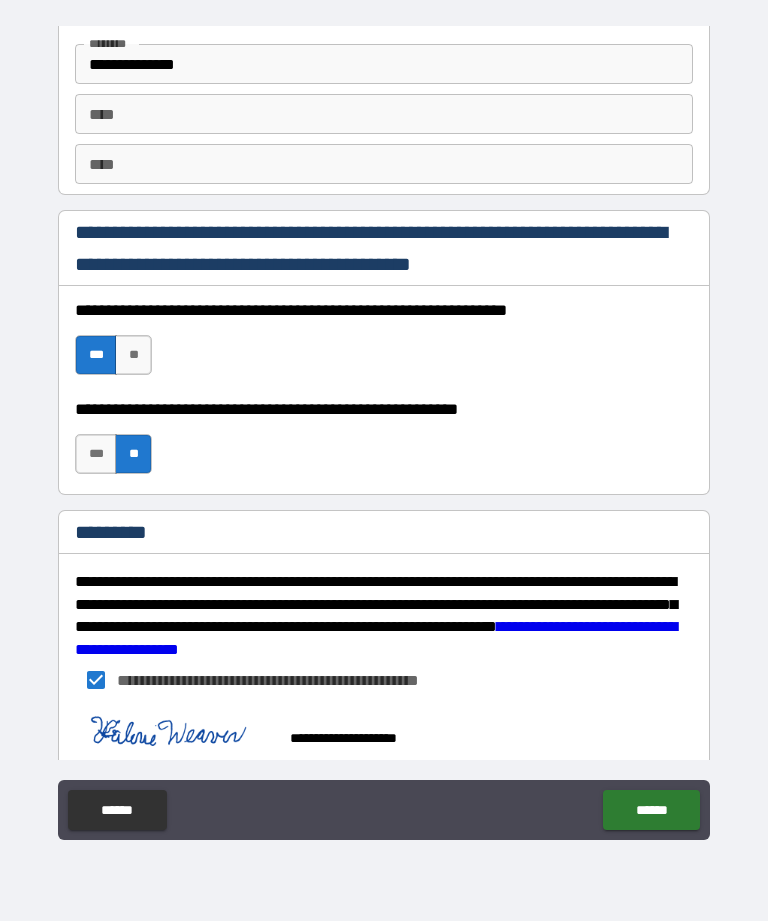 click on "******" at bounding box center (651, 810) 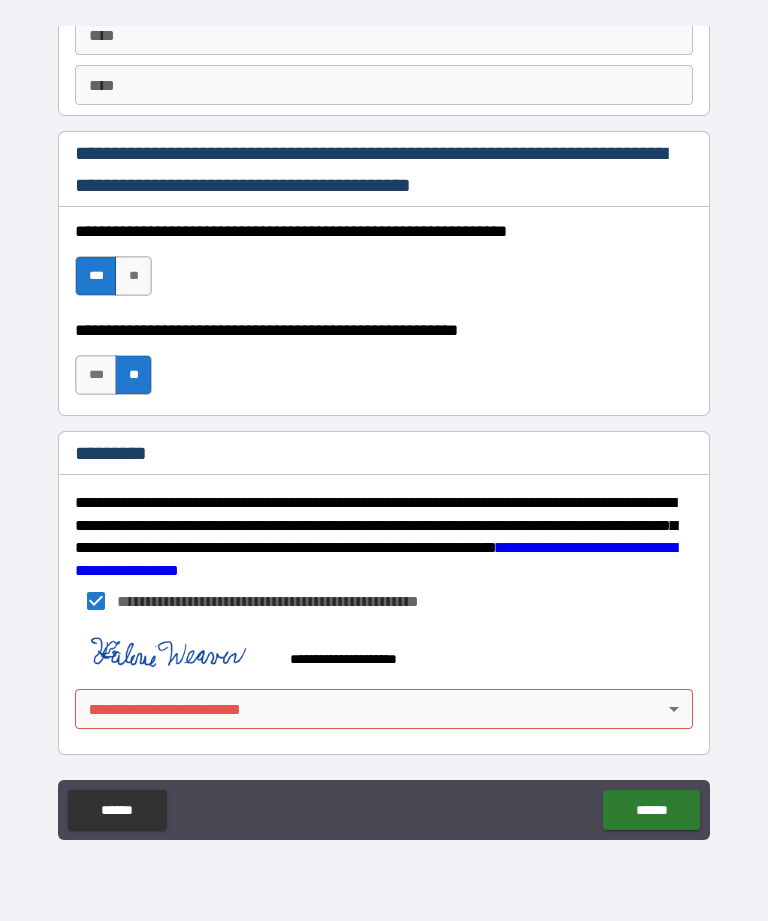scroll, scrollTop: 2889, scrollLeft: 0, axis: vertical 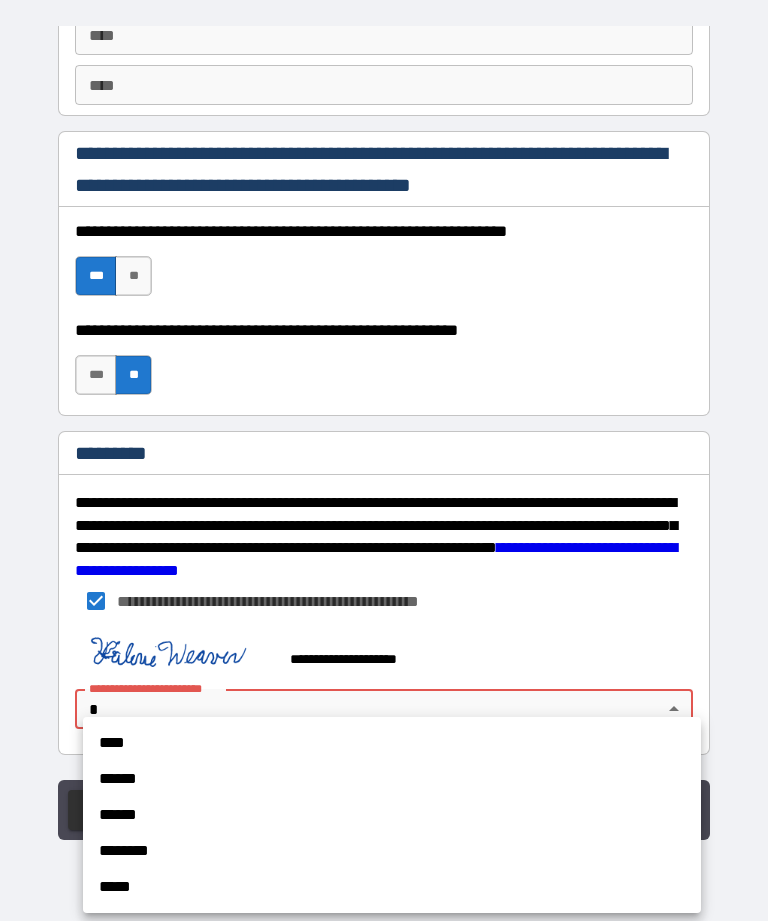 click on "******" at bounding box center [392, 779] 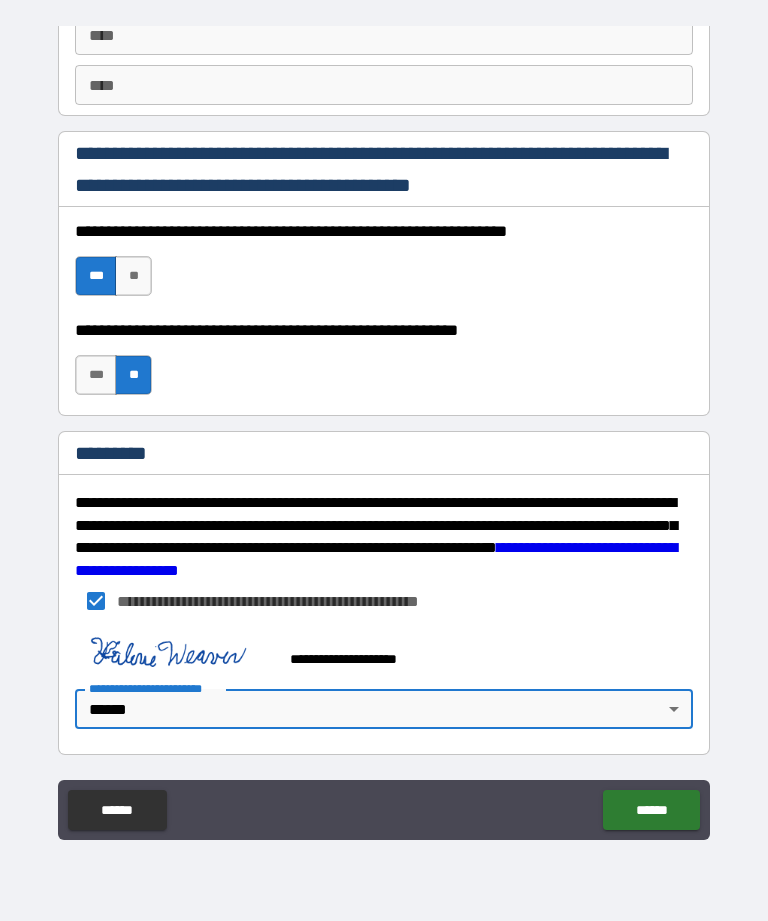 click on "******" at bounding box center [651, 810] 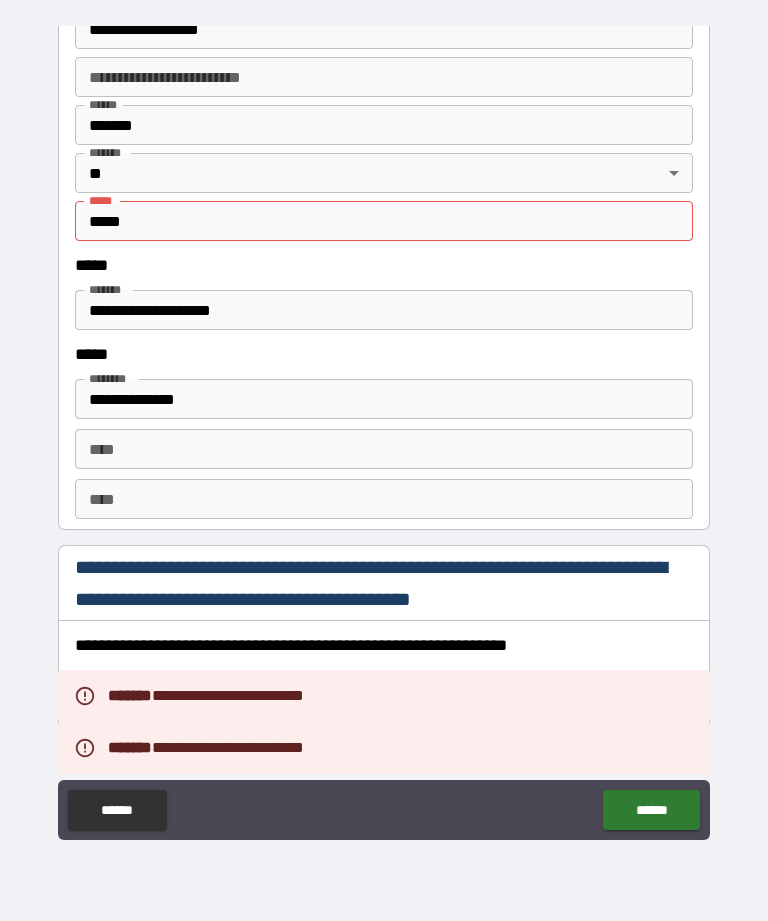 scroll, scrollTop: 2475, scrollLeft: 0, axis: vertical 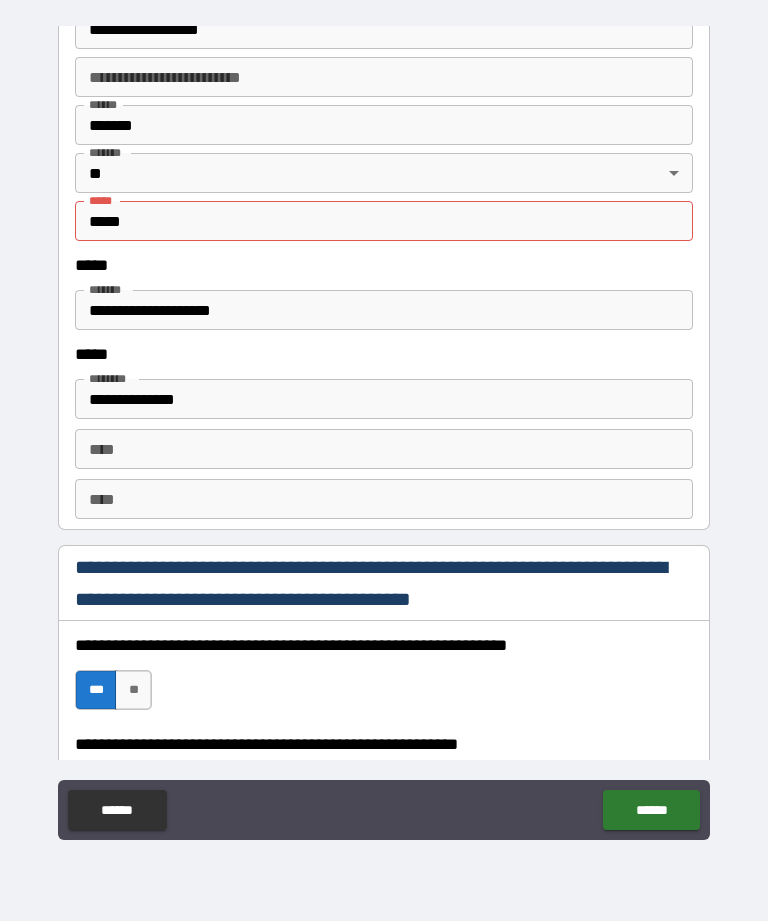 click on "*****" at bounding box center (384, 221) 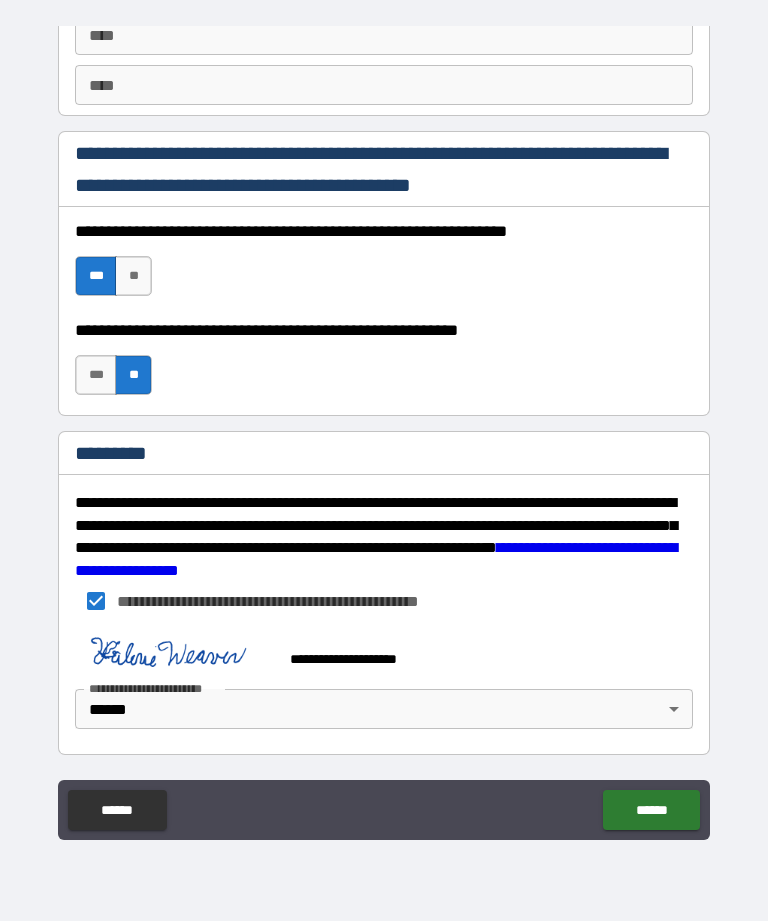 scroll, scrollTop: 2889, scrollLeft: 0, axis: vertical 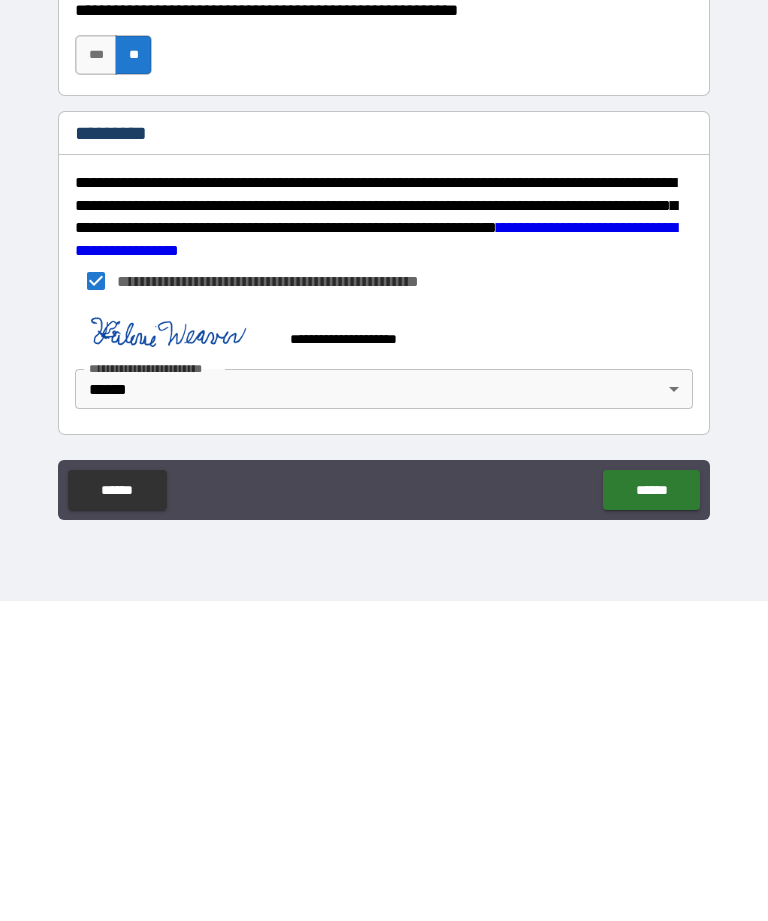 click on "******" at bounding box center (651, 810) 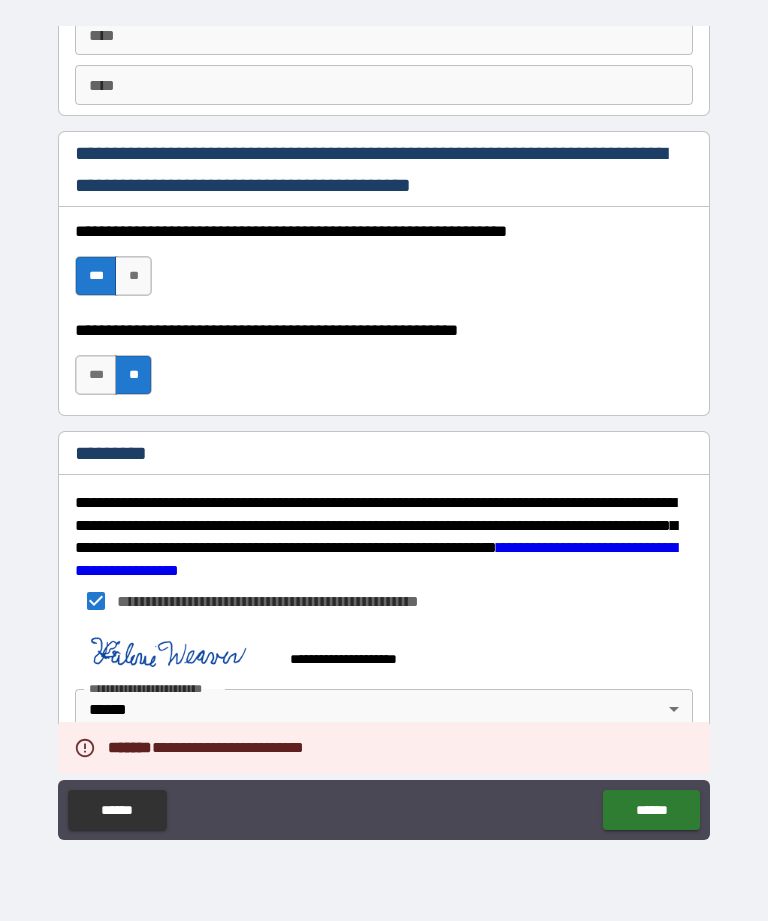 click on "**********" at bounding box center (384, 688) 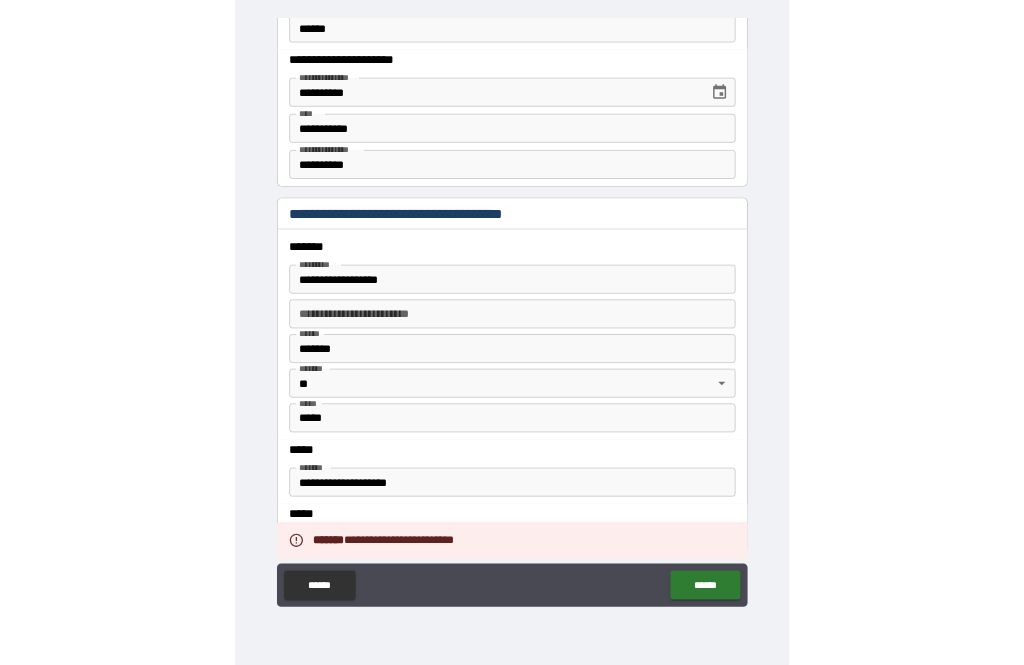scroll, scrollTop: 2059, scrollLeft: 0, axis: vertical 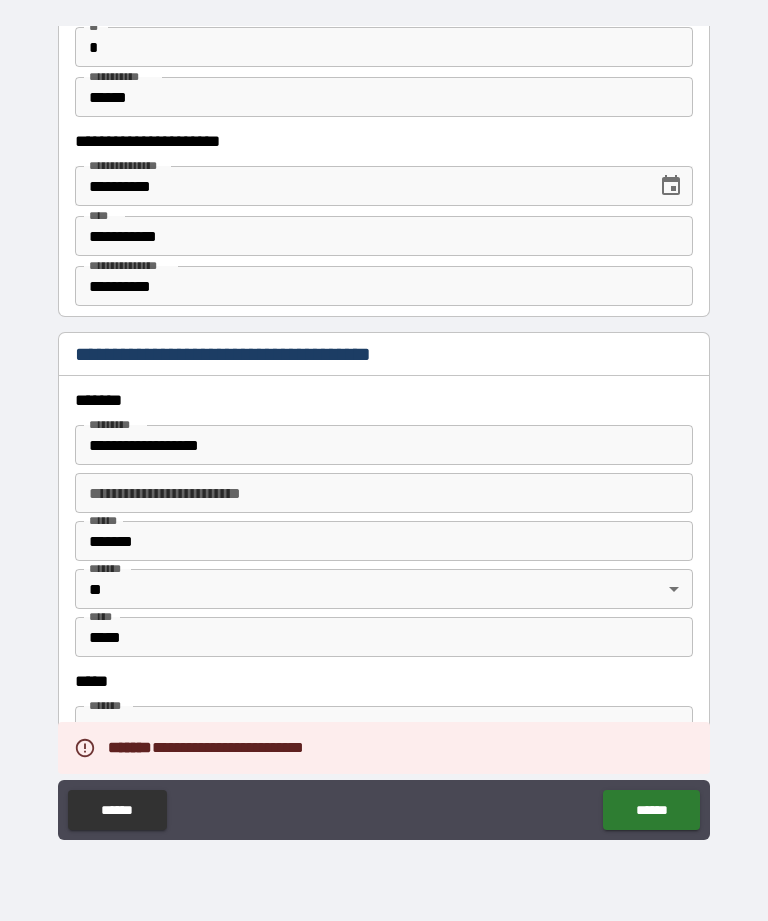 click on "*****" at bounding box center (384, 637) 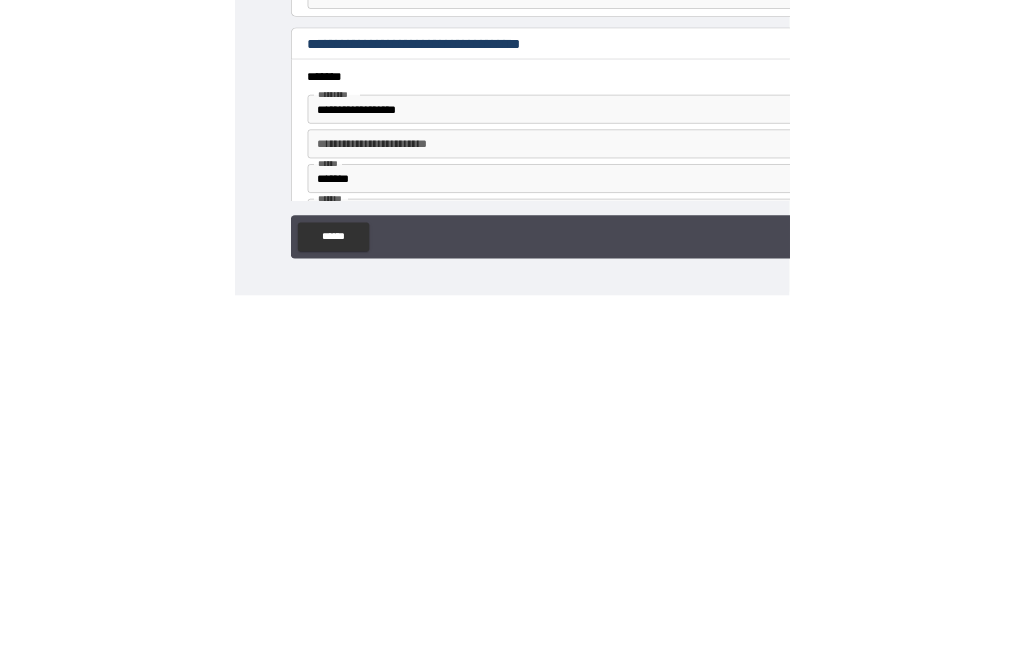 scroll, scrollTop: 2398, scrollLeft: 0, axis: vertical 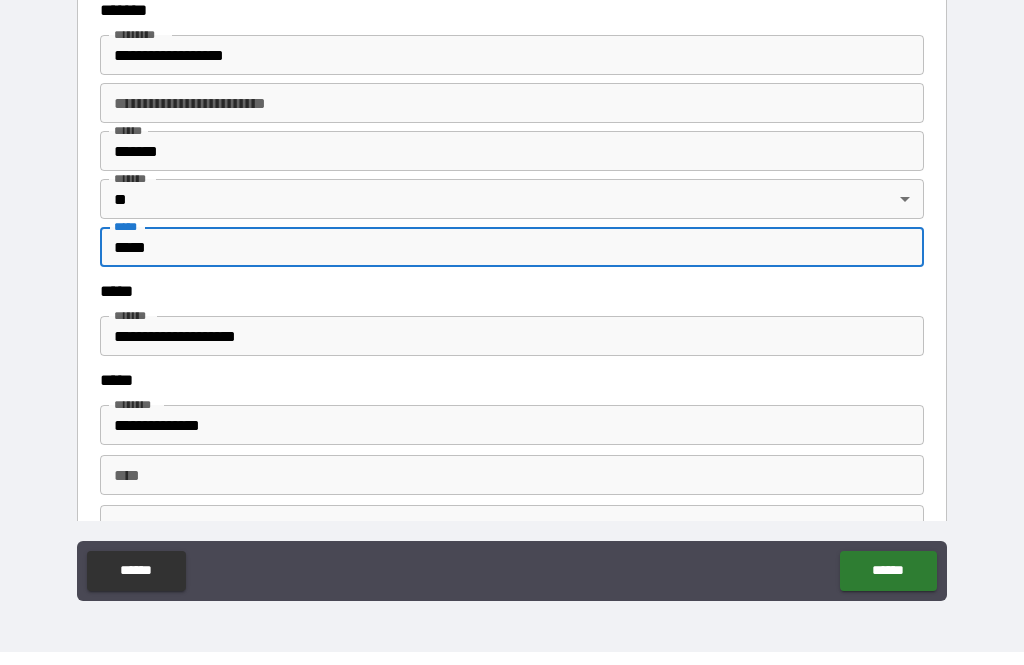 type on "*****" 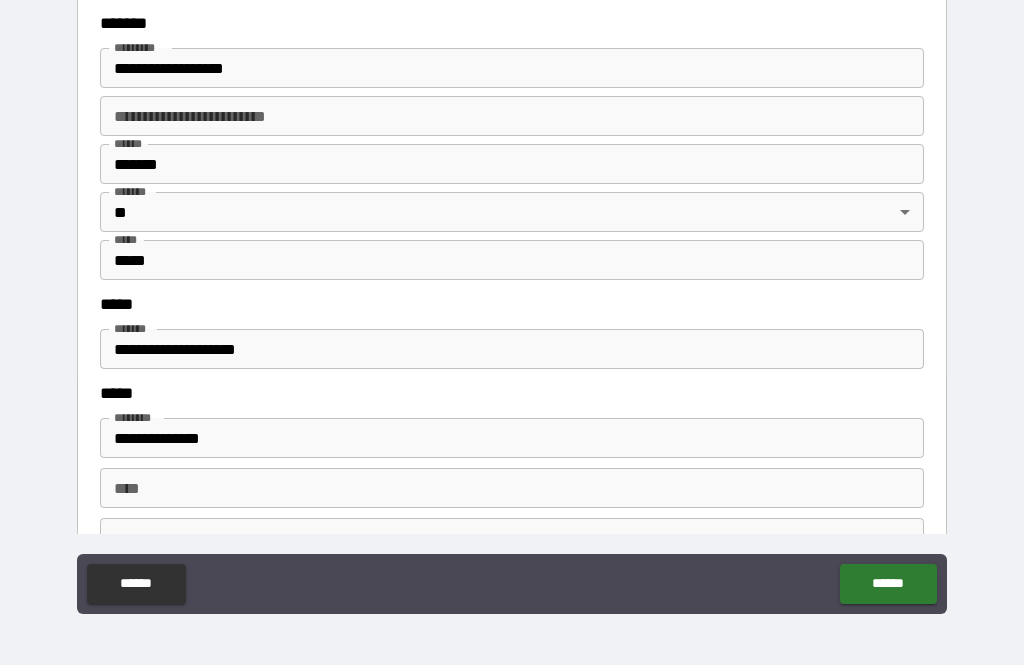 type on "**********" 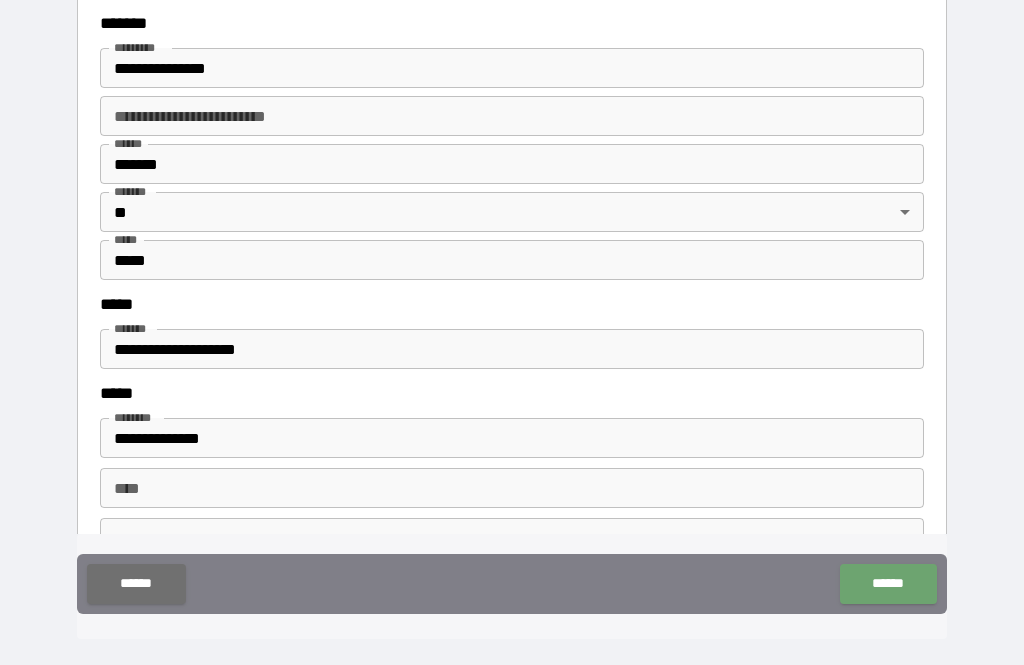 click on "******" at bounding box center [888, 584] 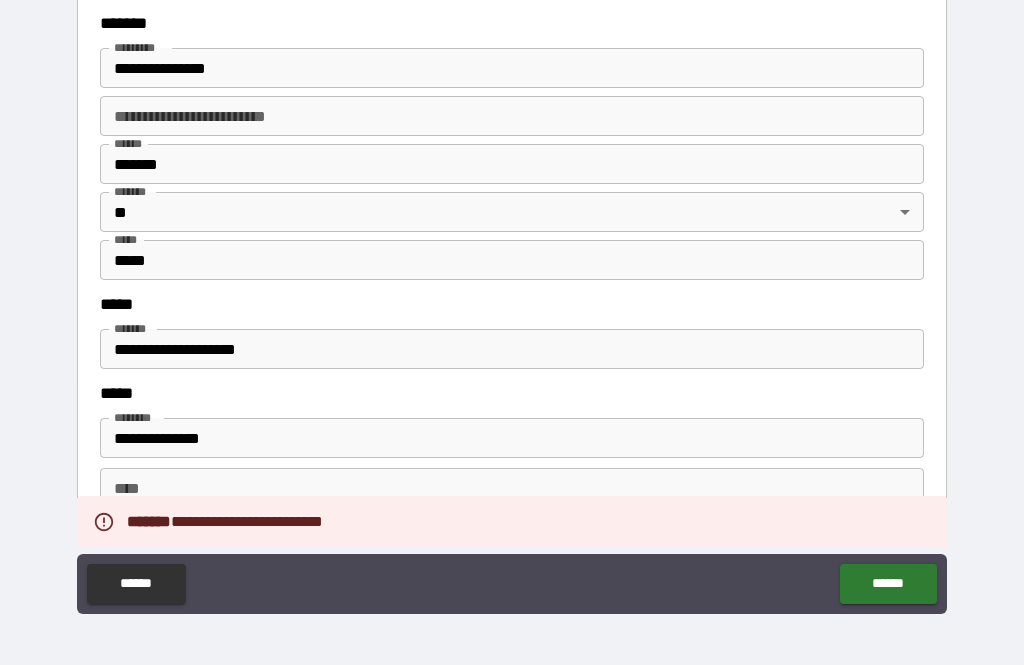 click on "****" at bounding box center [512, 538] 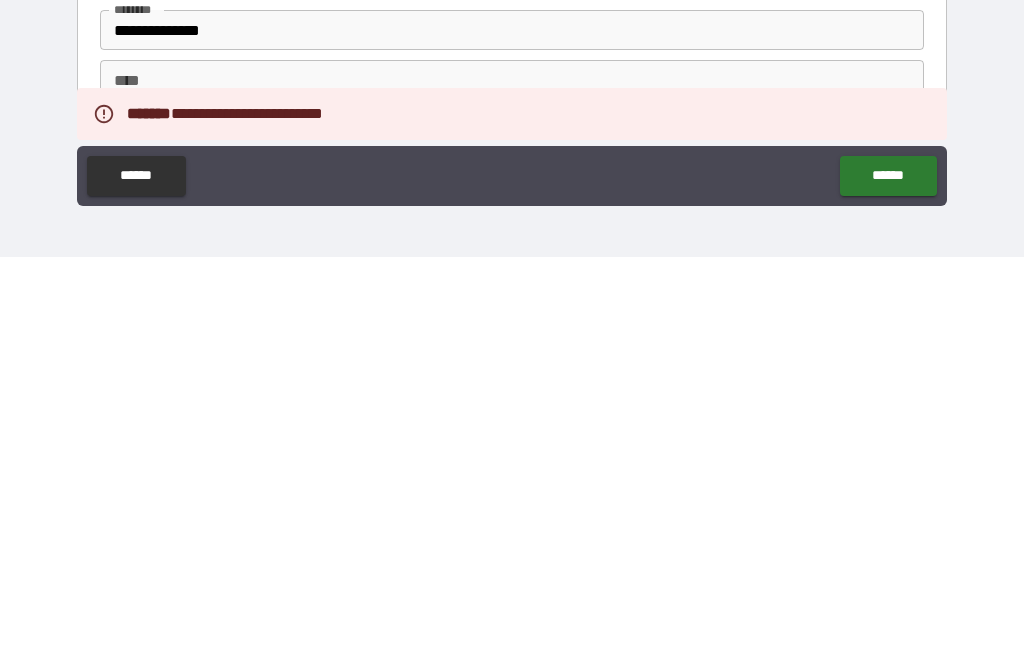 click on "**********" at bounding box center (512, 303) 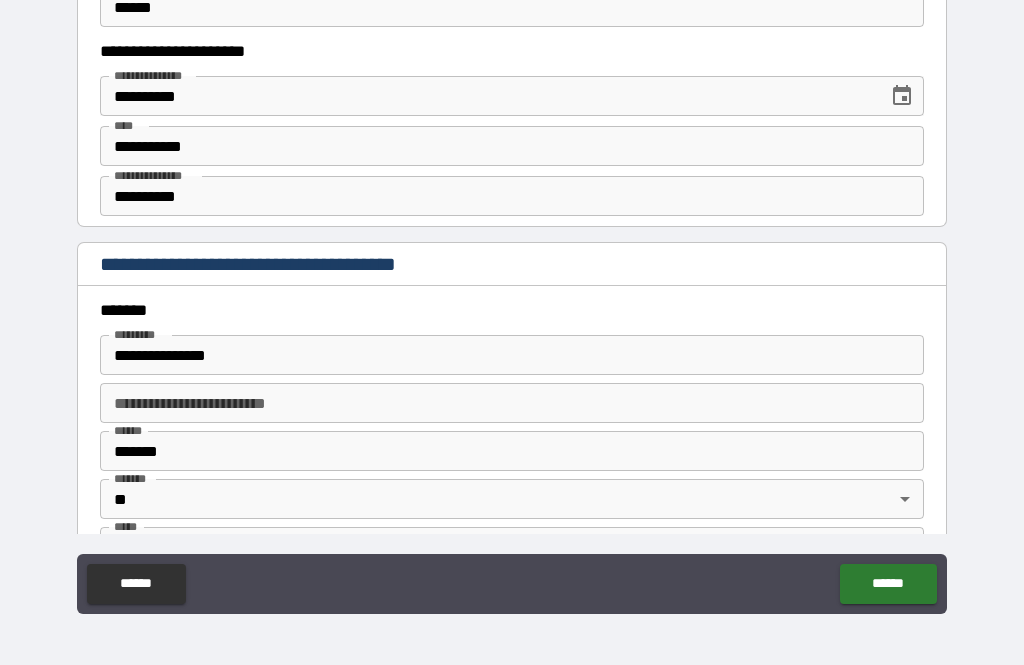scroll, scrollTop: 2106, scrollLeft: 0, axis: vertical 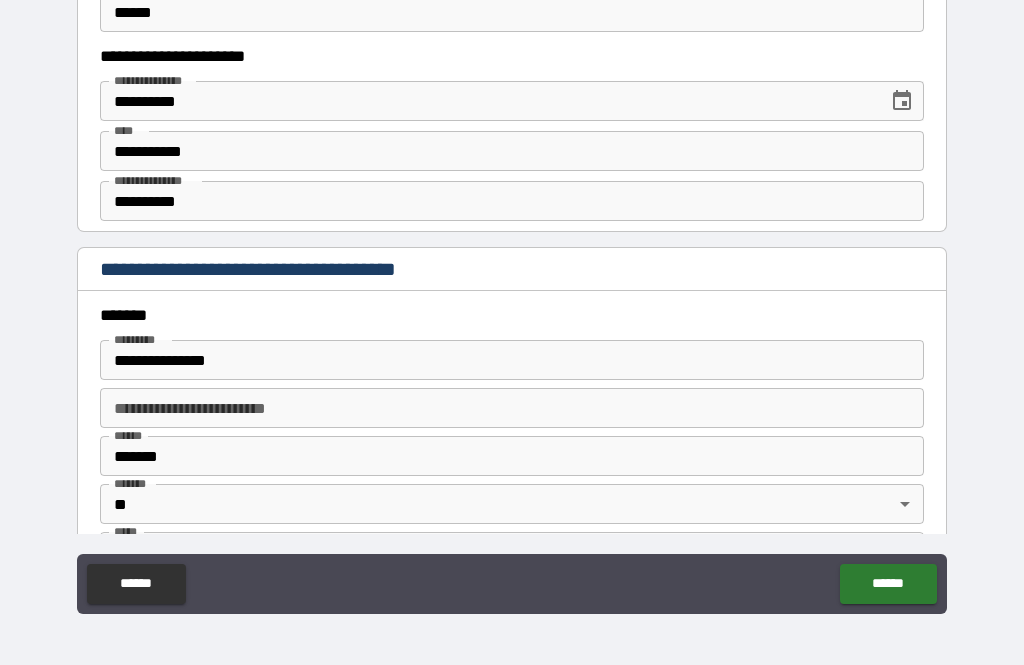 click on "**********" at bounding box center (512, 360) 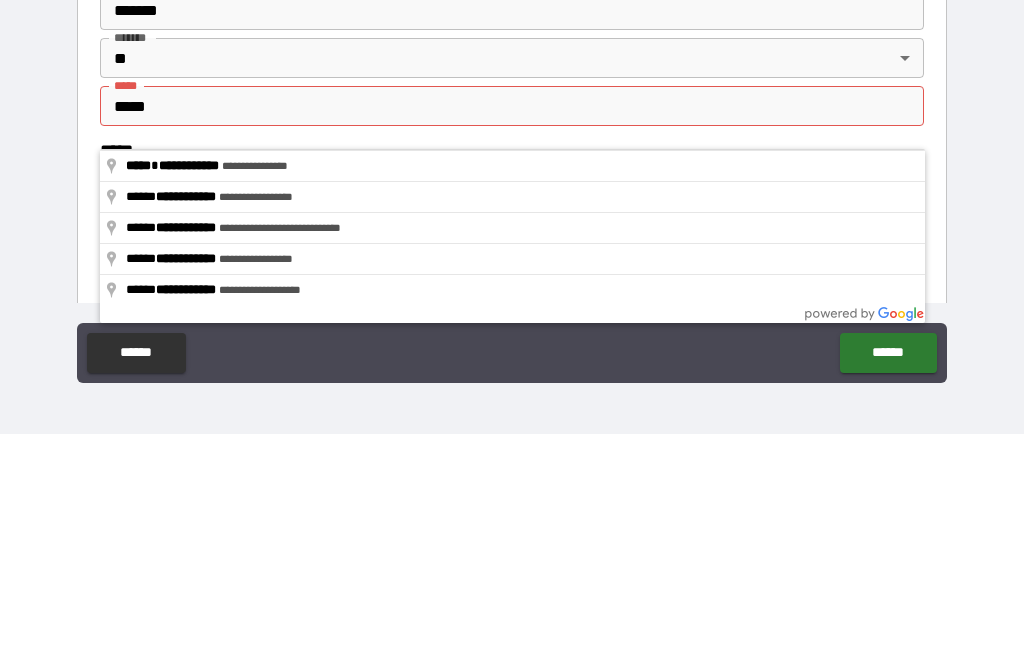 scroll, scrollTop: 684, scrollLeft: 0, axis: vertical 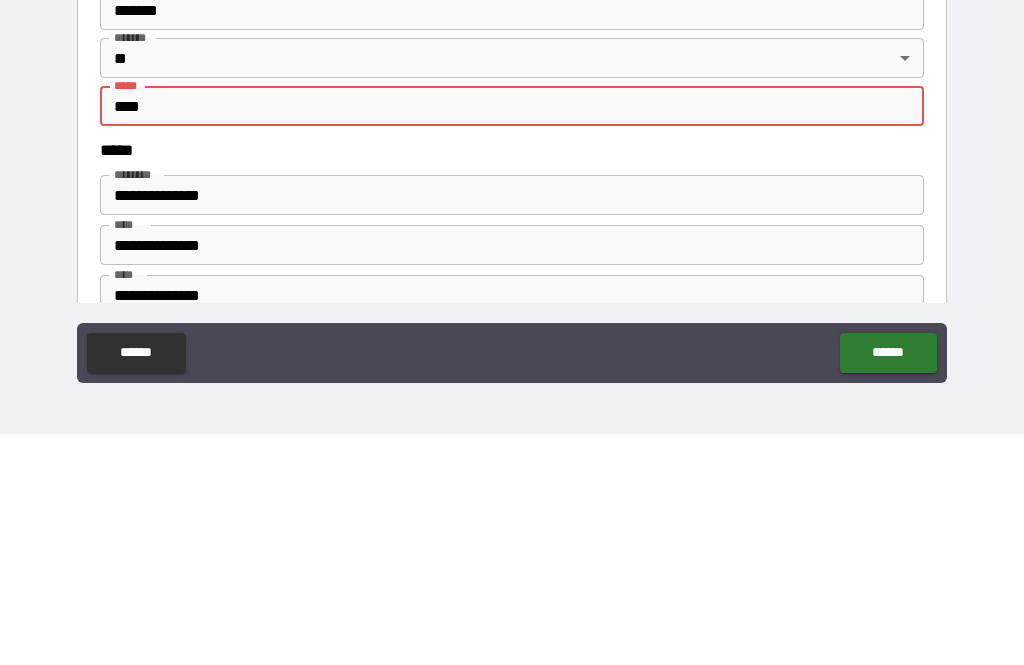 type on "*****" 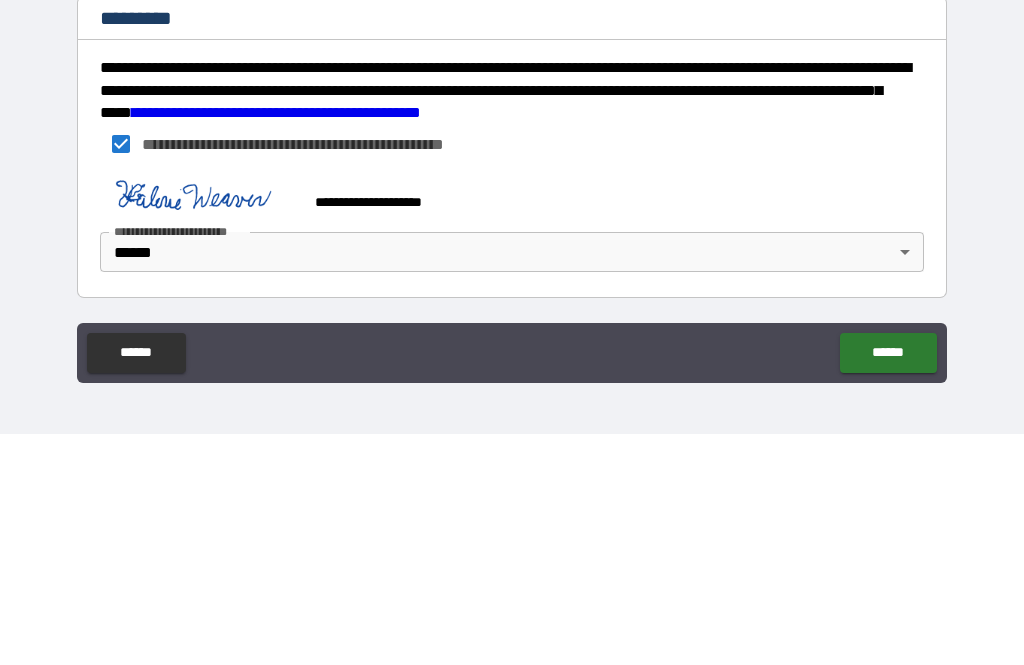 scroll, scrollTop: 3055, scrollLeft: 0, axis: vertical 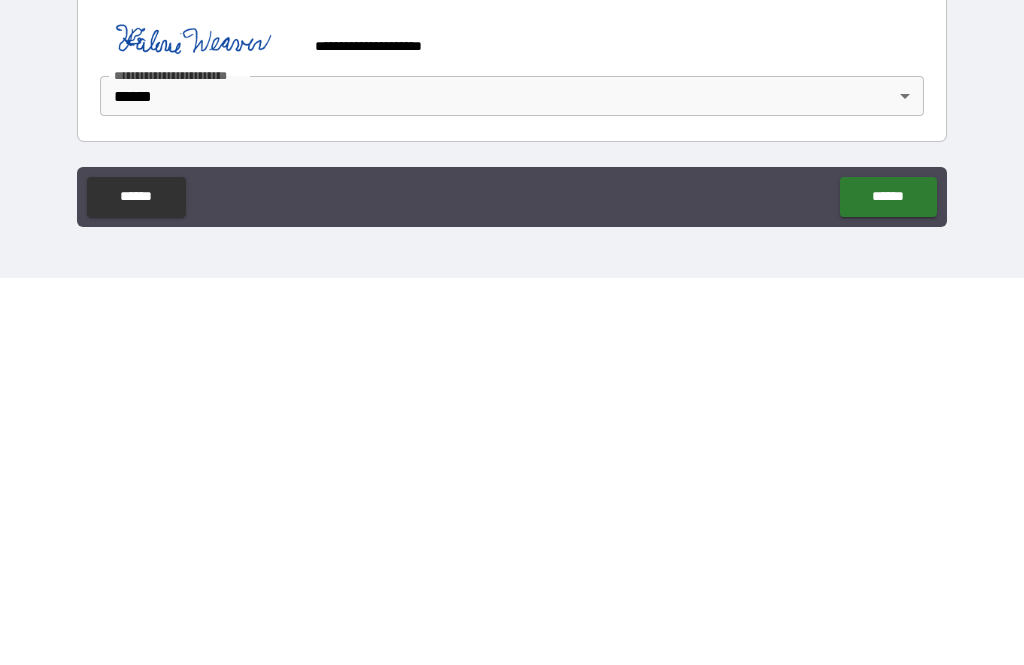 click on "******" at bounding box center [888, 584] 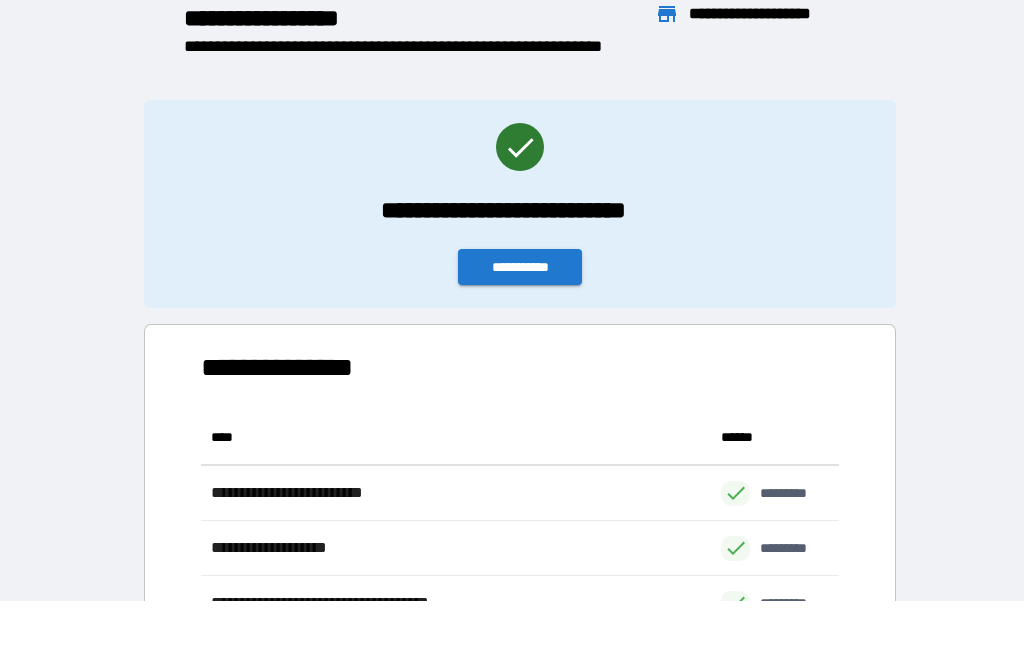 scroll, scrollTop: 331, scrollLeft: 638, axis: both 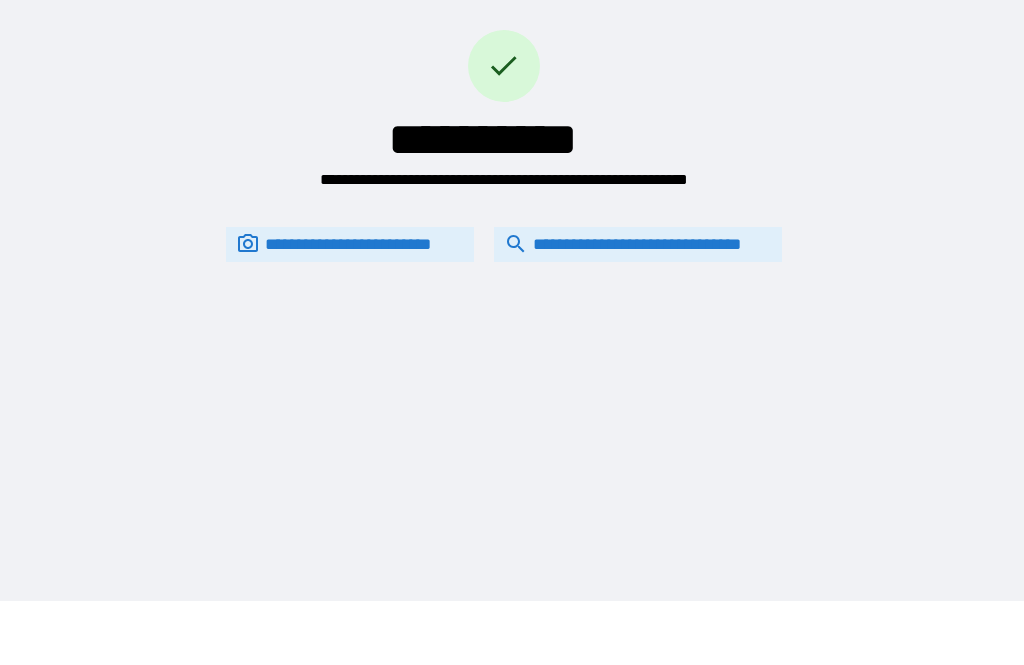 click on "**********" at bounding box center [512, 268] 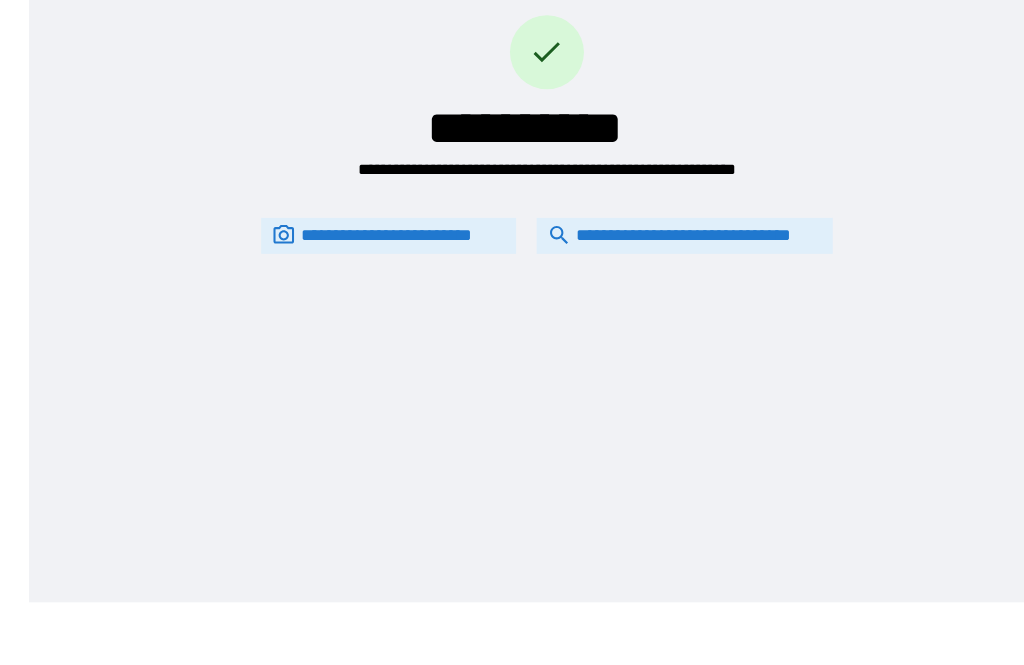 scroll, scrollTop: 64, scrollLeft: 0, axis: vertical 